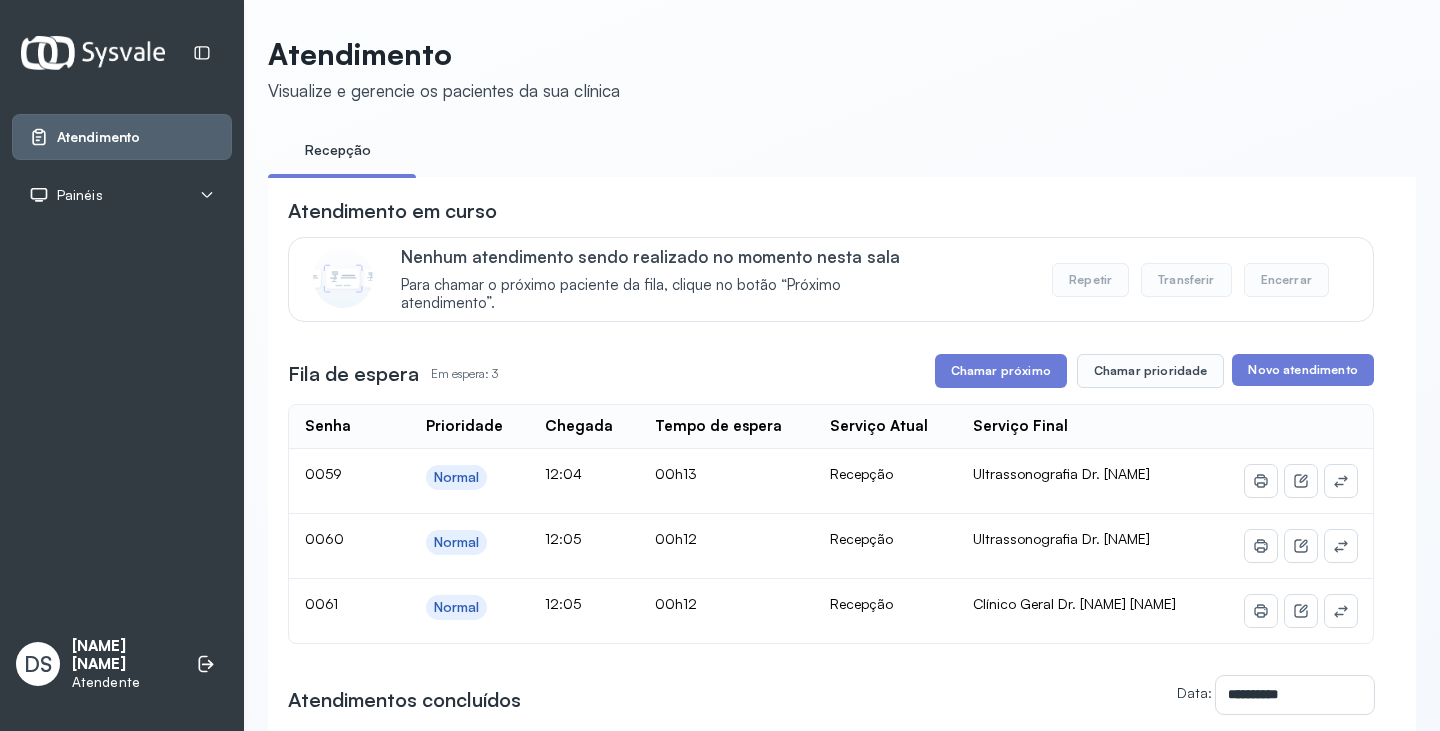scroll, scrollTop: 0, scrollLeft: 0, axis: both 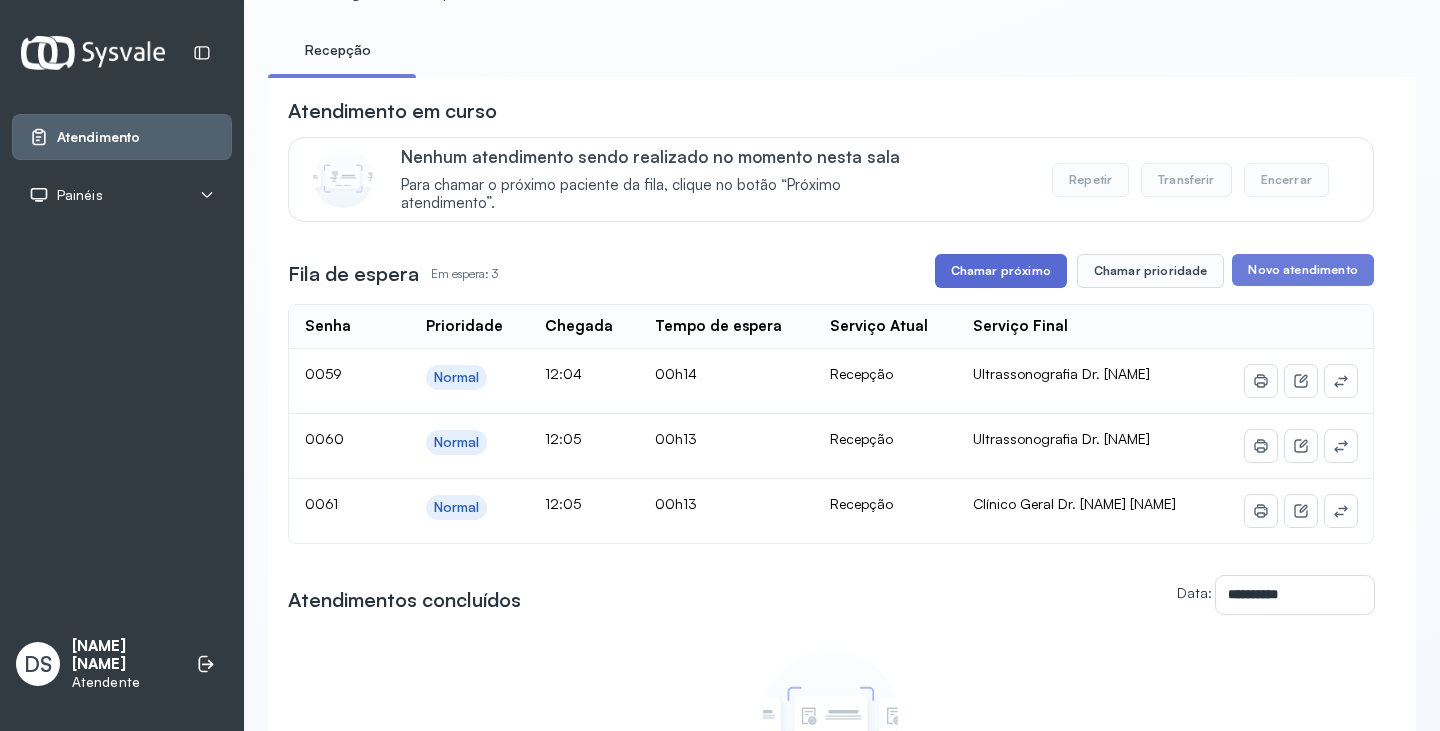click on "Chamar próximo" at bounding box center [1001, 271] 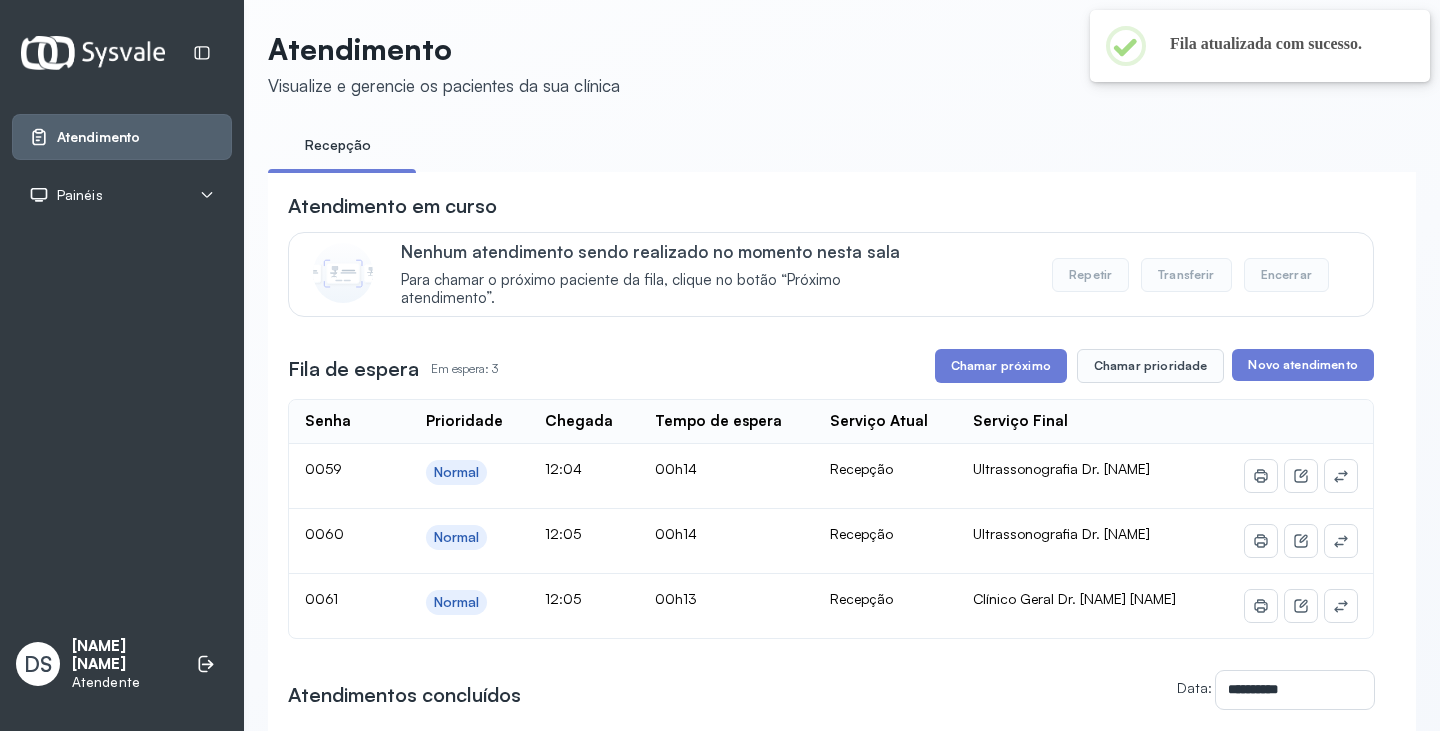 scroll, scrollTop: 100, scrollLeft: 0, axis: vertical 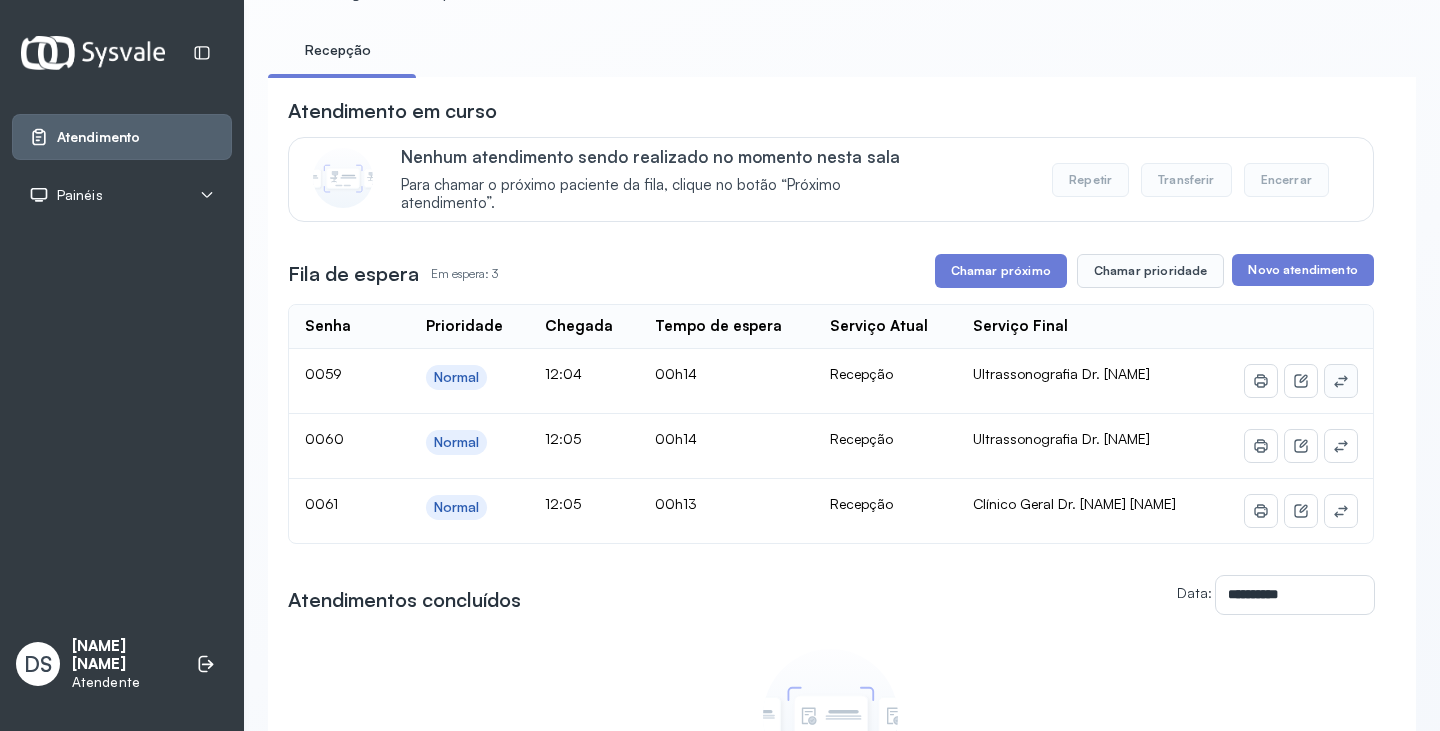 click 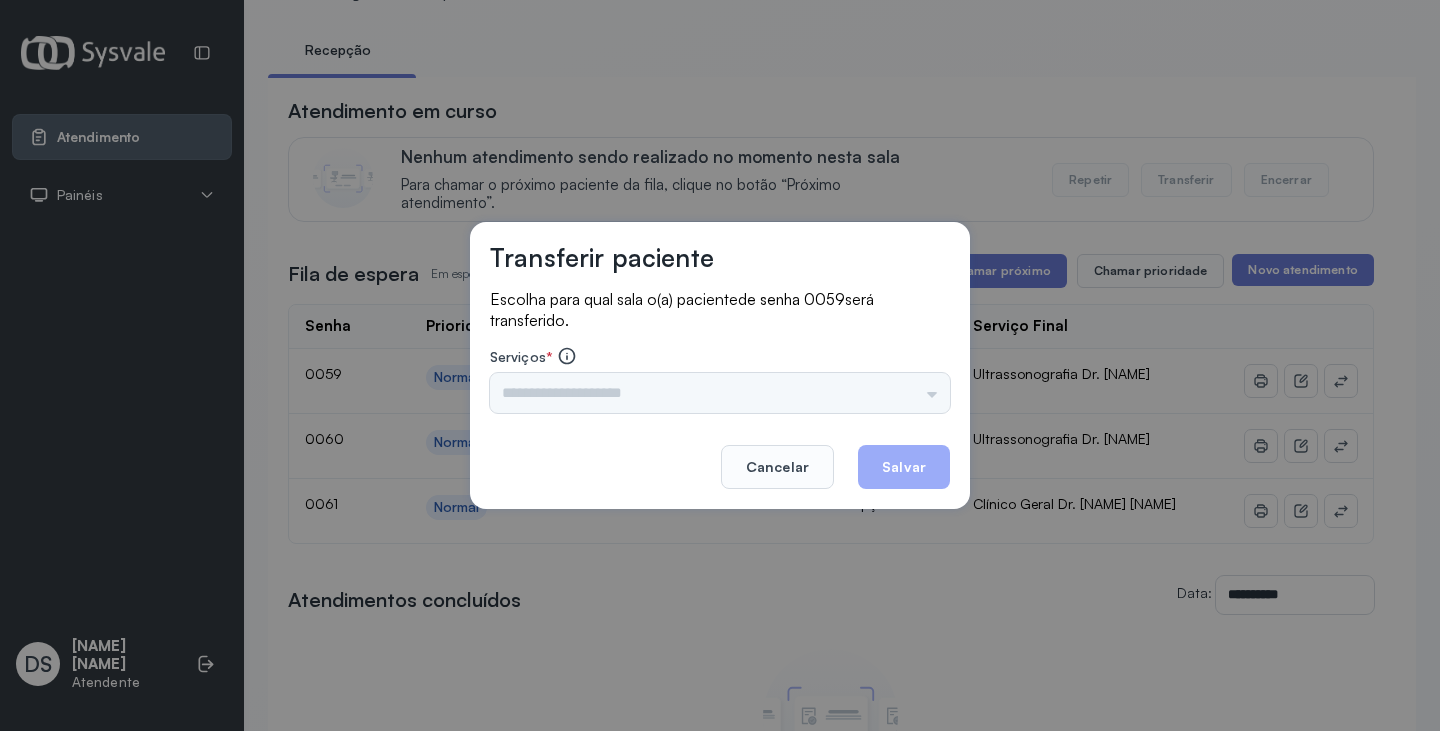 click on "Nenhuma opção encontrada" at bounding box center [720, 393] 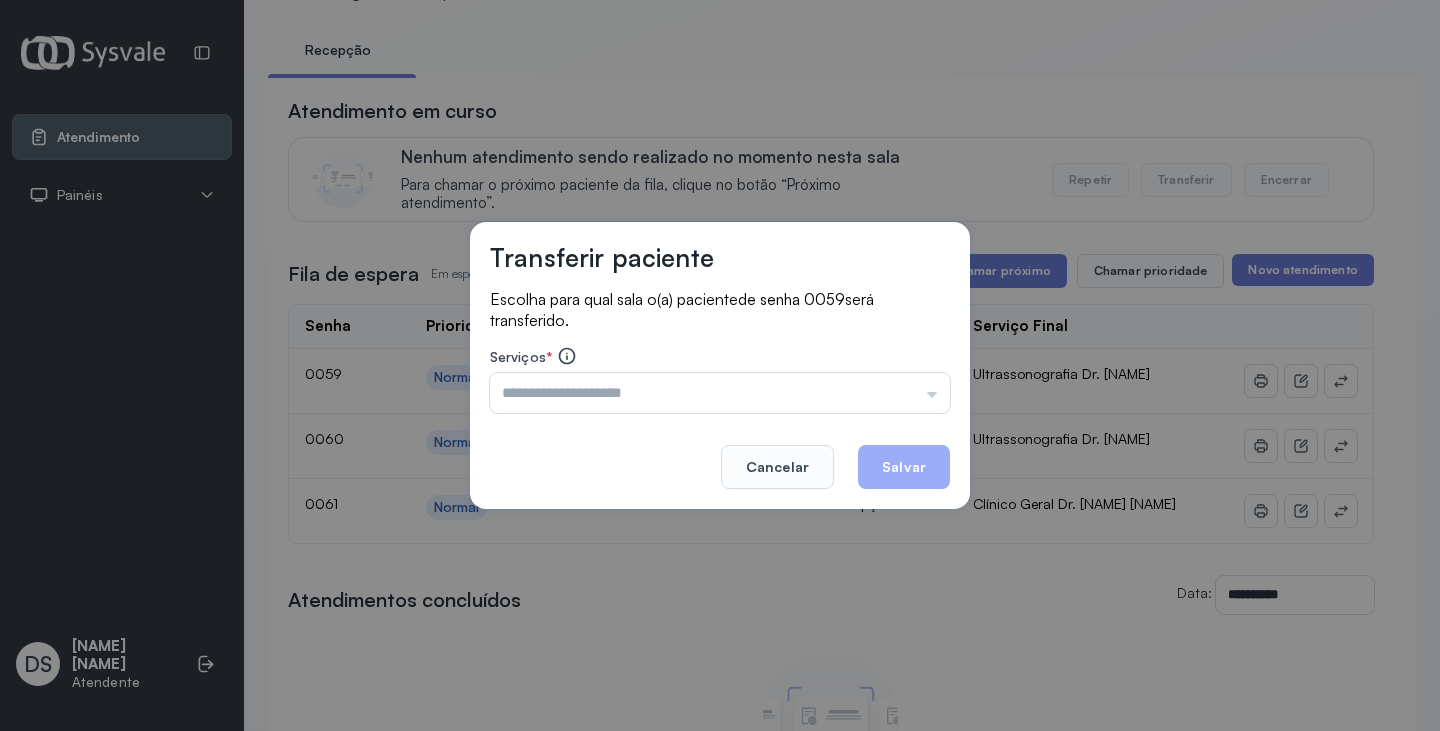 click at bounding box center [720, 393] 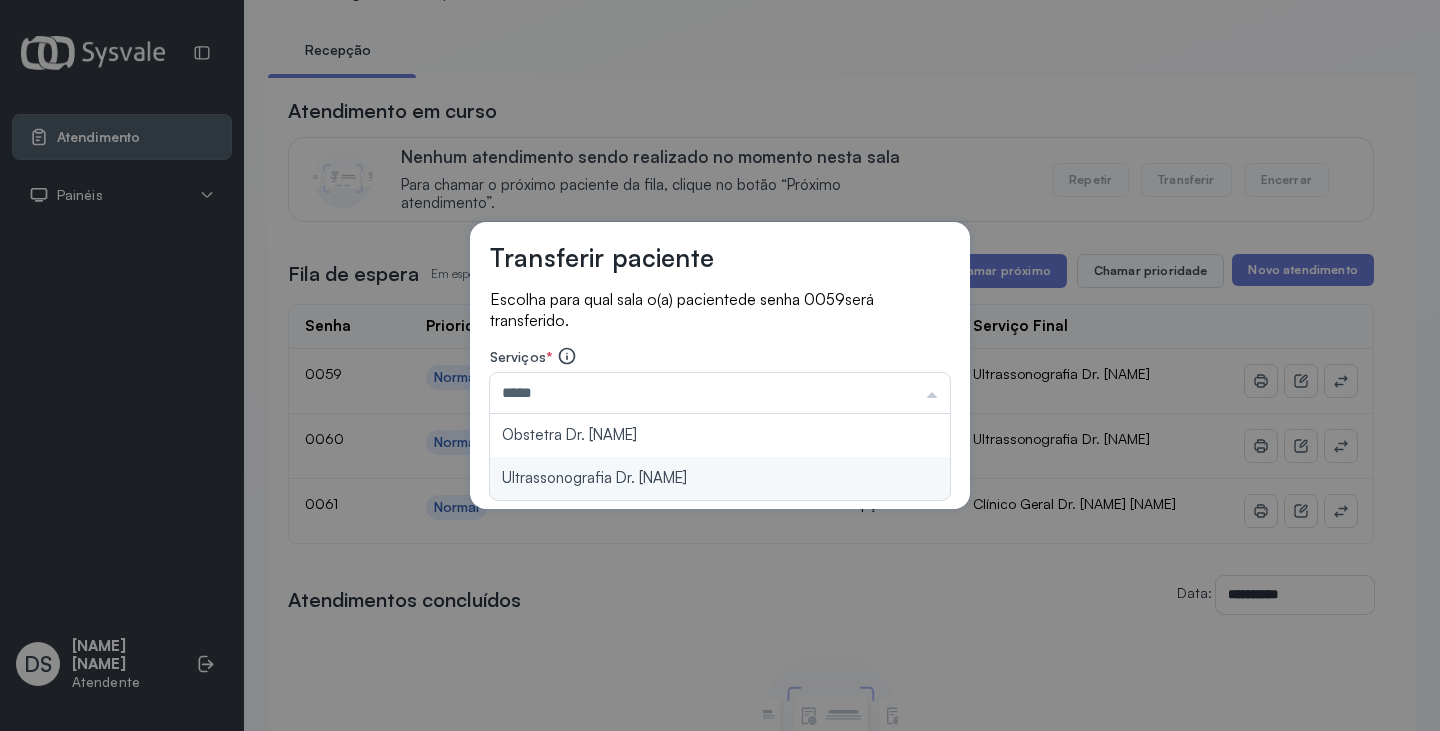 type on "**********" 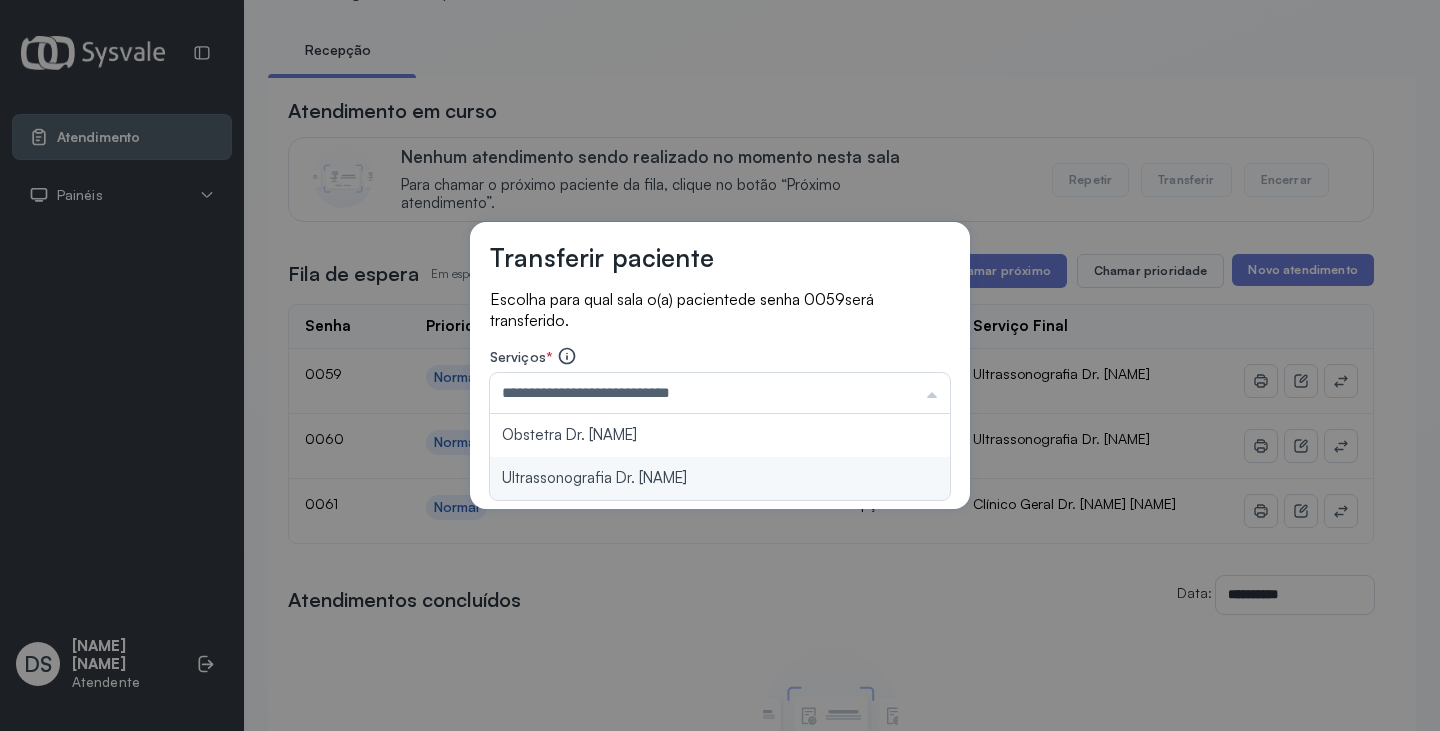 click on "**********" at bounding box center (720, 366) 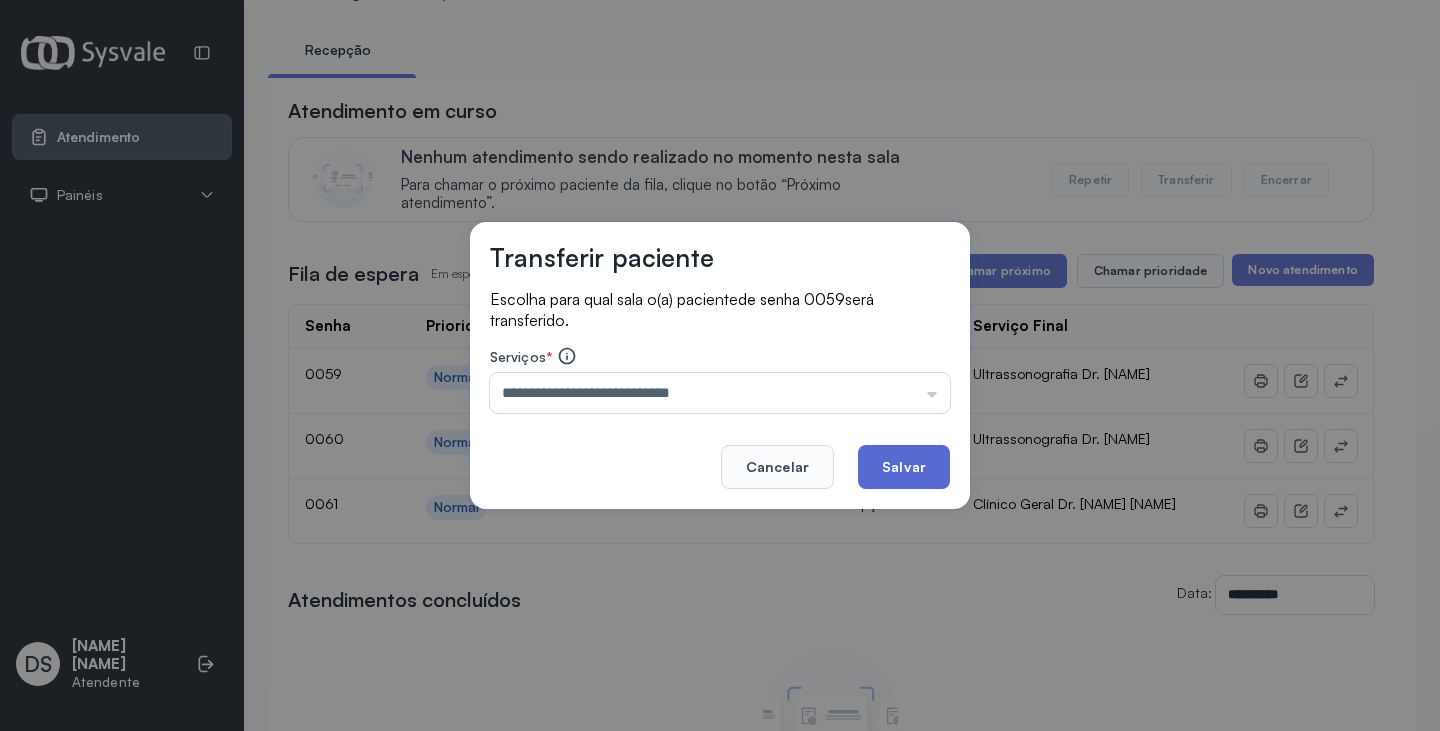 click on "Salvar" 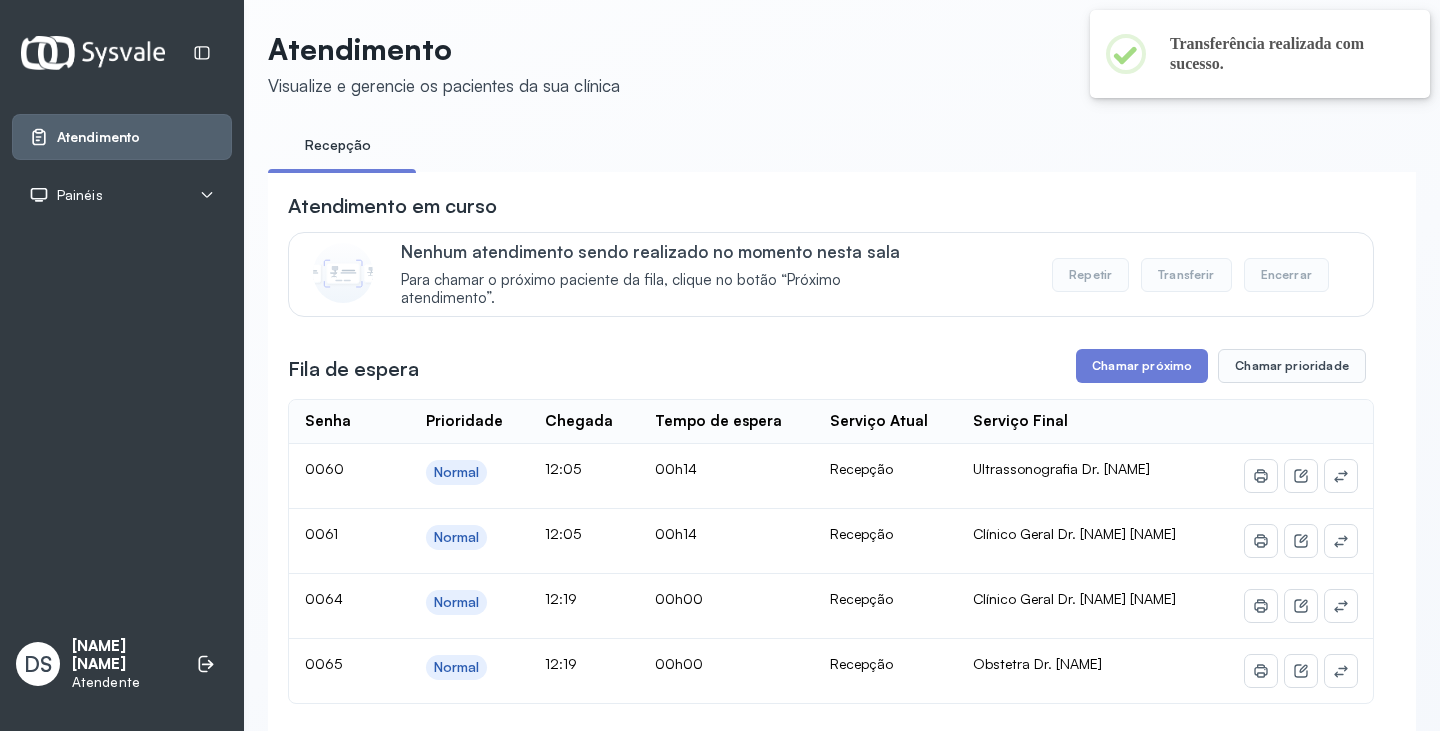scroll, scrollTop: 100, scrollLeft: 0, axis: vertical 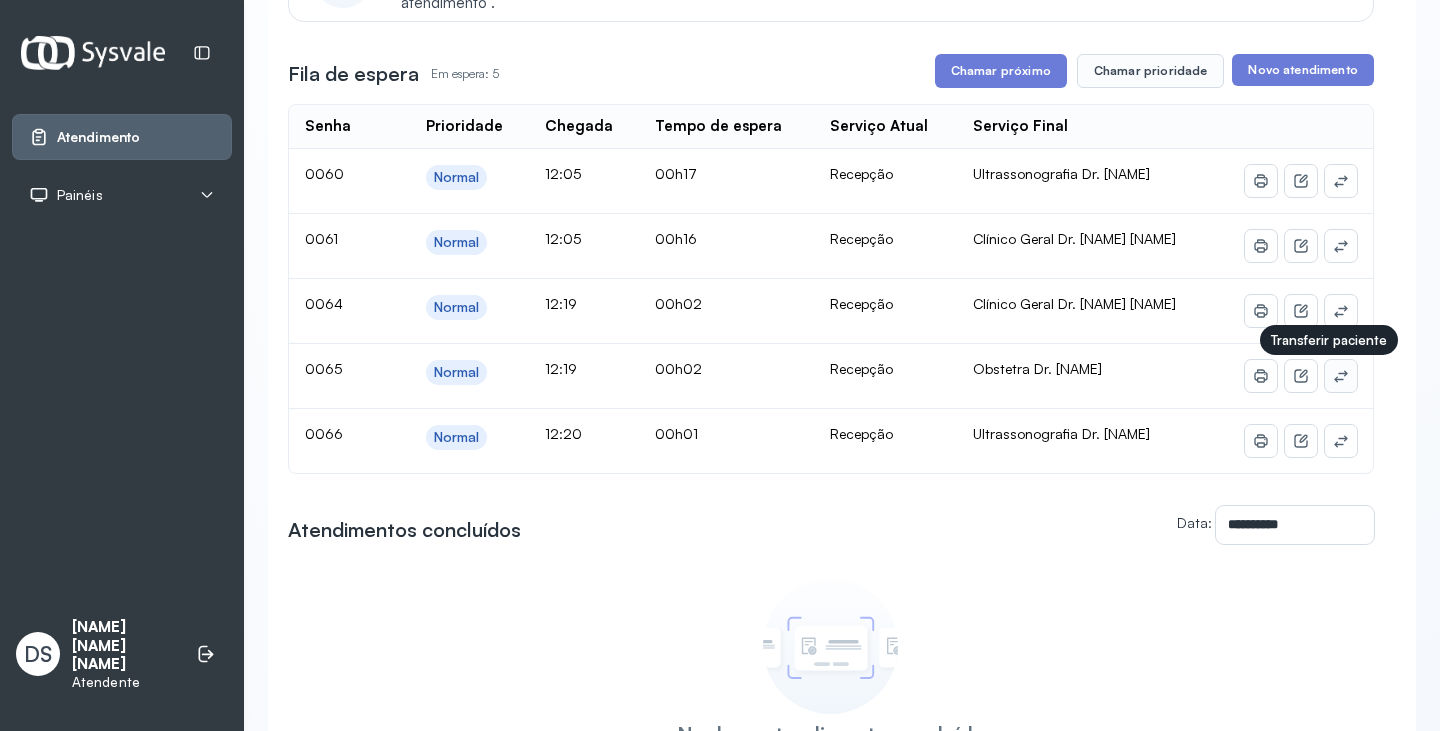 click 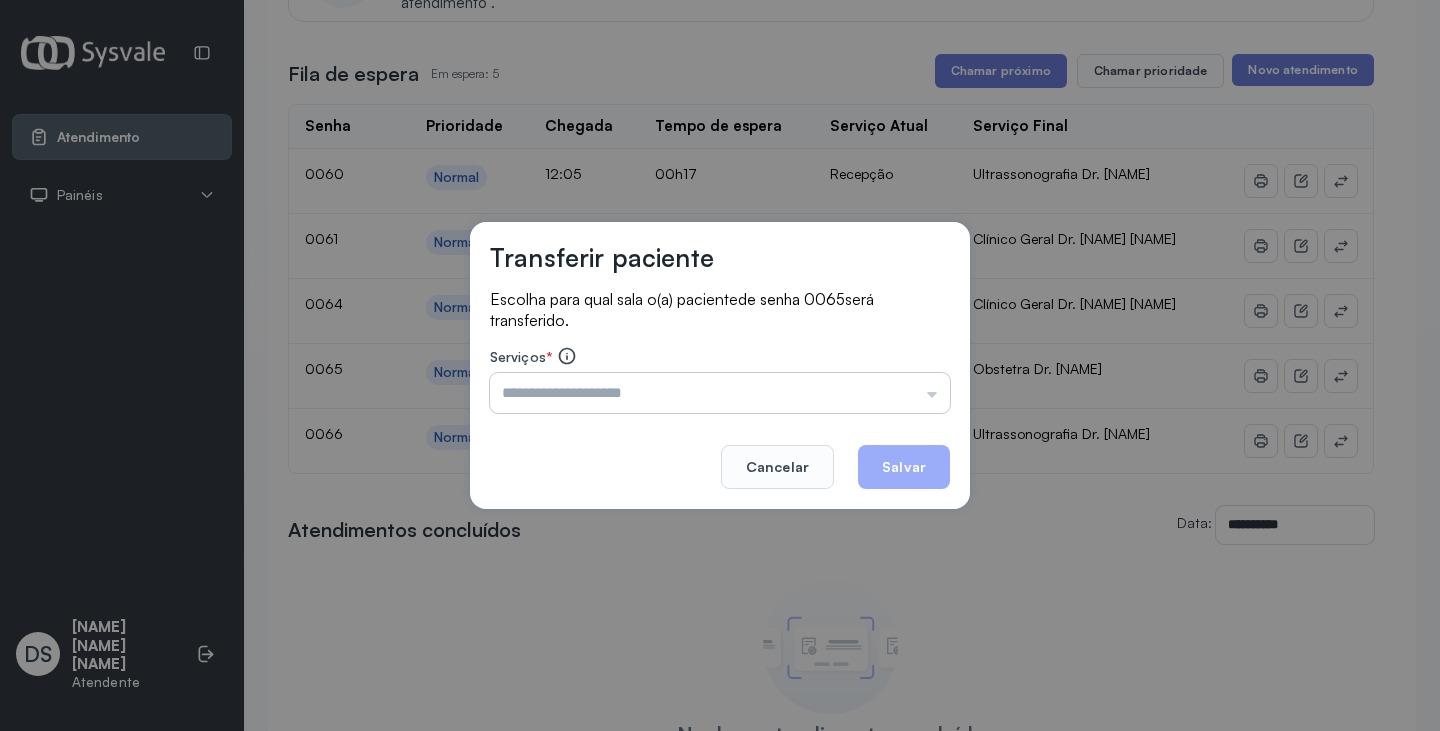 click at bounding box center (720, 393) 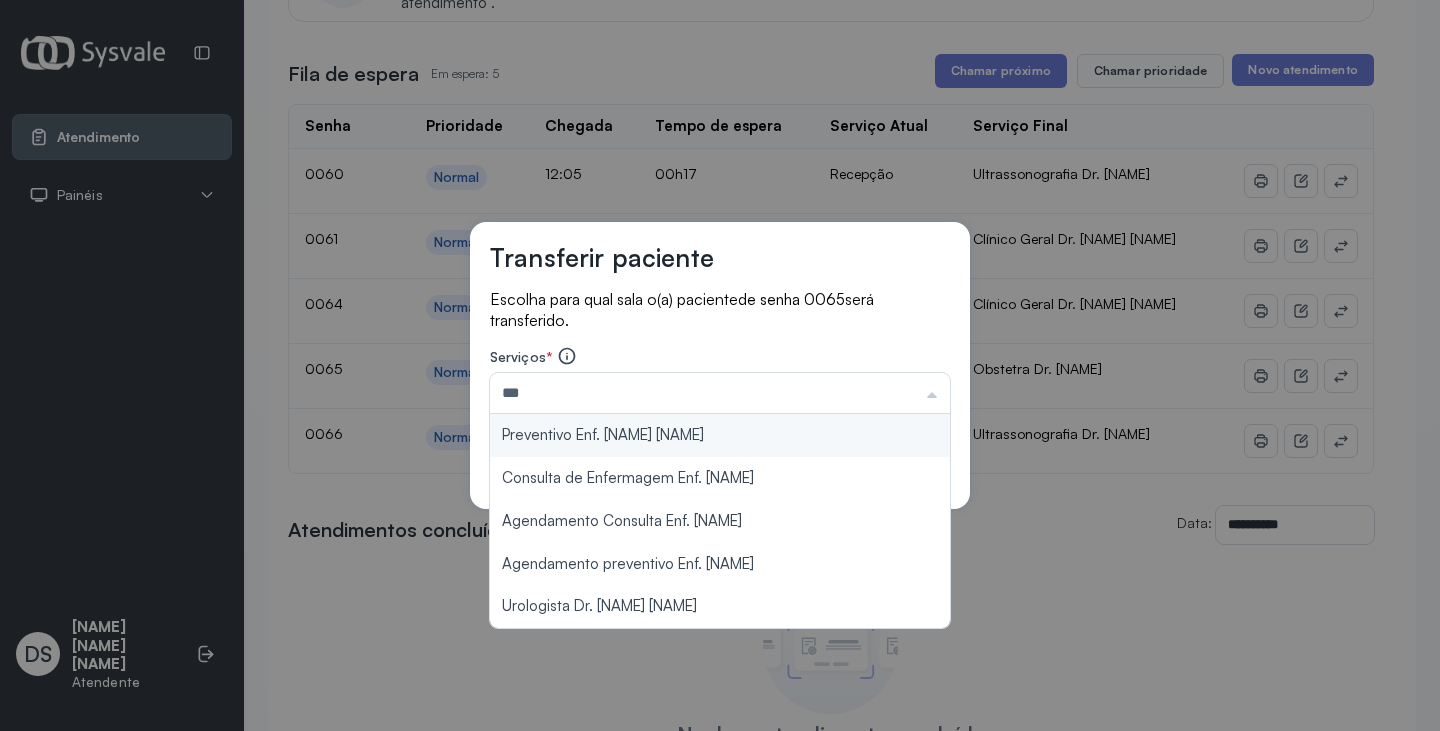 type on "**********" 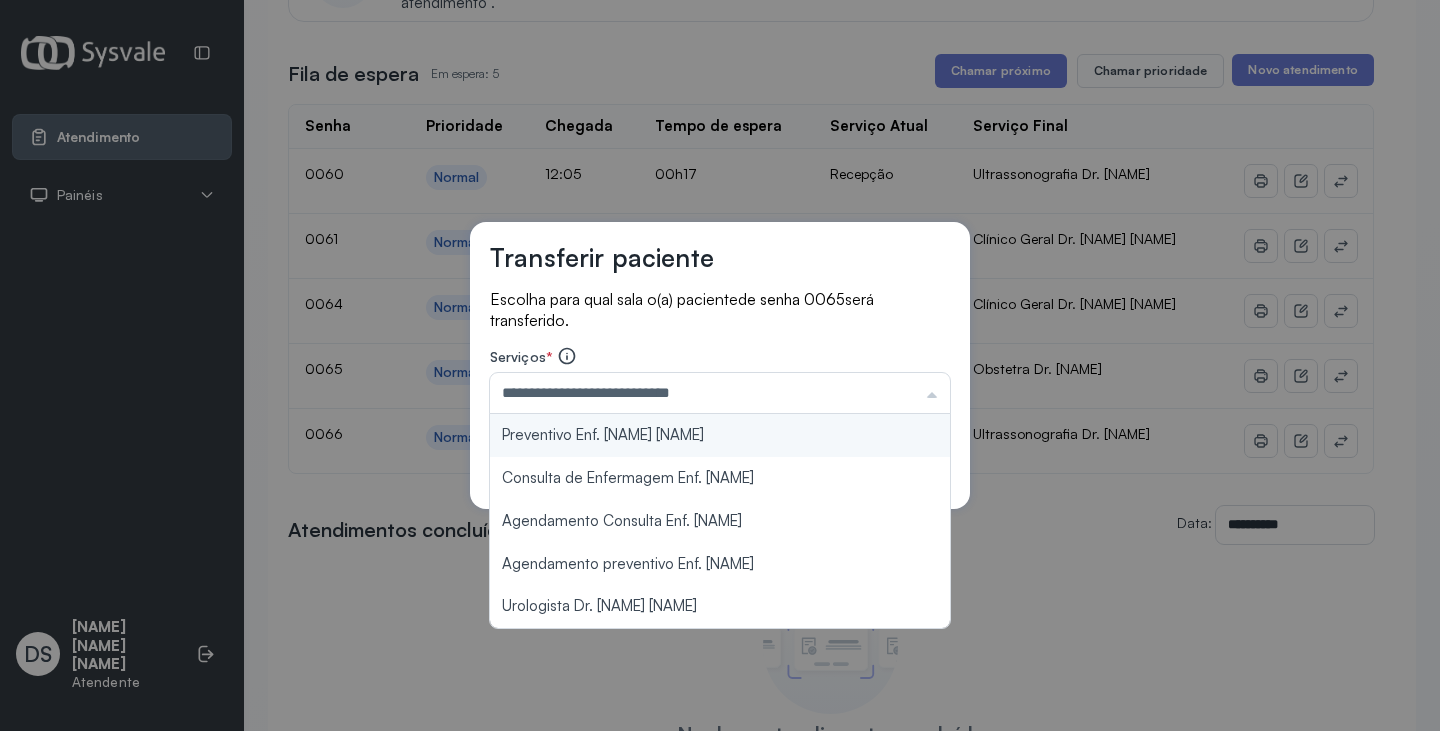 click on "**********" at bounding box center (720, 366) 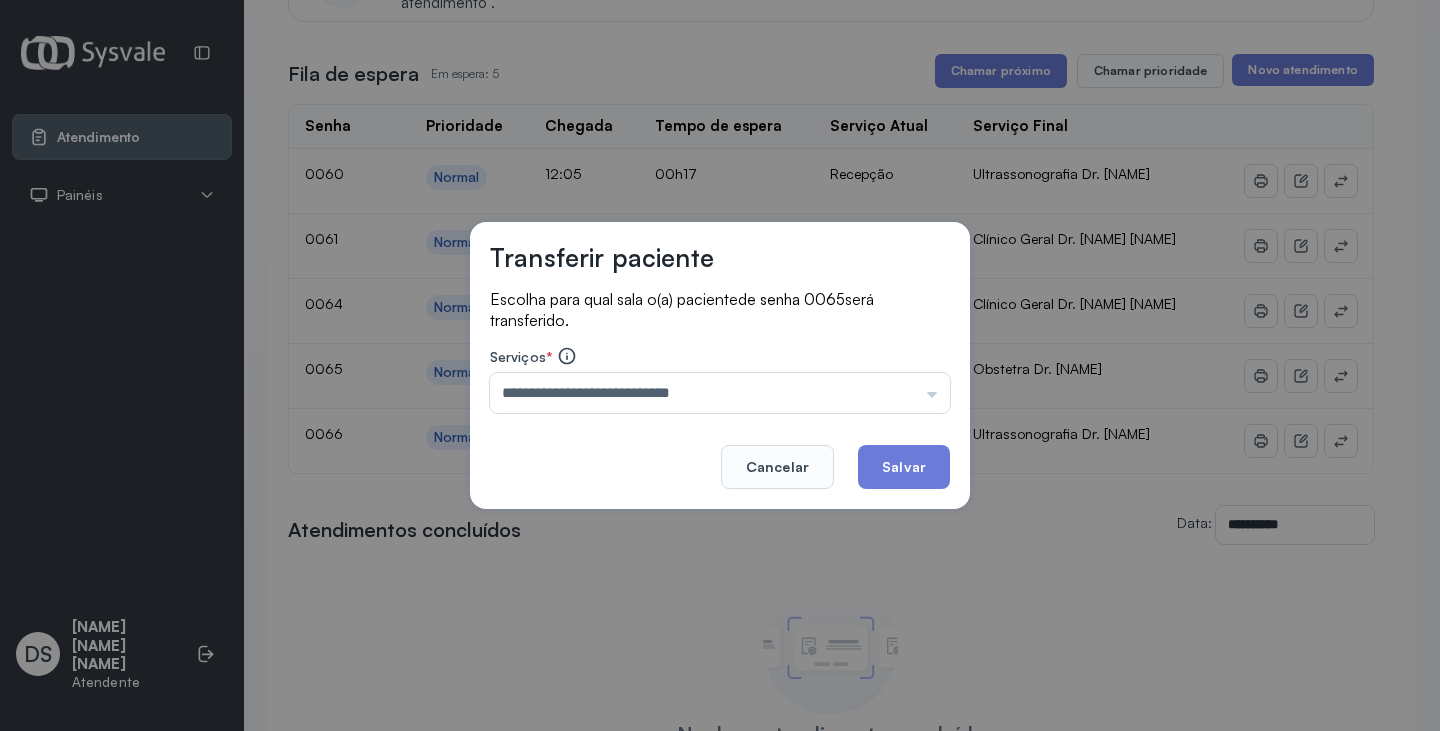 click on "**********" at bounding box center [720, 366] 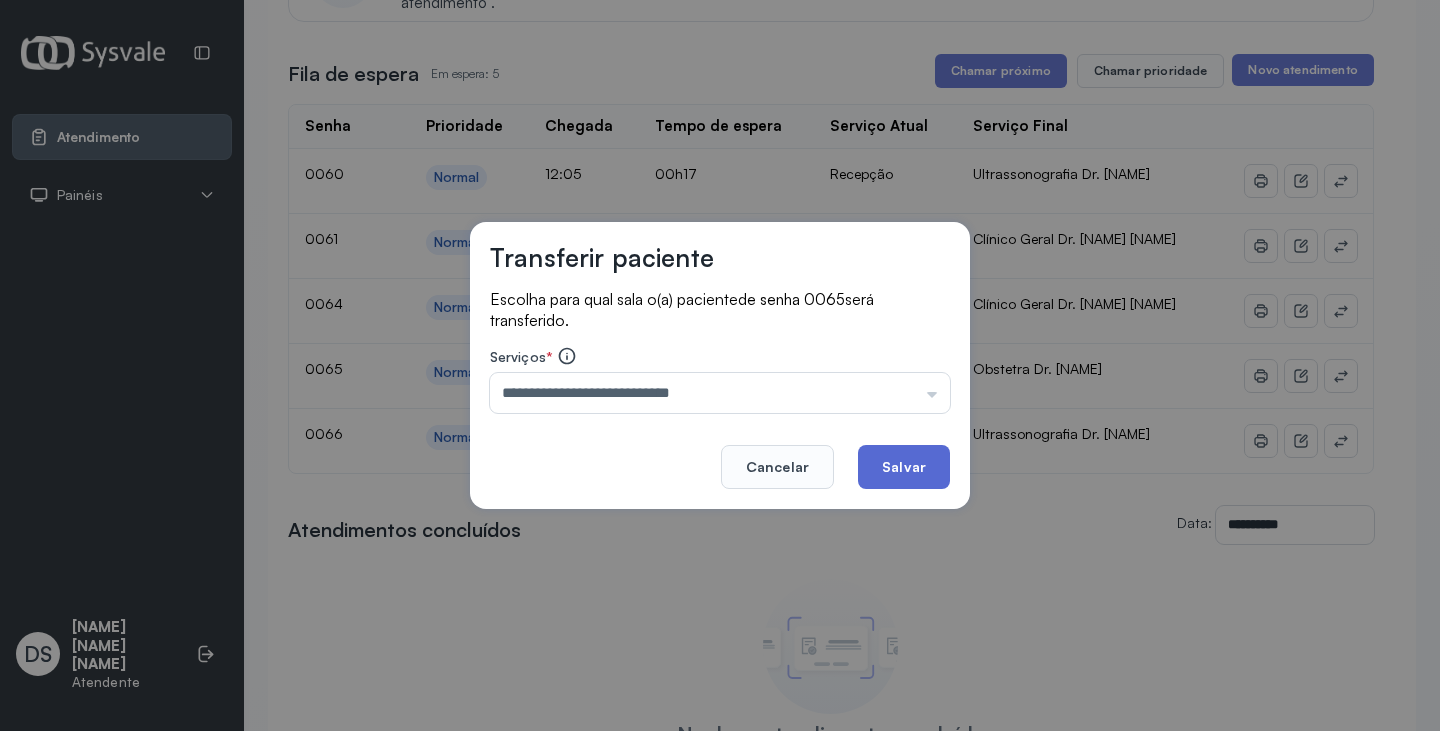 click on "Salvar" 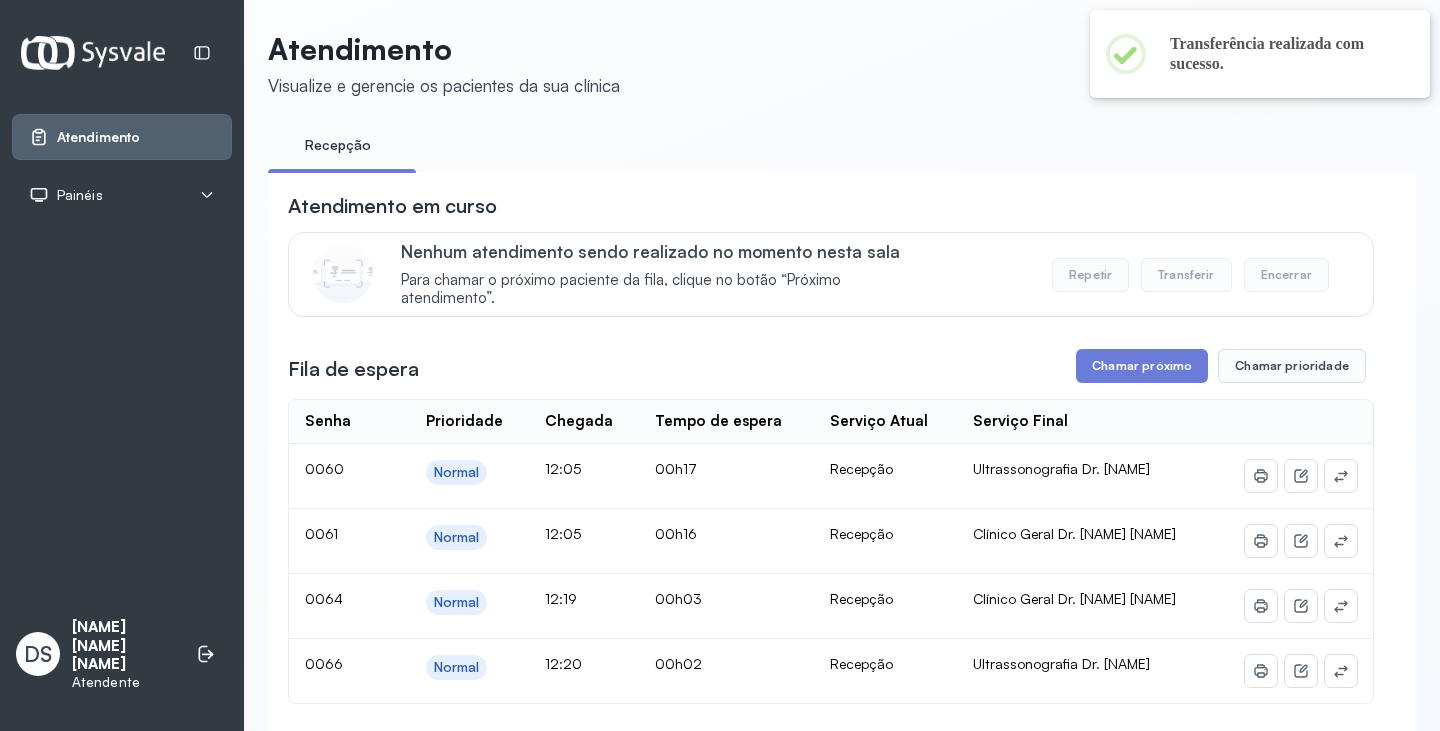 scroll, scrollTop: 300, scrollLeft: 0, axis: vertical 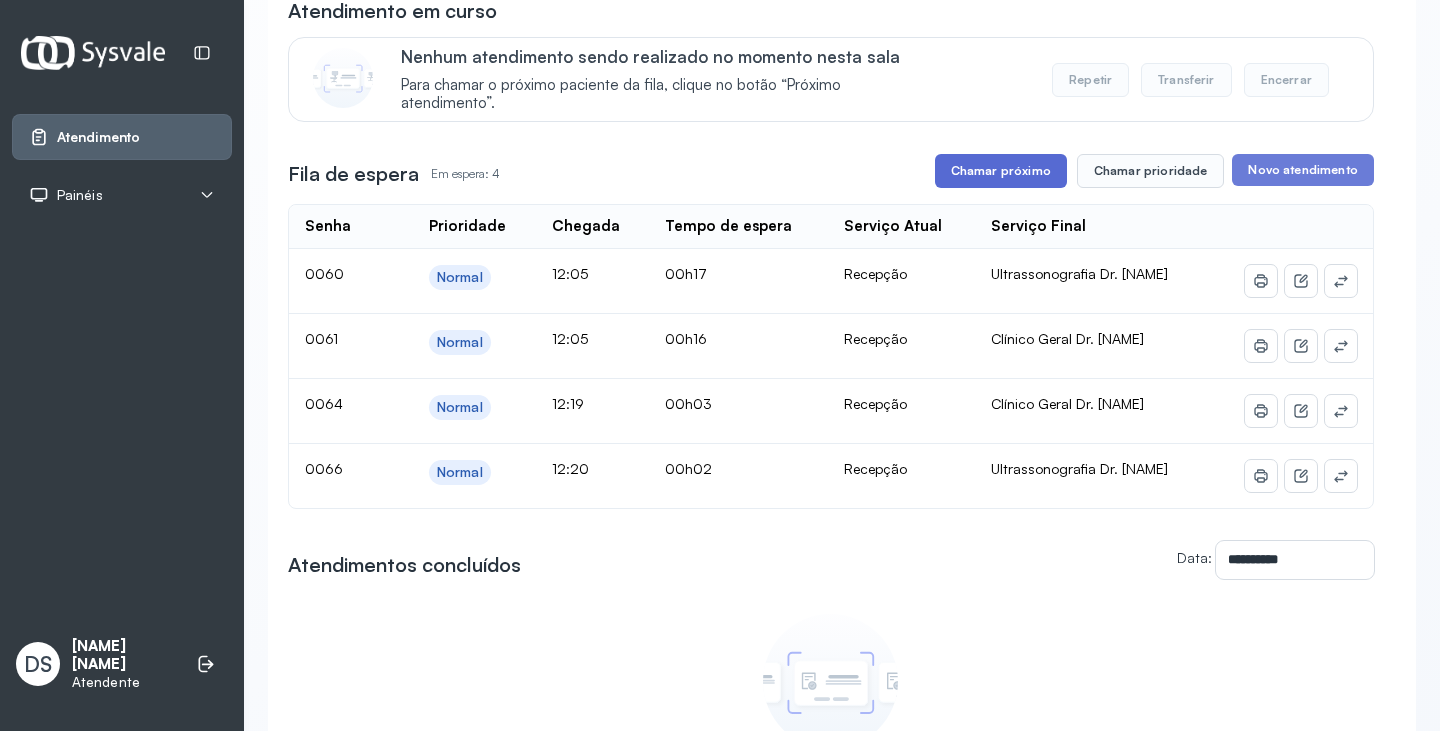 click on "Chamar próximo" at bounding box center (1001, 171) 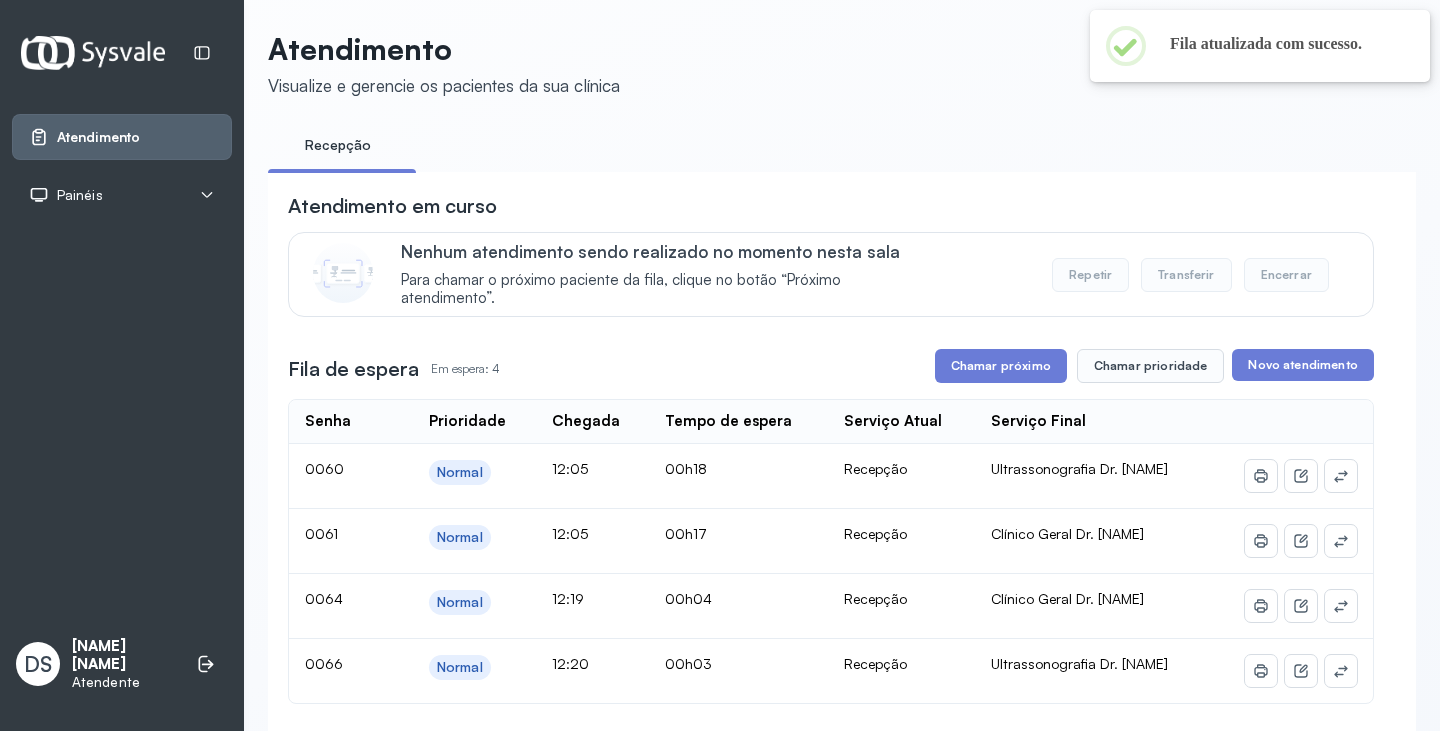 scroll, scrollTop: 200, scrollLeft: 0, axis: vertical 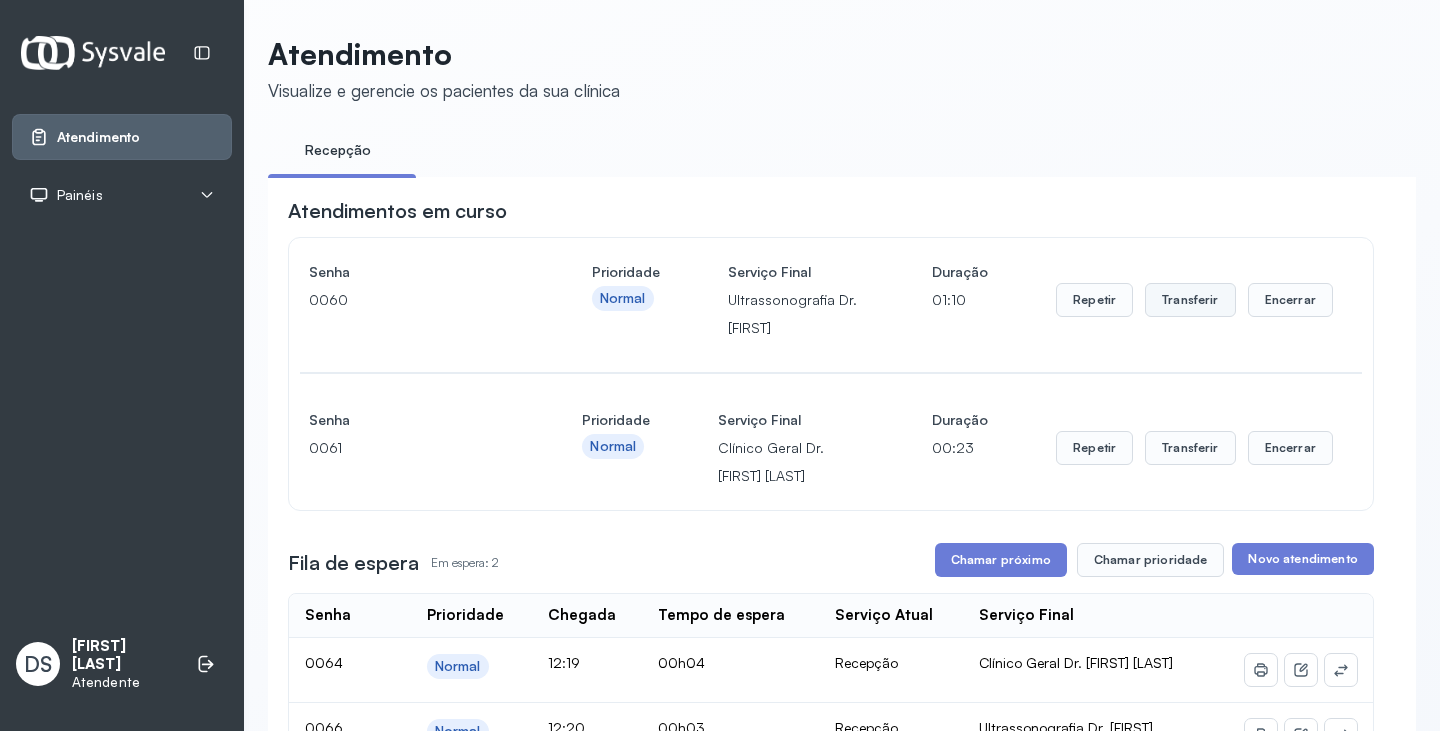click on "Transferir" at bounding box center (1190, 300) 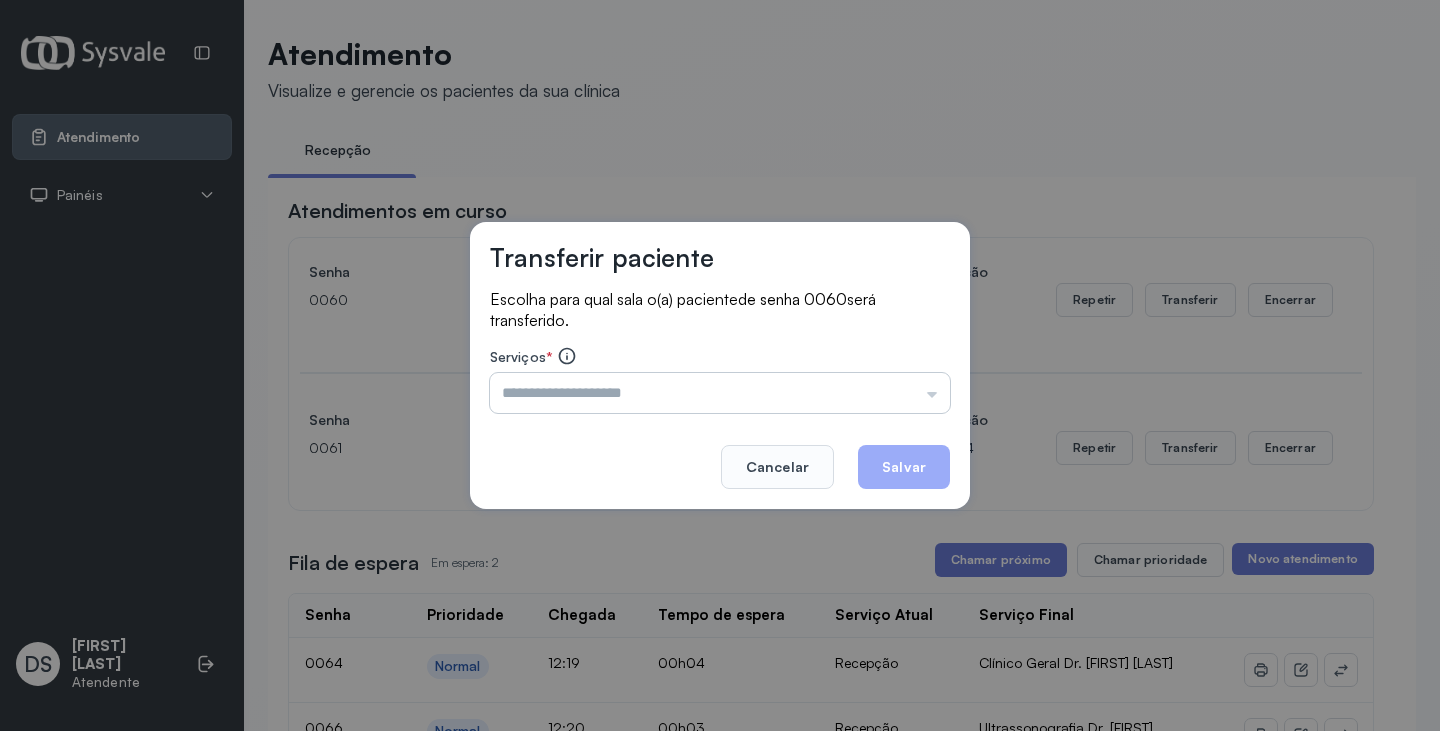 click at bounding box center [720, 393] 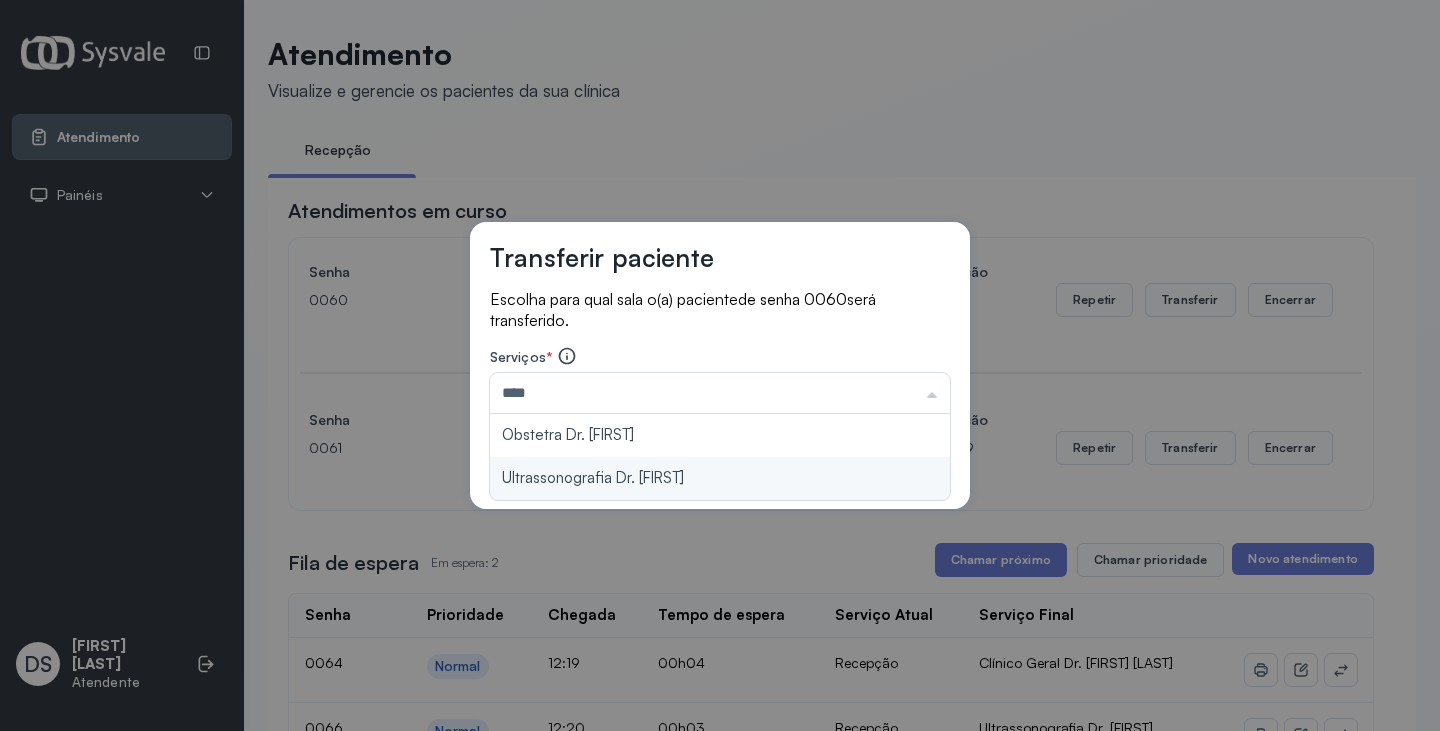 type on "**********" 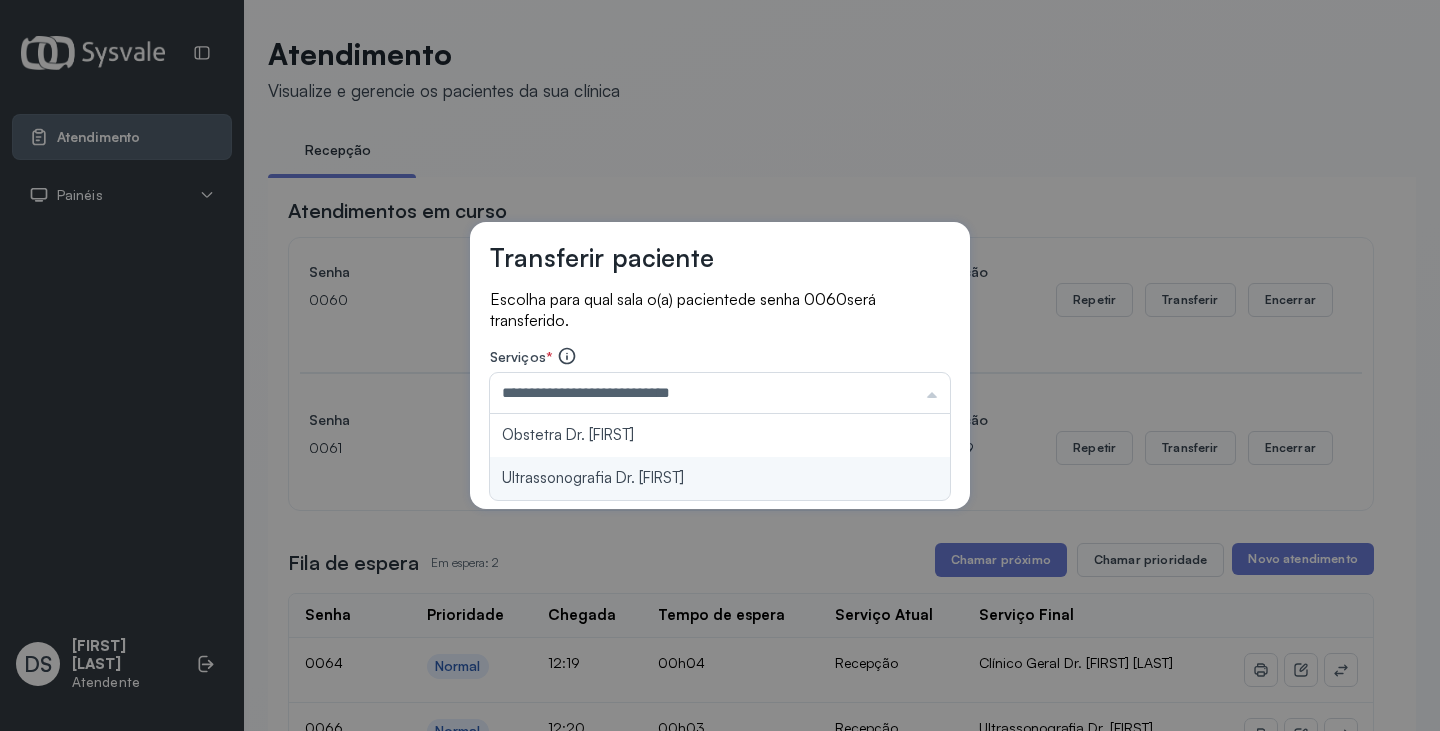 click on "**********" at bounding box center [720, 366] 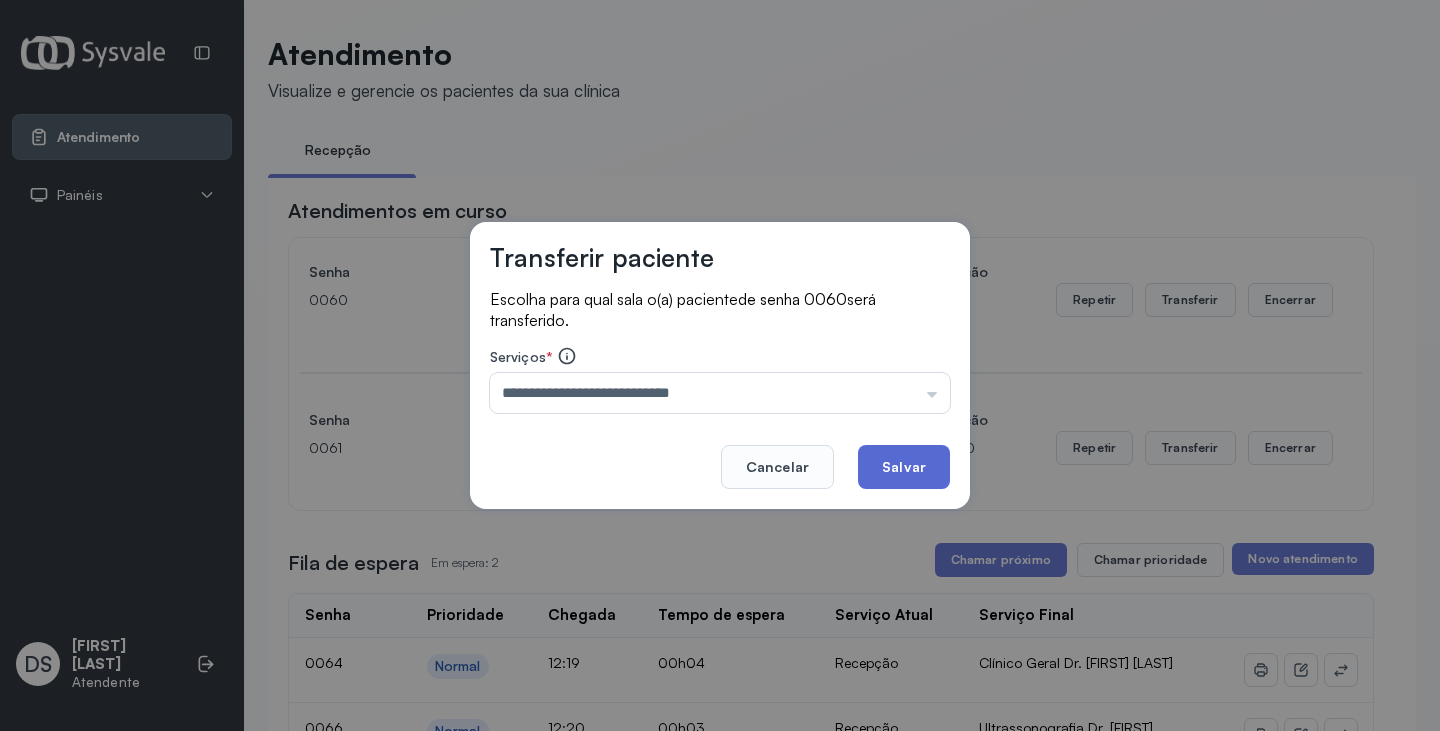 click on "Salvar" 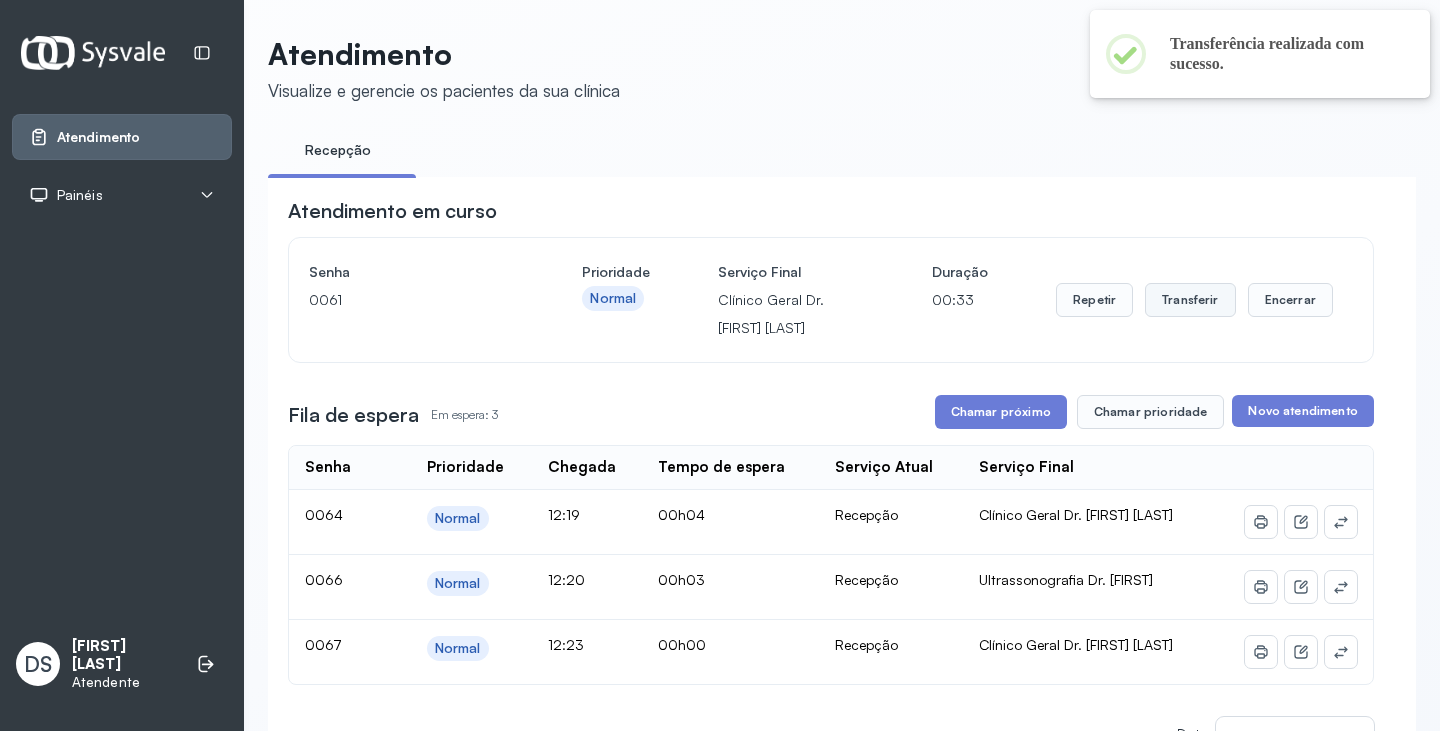 click on "Transferir" at bounding box center (1190, 300) 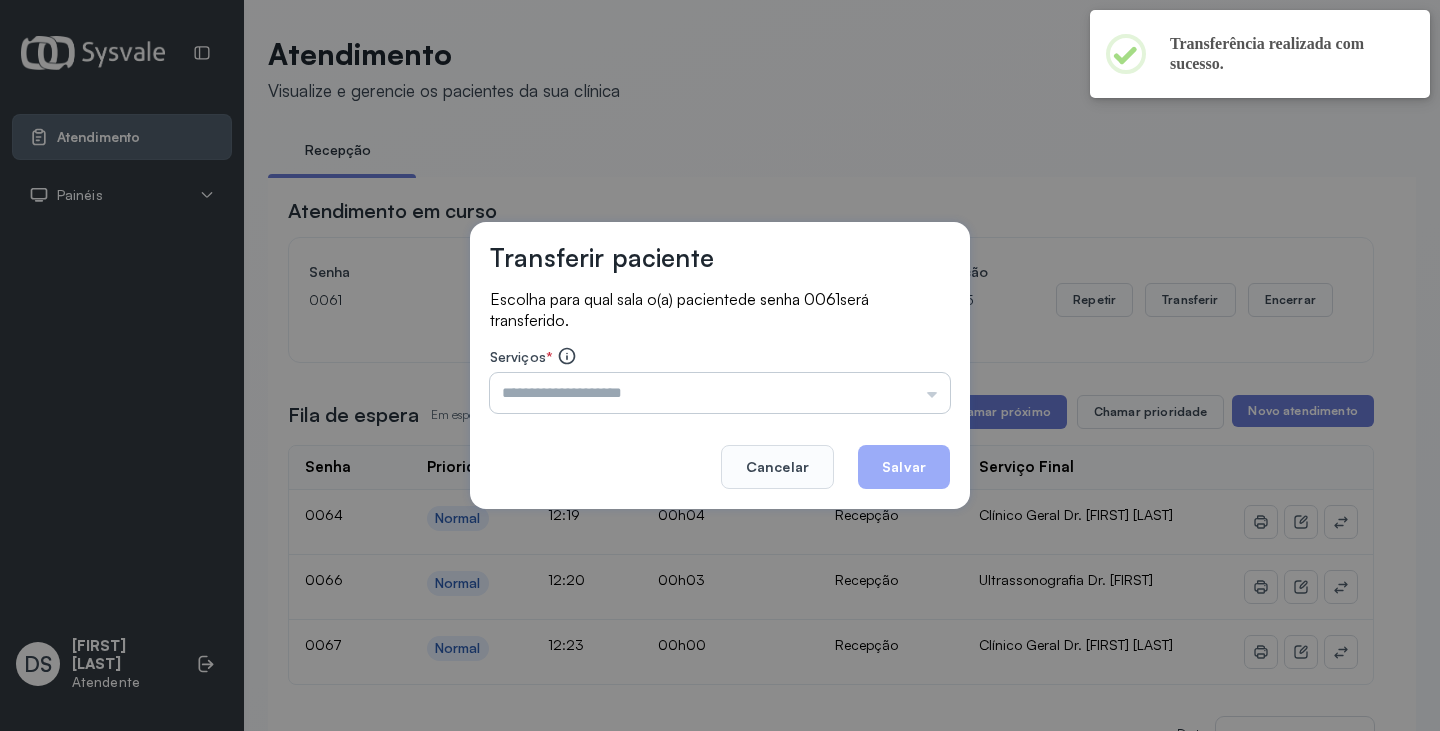 click at bounding box center (720, 393) 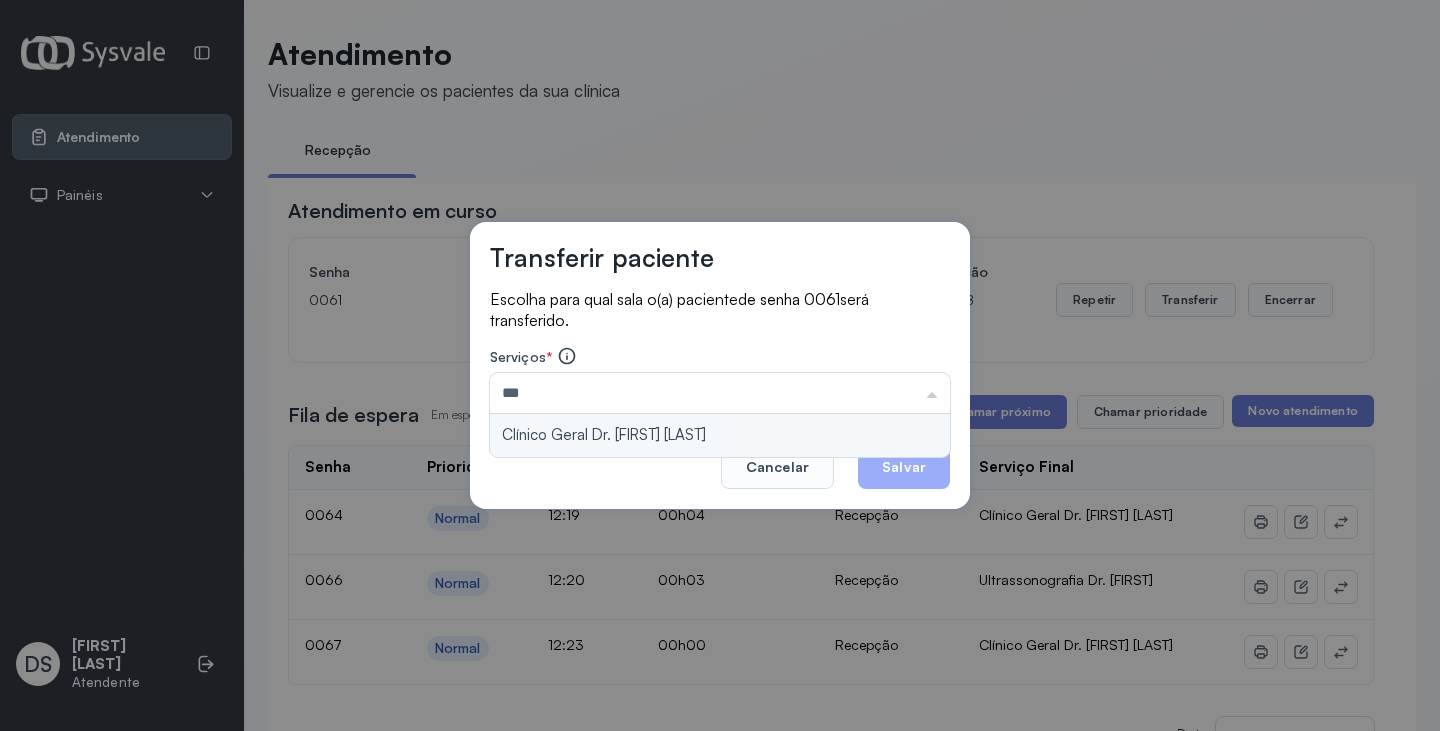 type on "**********" 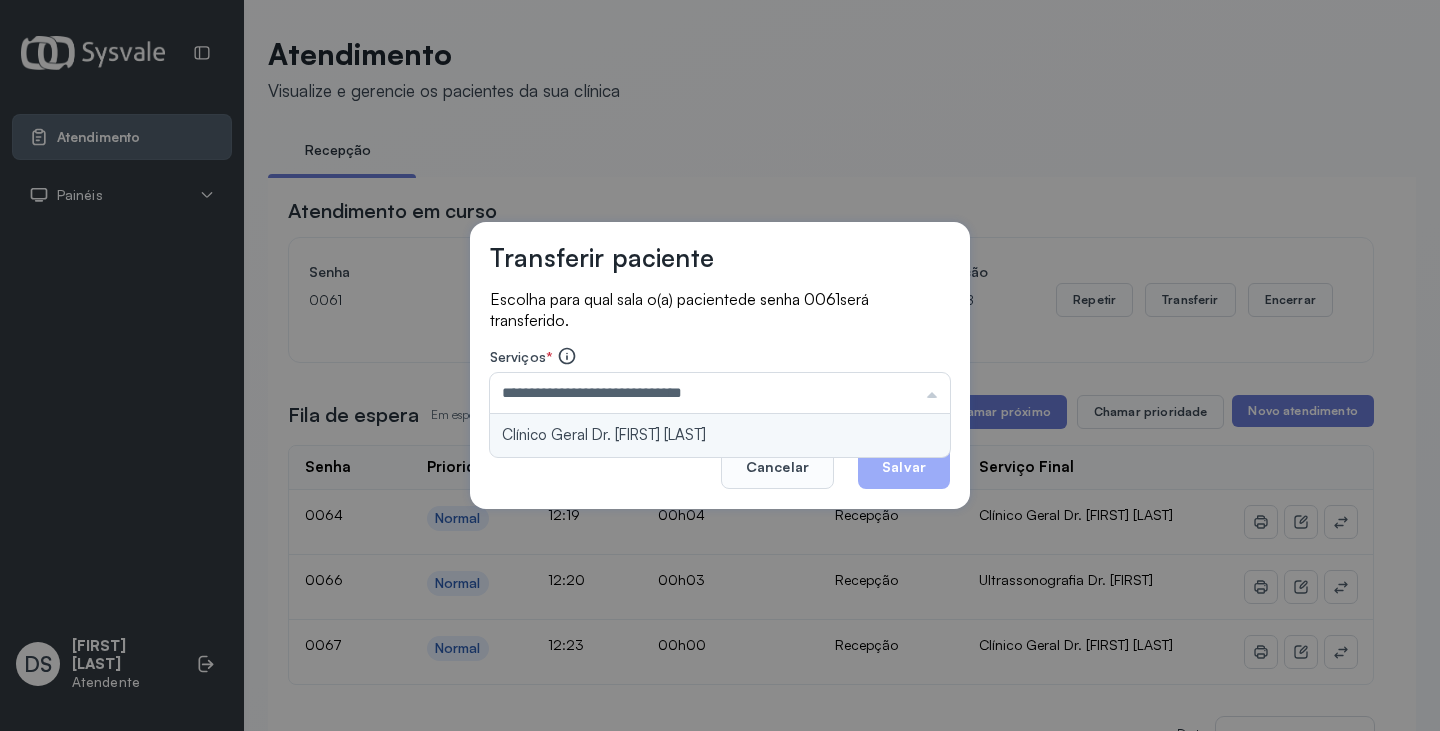click on "**********" at bounding box center [720, 366] 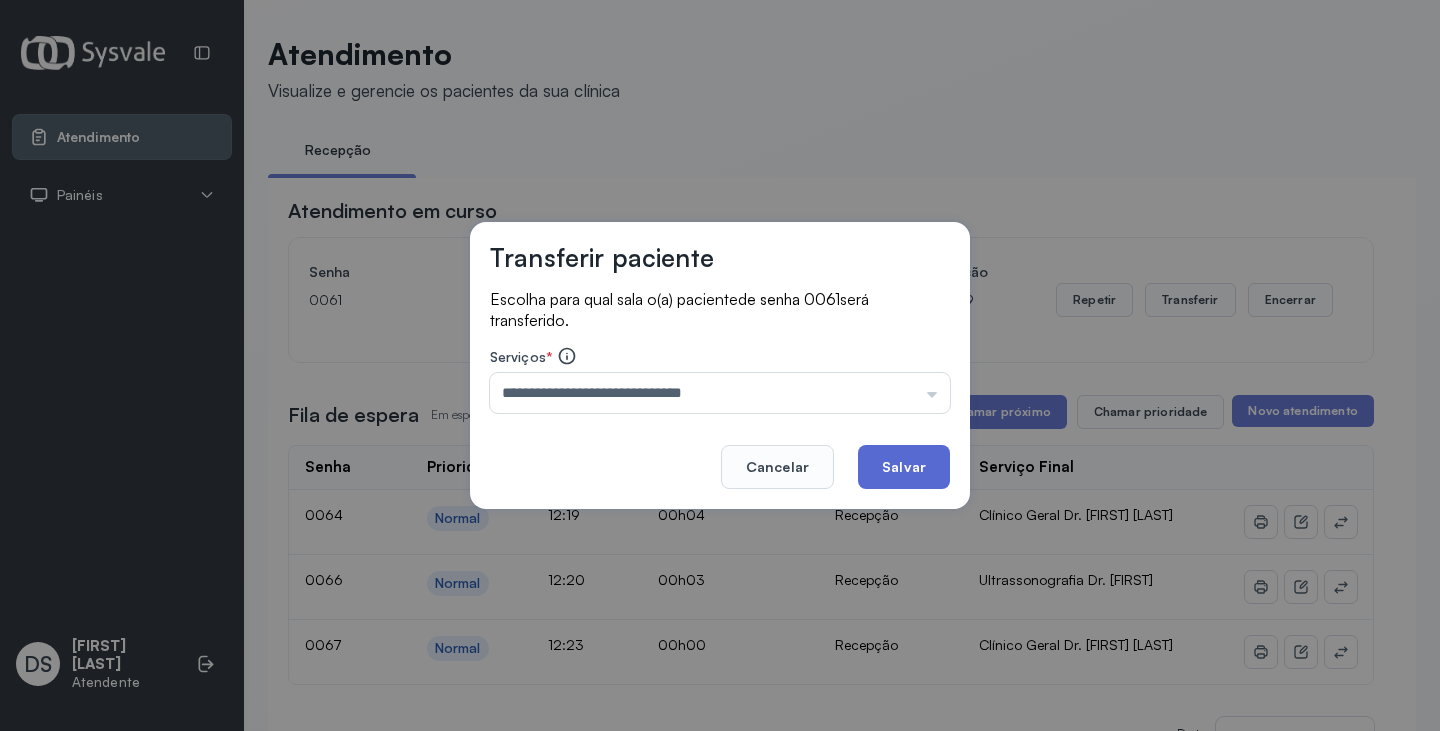 click on "Salvar" 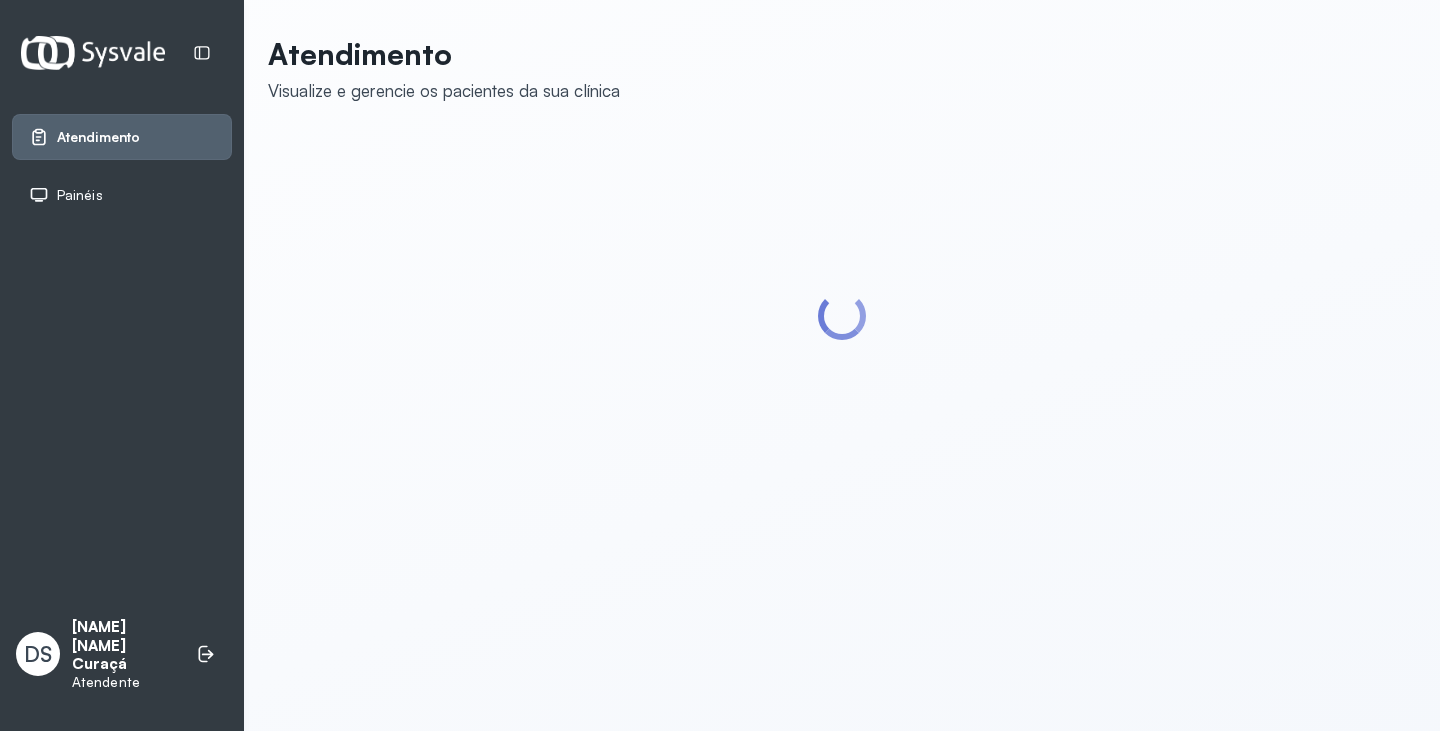 scroll, scrollTop: 0, scrollLeft: 0, axis: both 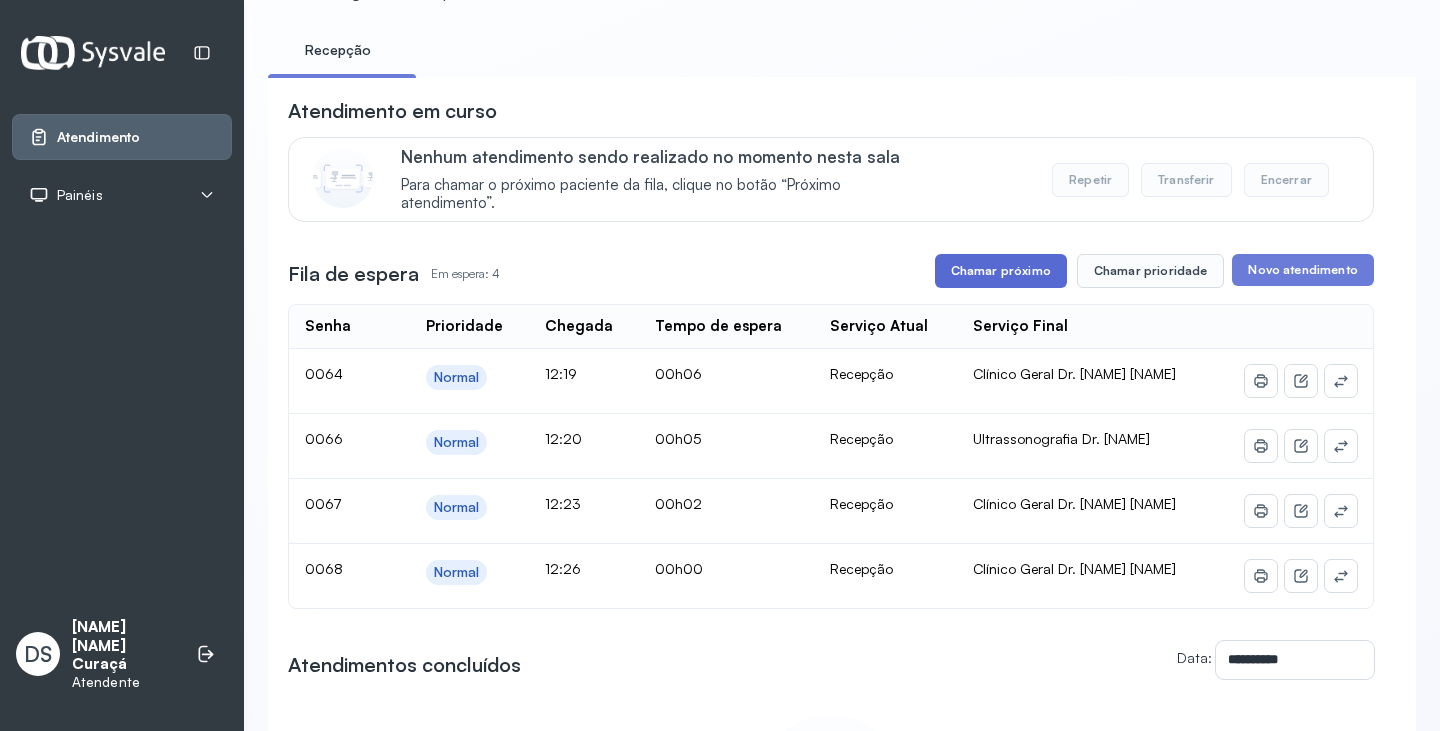 click on "Chamar próximo" at bounding box center (1001, 271) 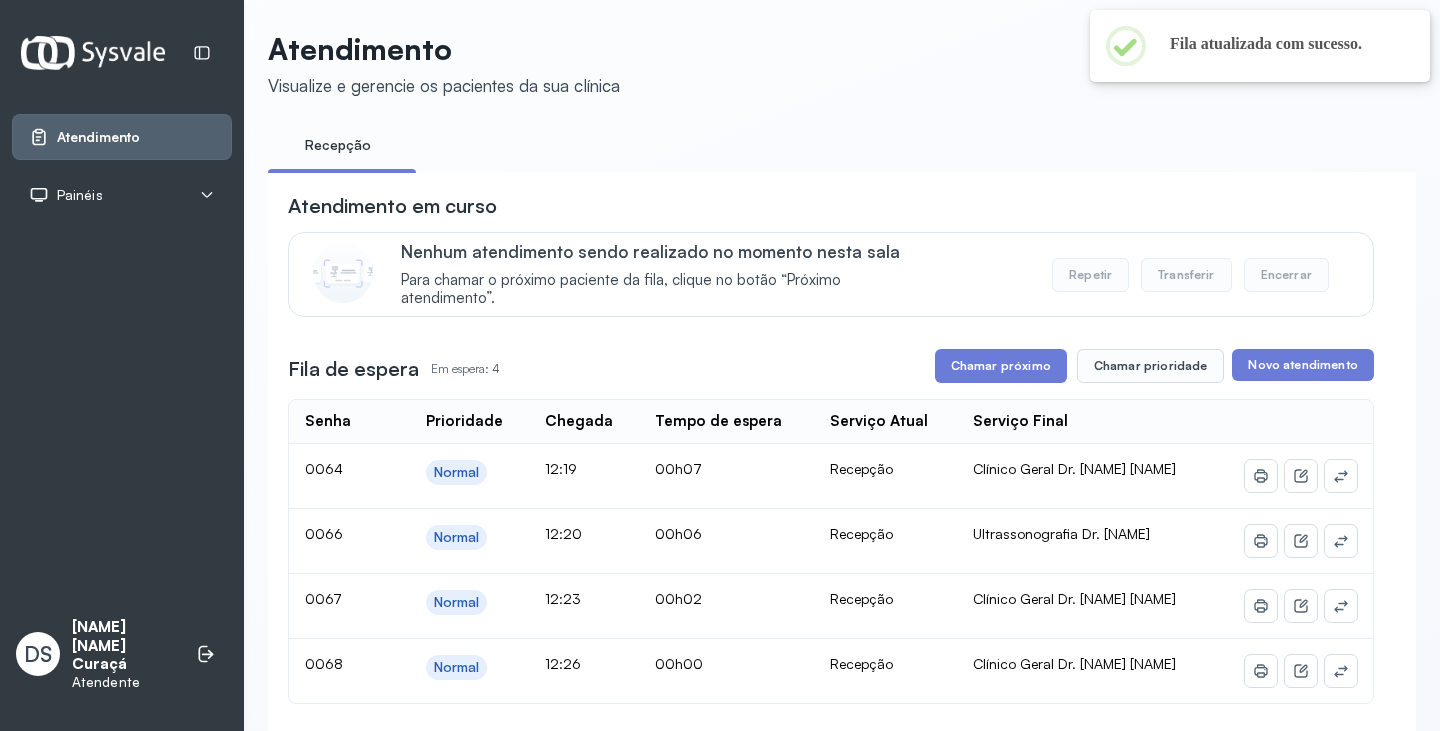 scroll, scrollTop: 100, scrollLeft: 0, axis: vertical 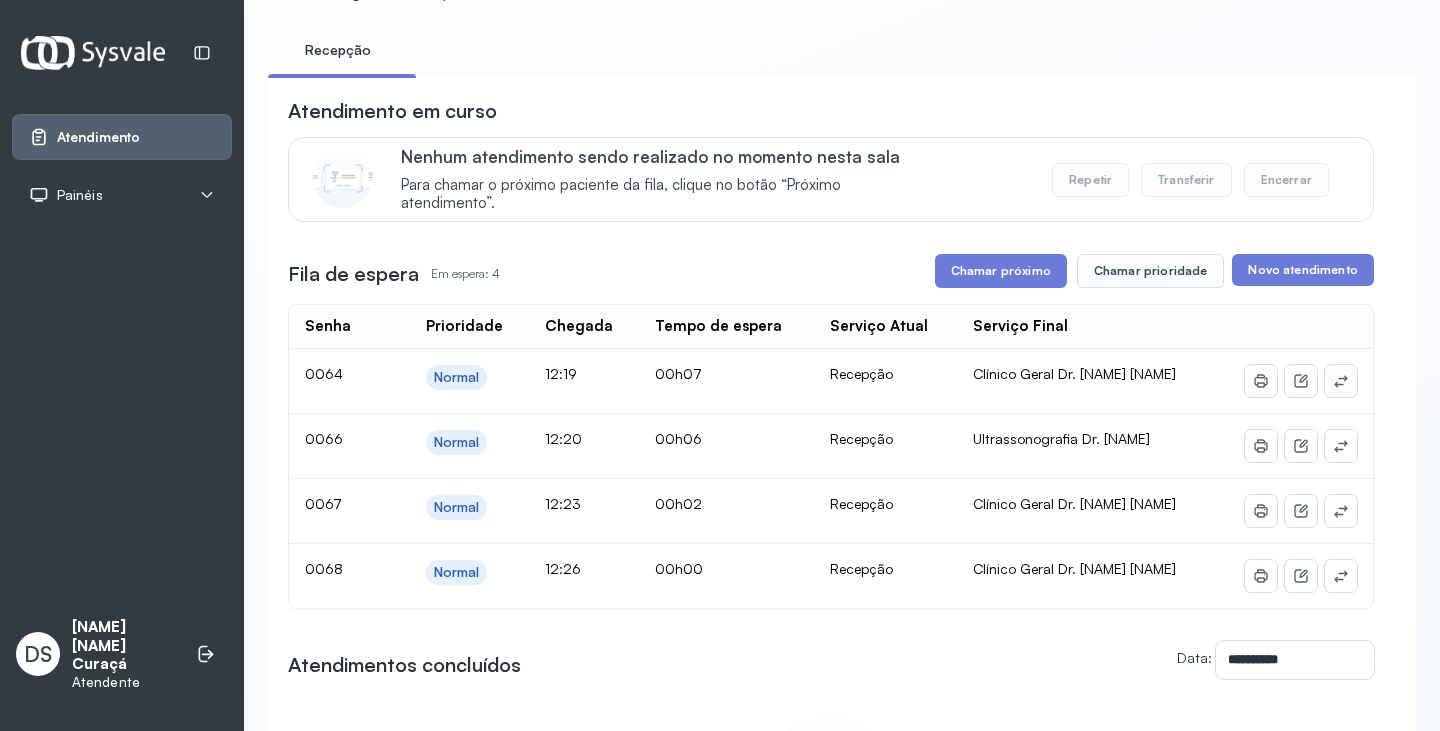 click 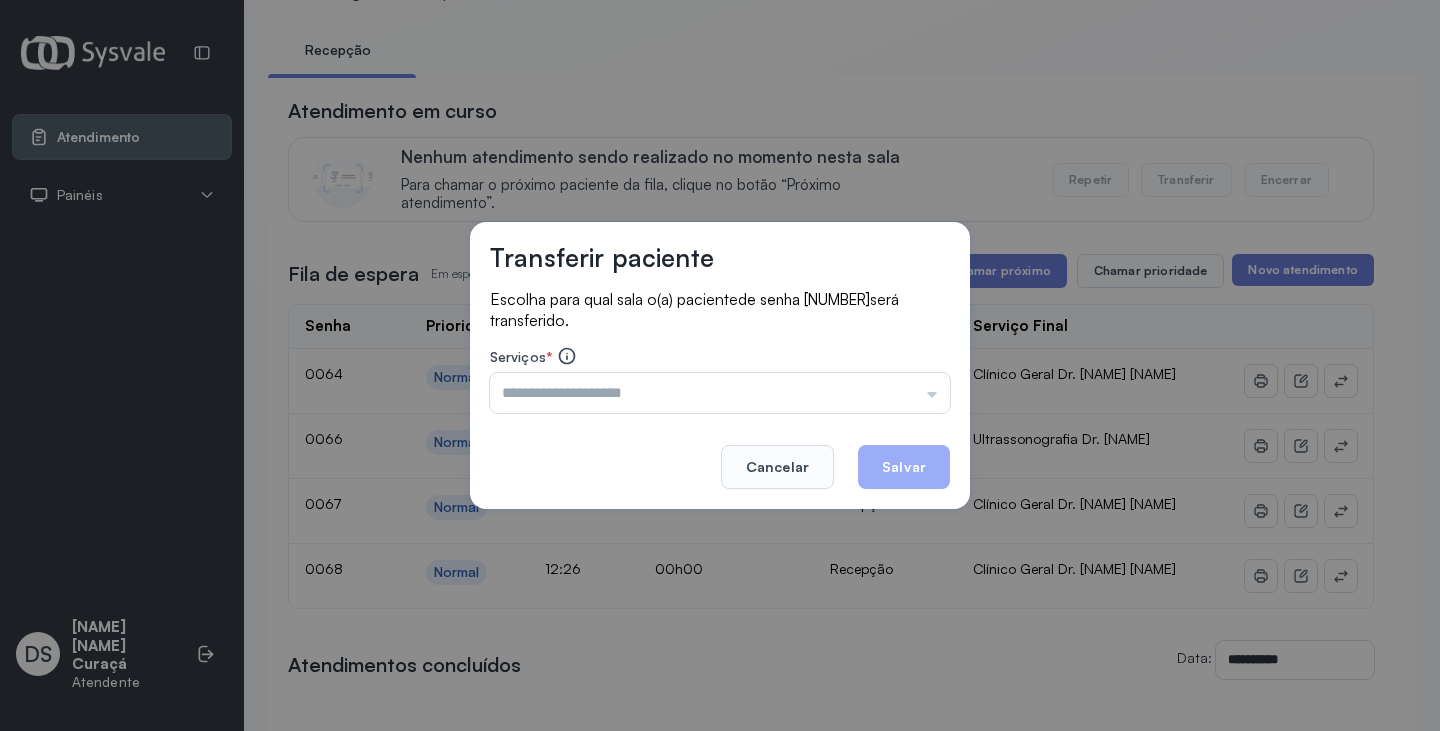 click on "Triagem Ortopedista Dr. Mauricio Ortopedista Dr. Ramon Ginecologista Dr. Amilton Ginecologista Dra. Luana Obstetra Dr. Orlindo Obstetra Dra. Vera Ultrassonografia Dr. Orlindo Ultrassonografia Dr. Amilton Consulta com Neurologista Dr. Ezir Reumatologista Dr. Juvenilson Endocrinologista Washington Dermatologista Dra. Renata Nefrologista Dr. Edvaldo Geriatra Dra. Vanessa Infectologista Dra. Vanessa Oftalmologista Dra. Consulta Proctologista/Cirurgia Geral Dra. Geislane Otorrinolaringologista Dr. Pedro Pequena Cirurgia Dr. Geislane Pequena Cirurgia Dr. AMILTON ECG Espirometria com Broncodilatador Espirometria sem Broncodilatador Ecocardiograma - Dra. Vanessa Viana Exame de PPD Enf. Jane Raquel RETIRADA DE CERUME DR. PEDRO VACINAÇÃO Preventivo Enf. Luciana Preventivo Enf. Tiago Araujo Consulta de Enfermagem Enf. Tiago Consulta de Enfermagem Enf. Luciana Consulta  Cardiologista Dr. Everson Consulta Enf. Jane Raquel Dispensação de Medicação Agendamento Consulta Enf. Tiago Agendamento consulta Enf. Luciana" at bounding box center [720, 393] 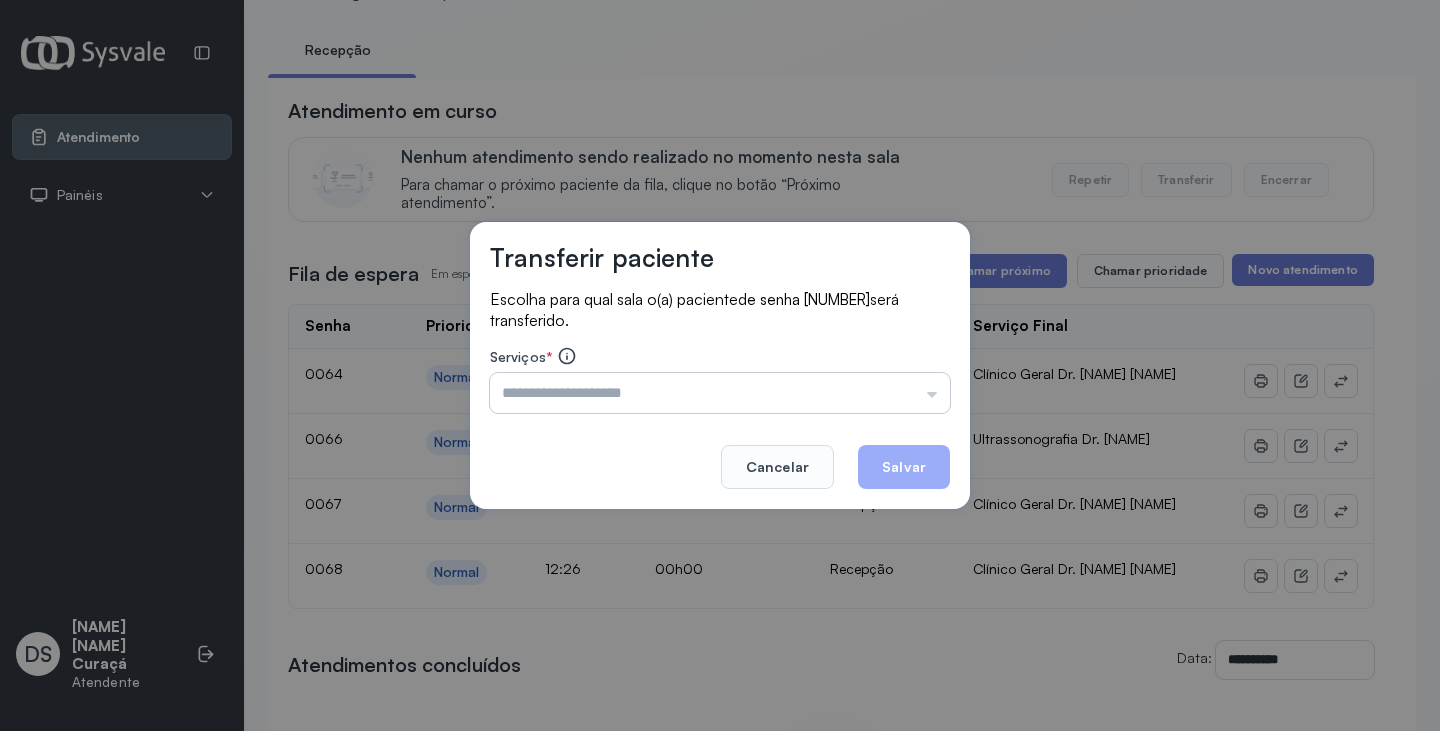 click at bounding box center [720, 393] 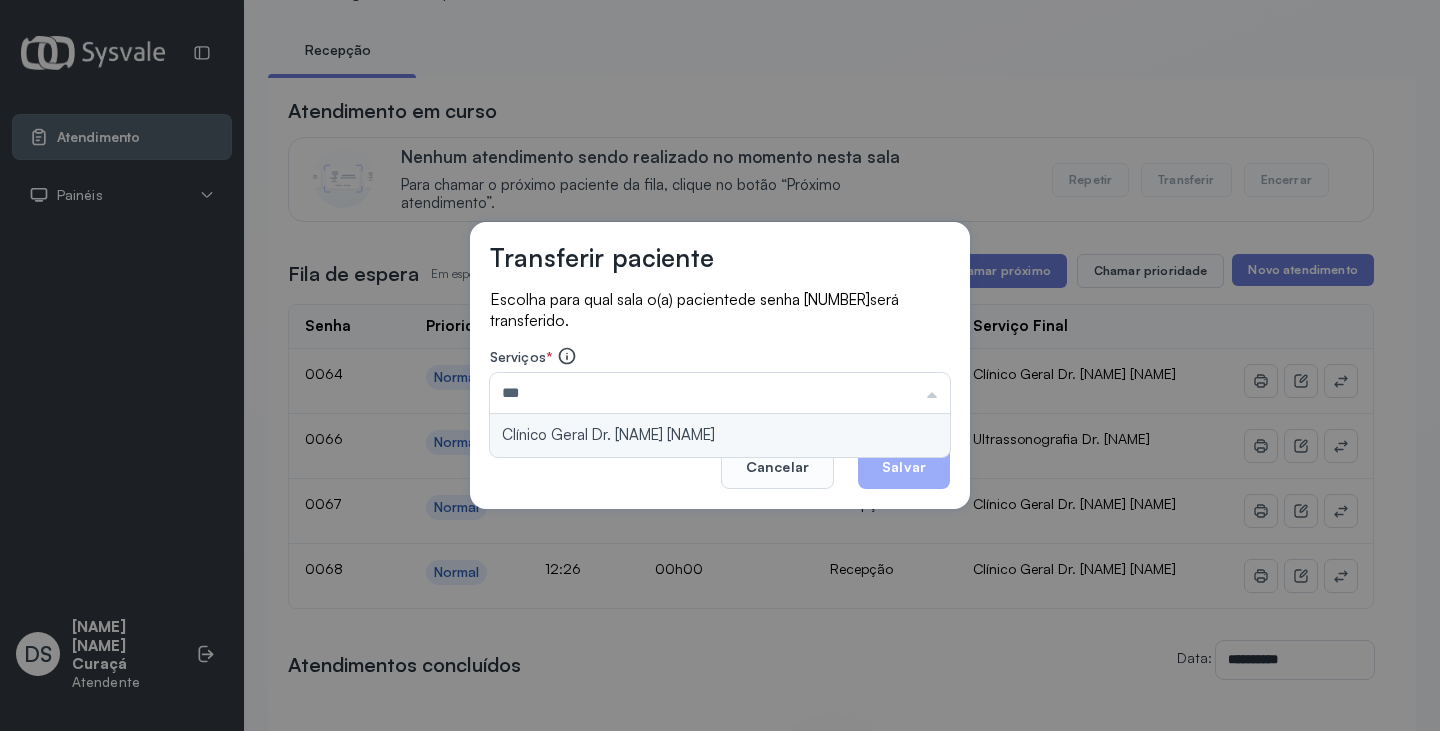 type on "**********" 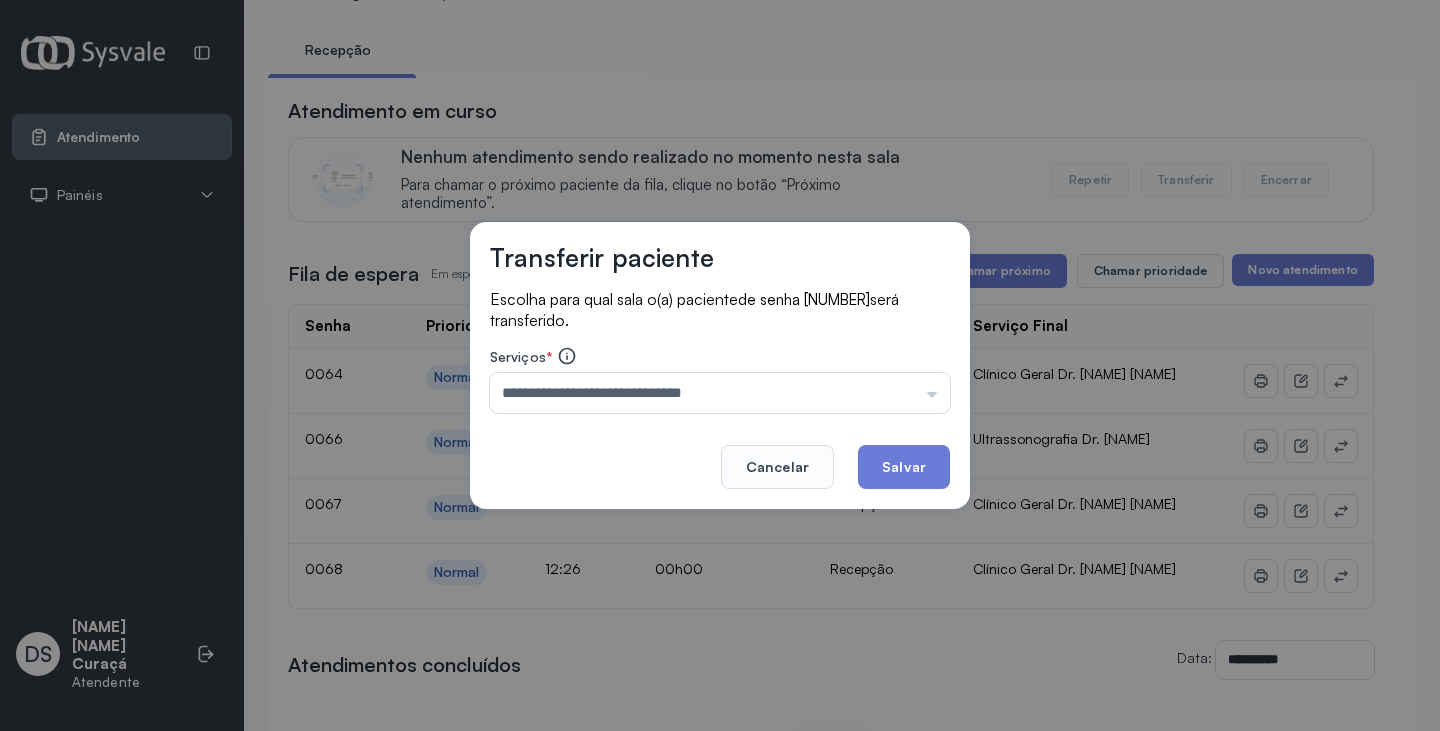click on "**********" at bounding box center [720, 366] 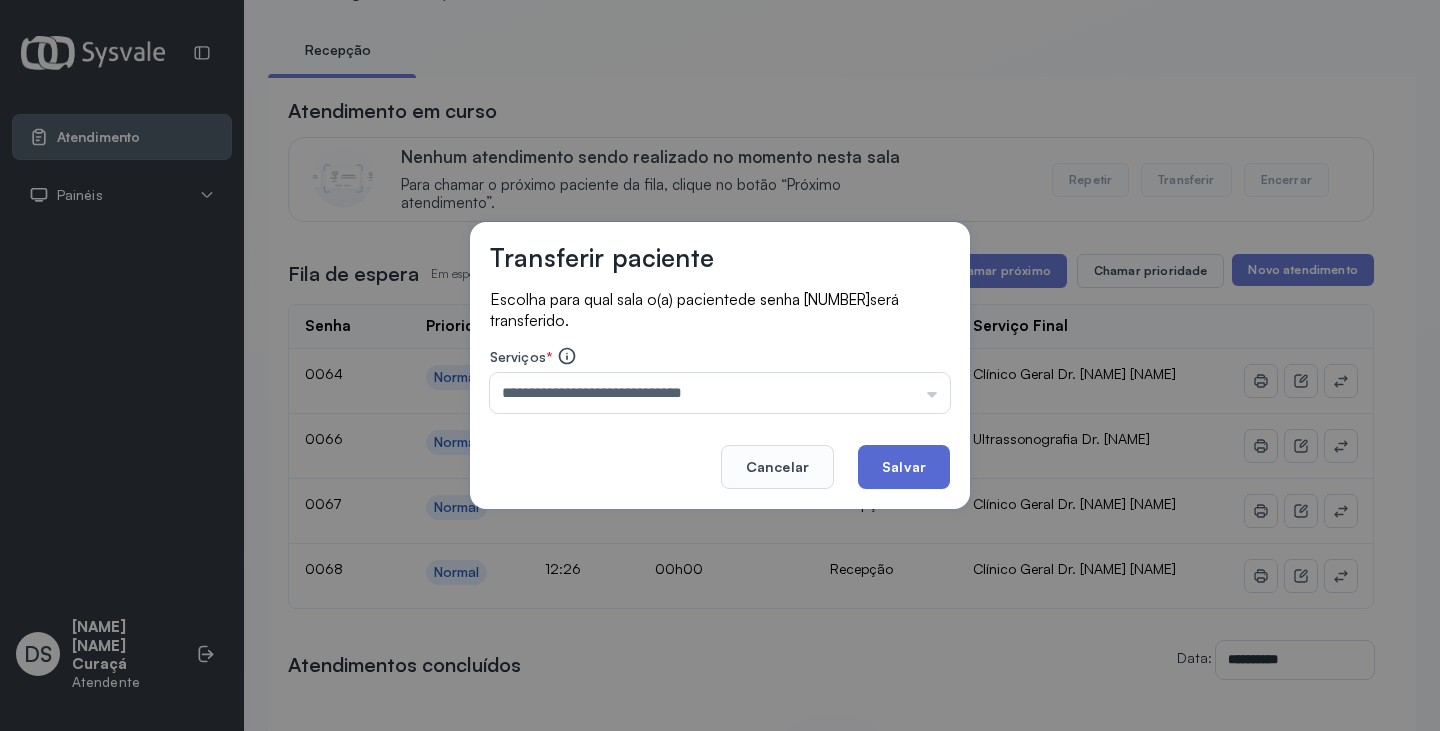 click on "Salvar" 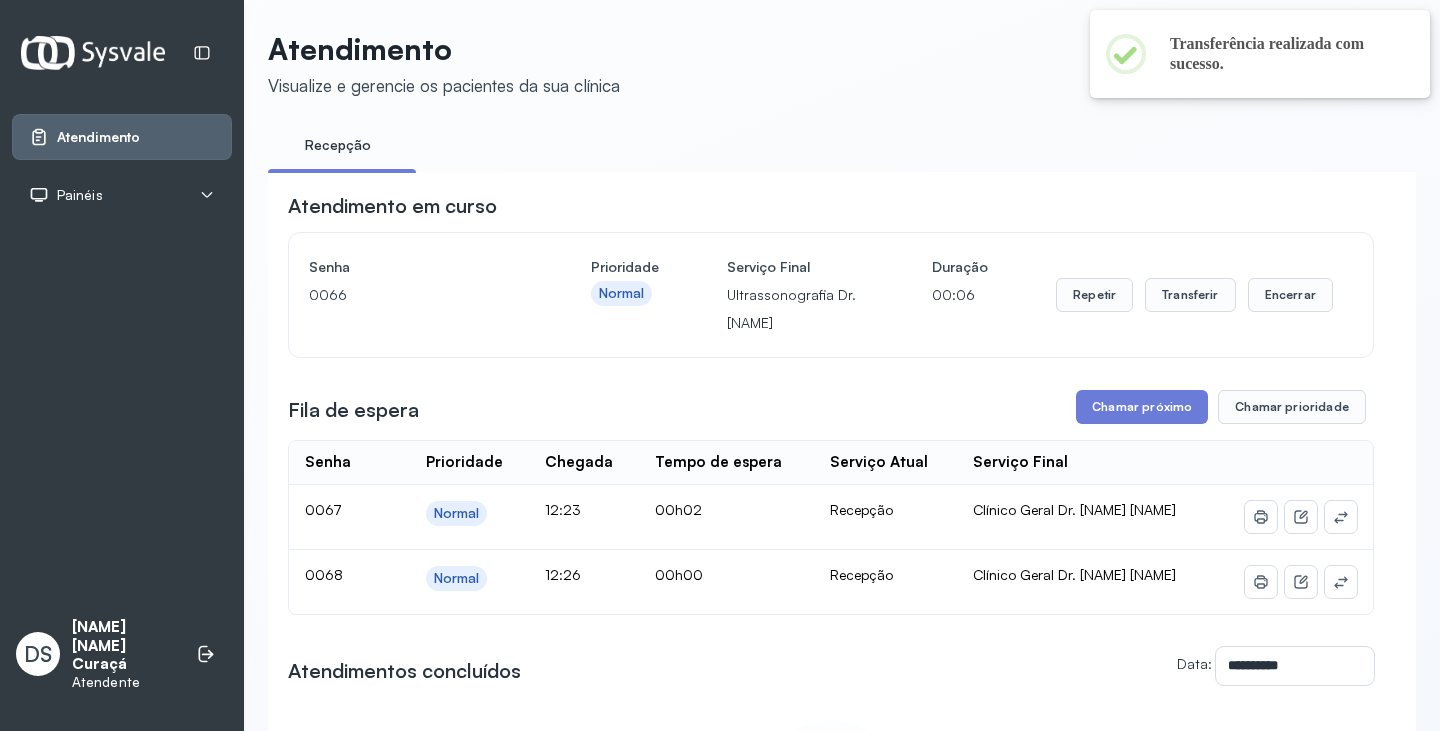 scroll, scrollTop: 100, scrollLeft: 0, axis: vertical 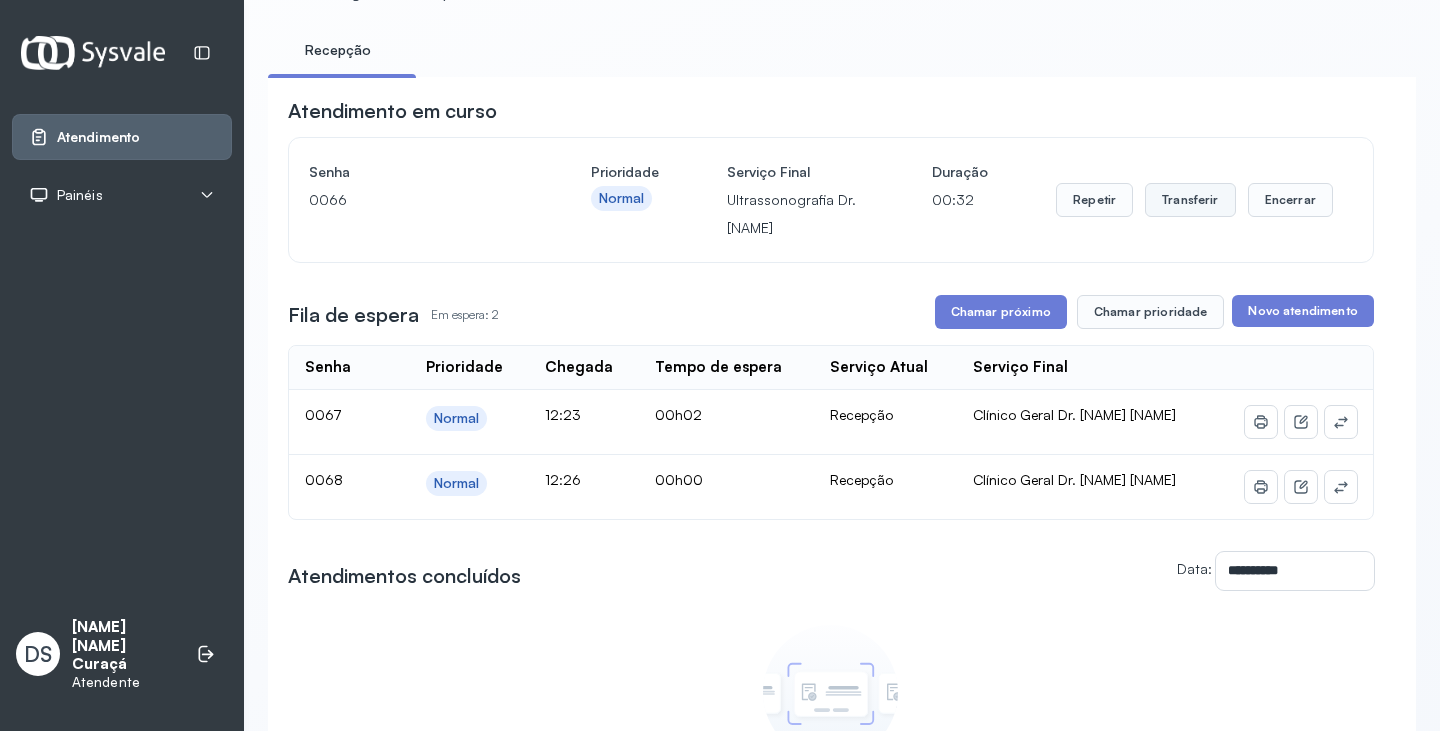 click on "Transferir" at bounding box center (1190, 200) 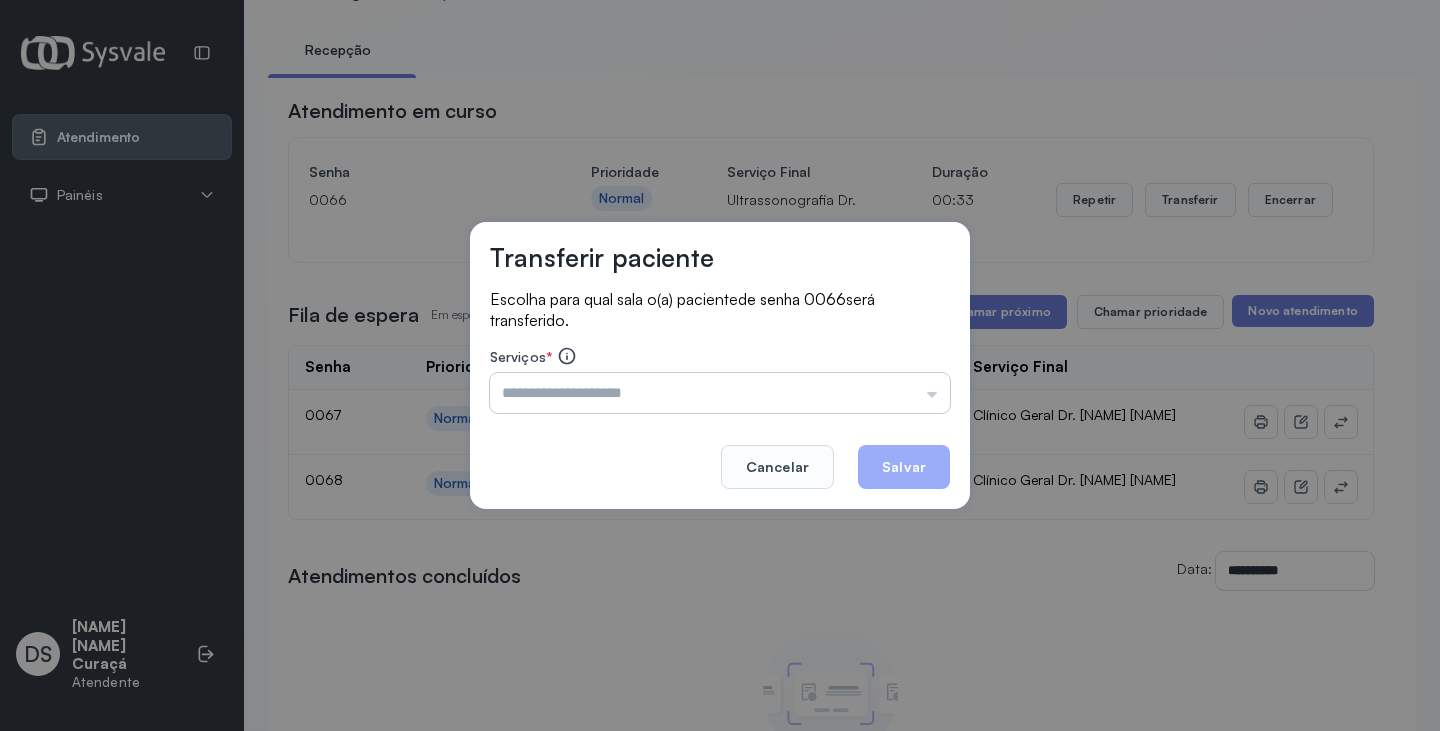 click at bounding box center (720, 393) 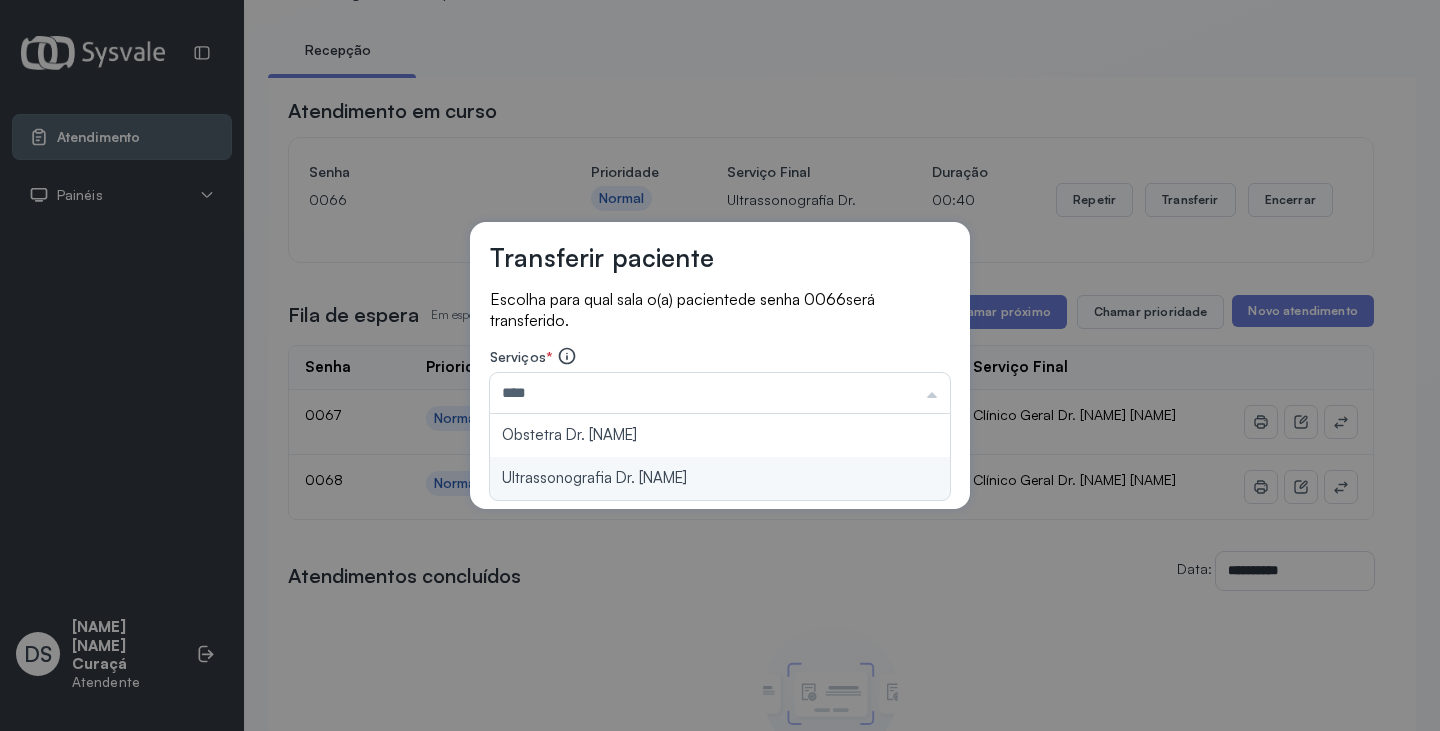 type on "**********" 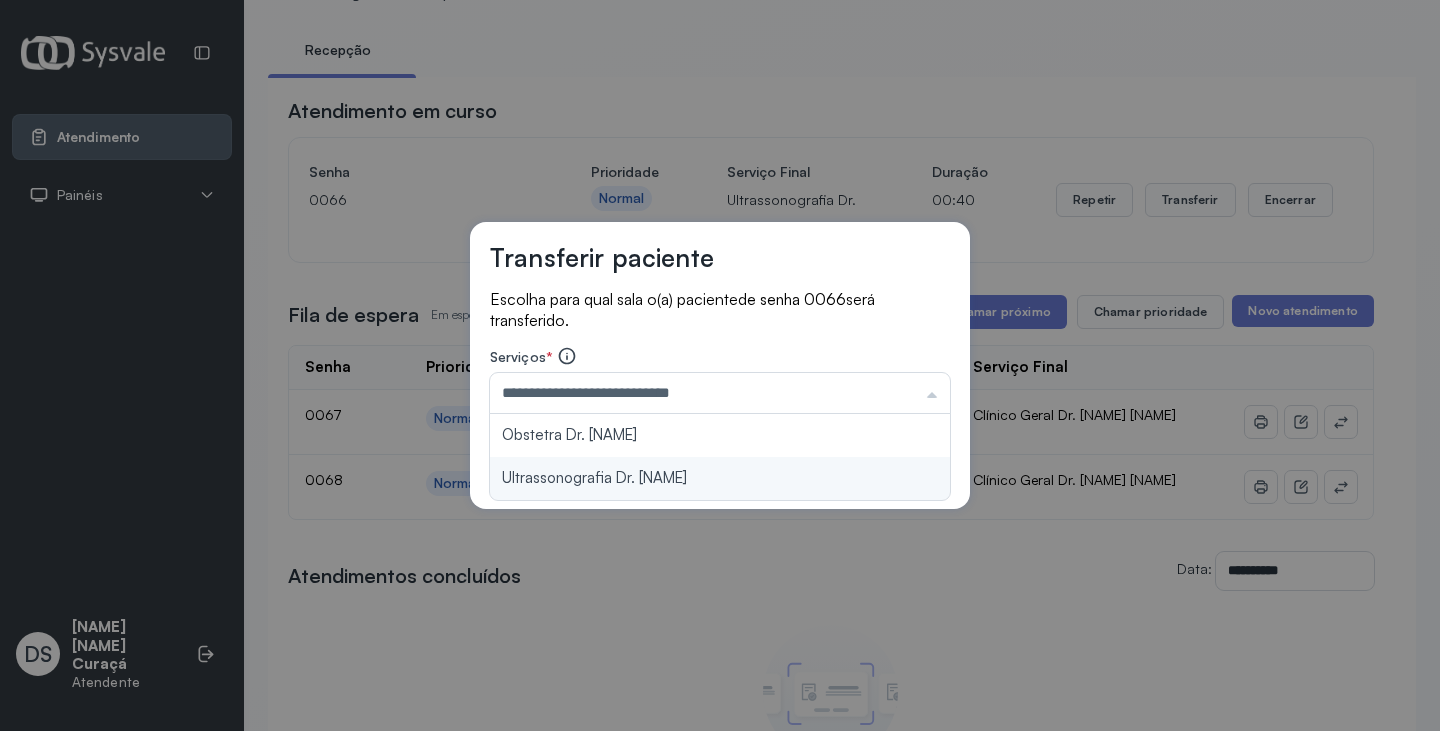 click on "**********" at bounding box center [720, 366] 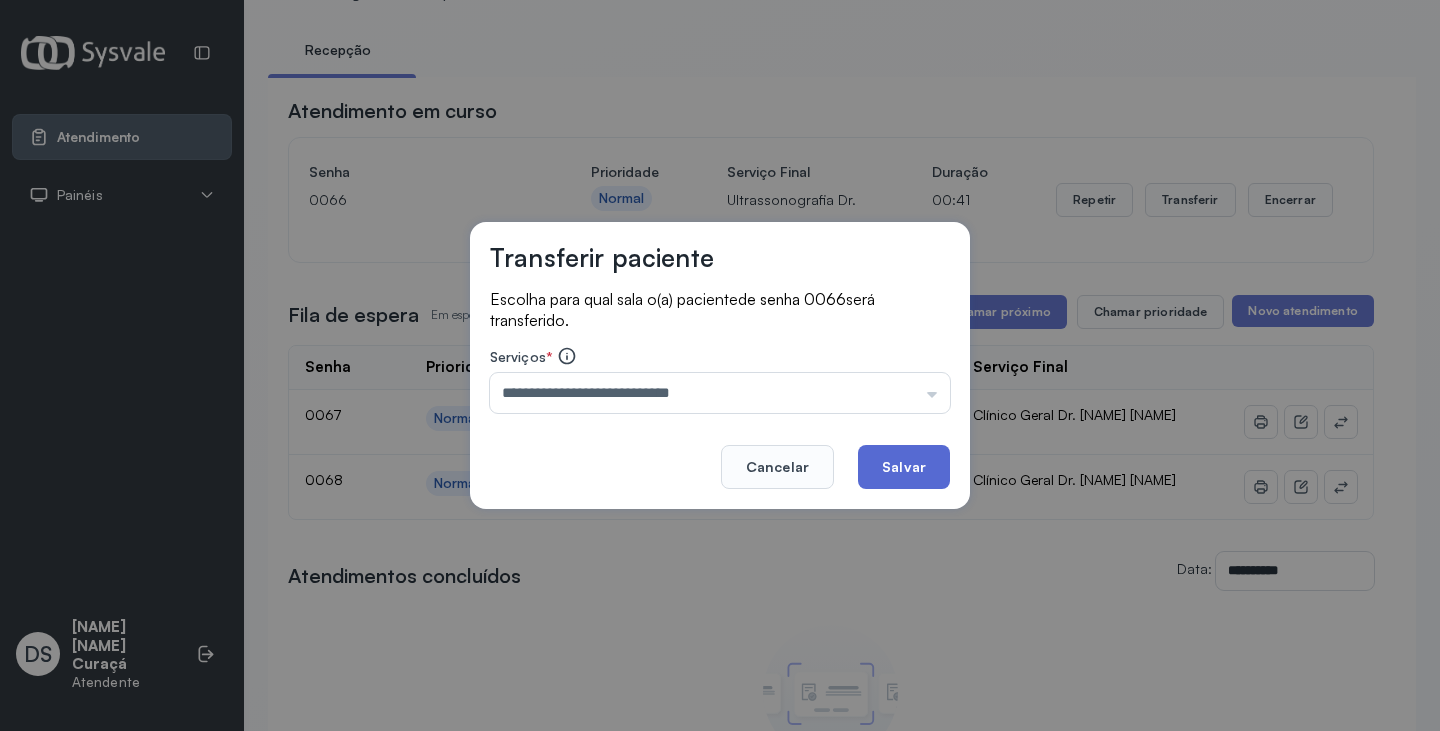 click on "Salvar" 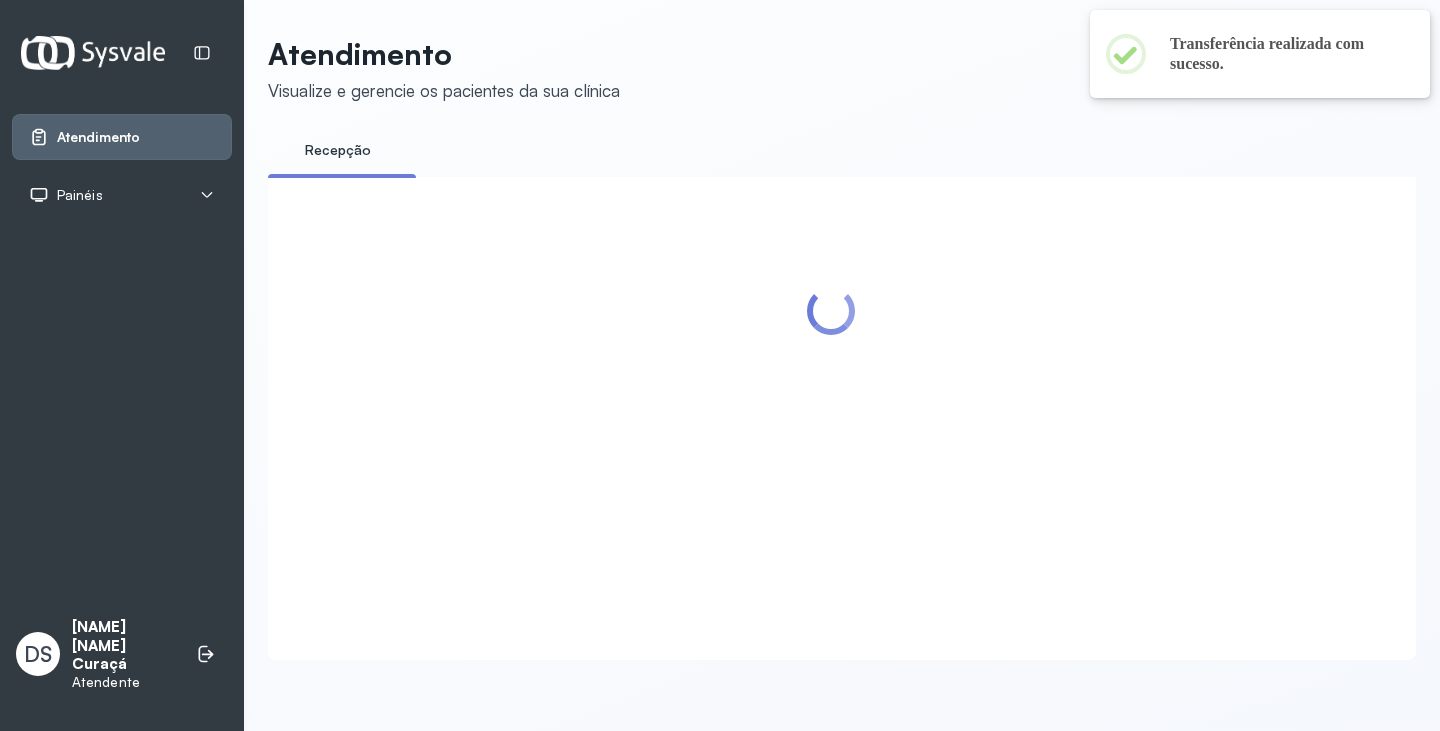 scroll, scrollTop: 100, scrollLeft: 0, axis: vertical 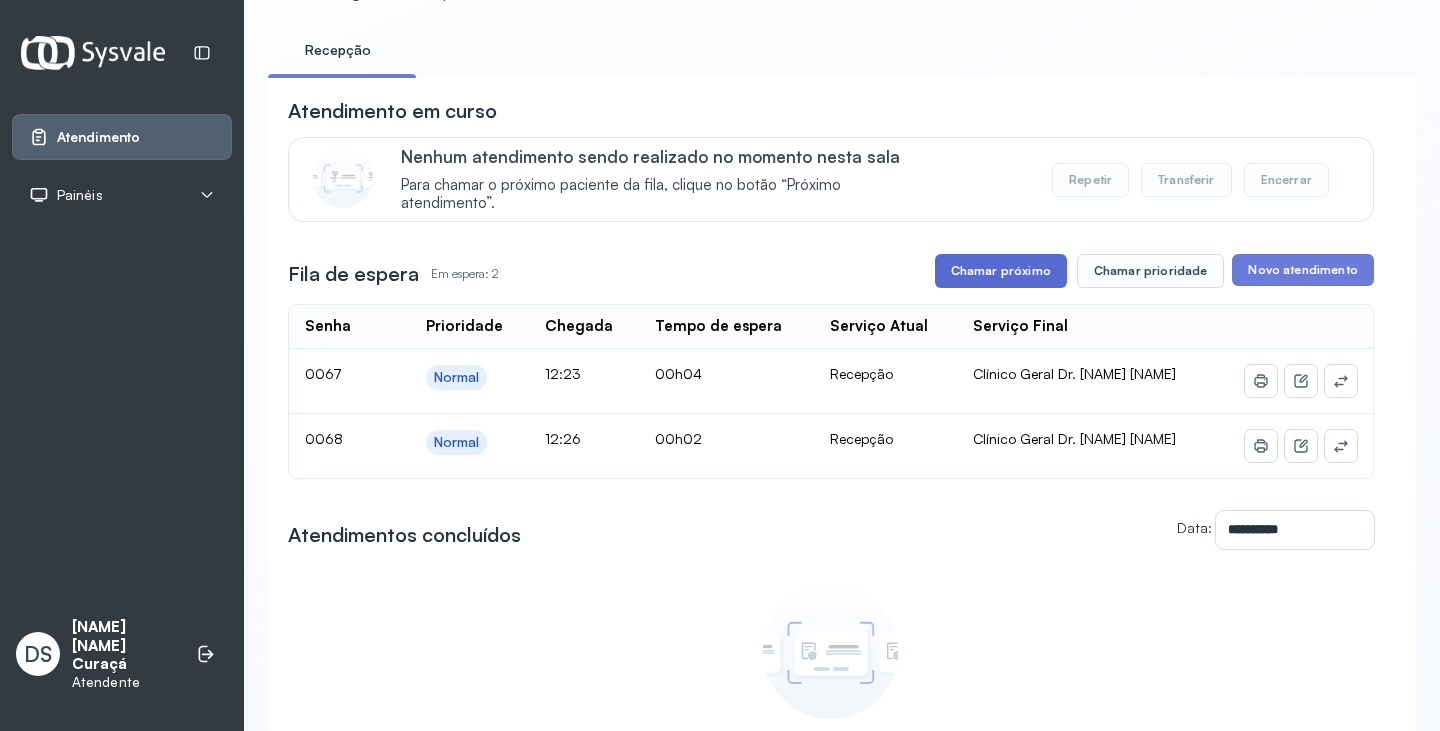 click on "Chamar próximo" at bounding box center (1001, 271) 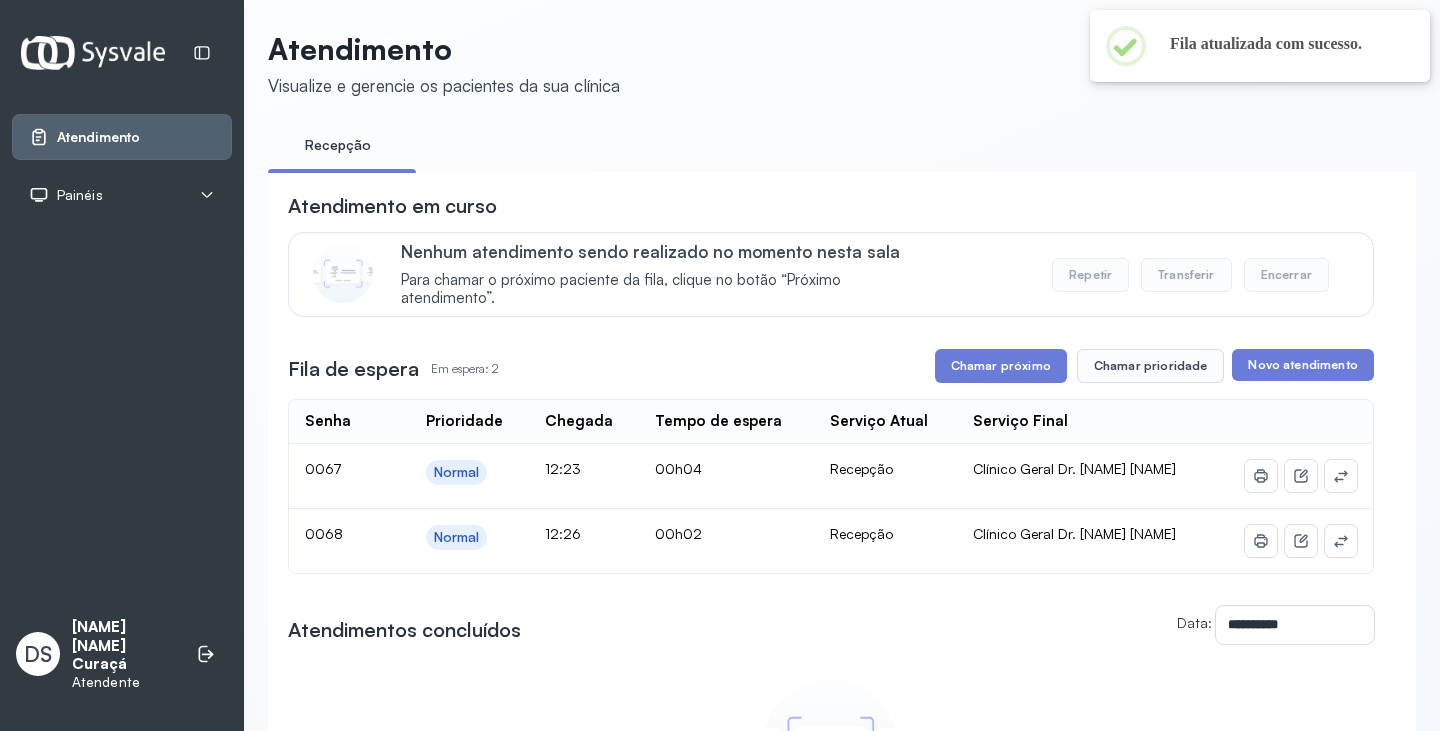 scroll, scrollTop: 100, scrollLeft: 0, axis: vertical 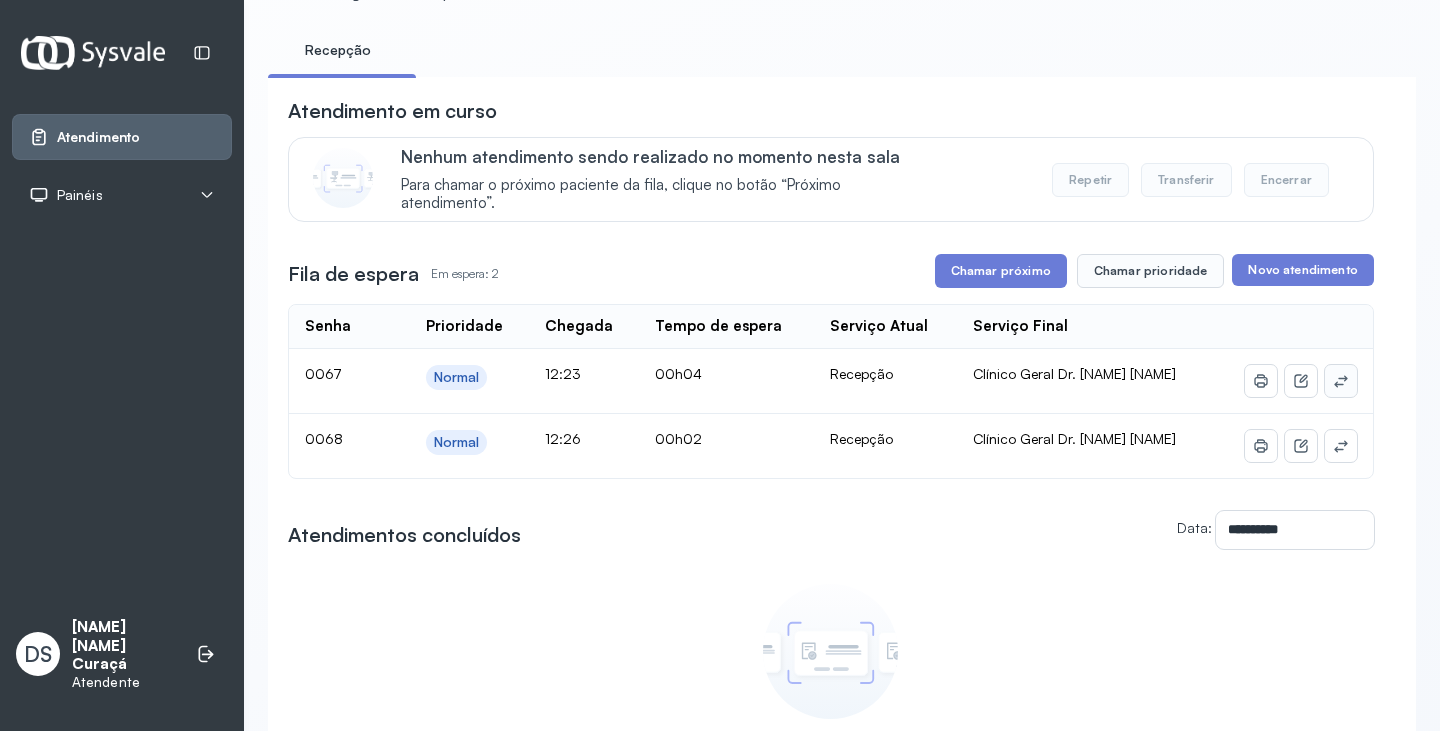 click 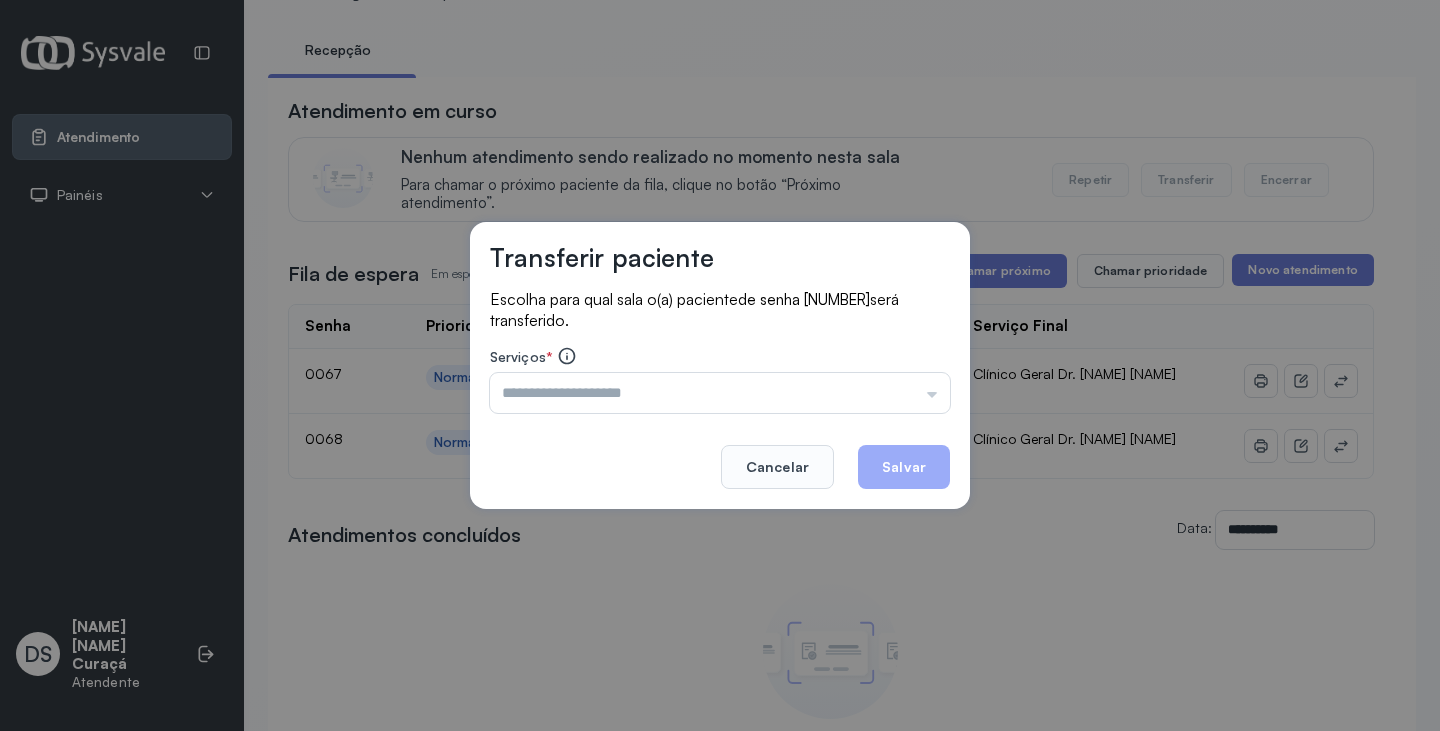 click at bounding box center (720, 393) 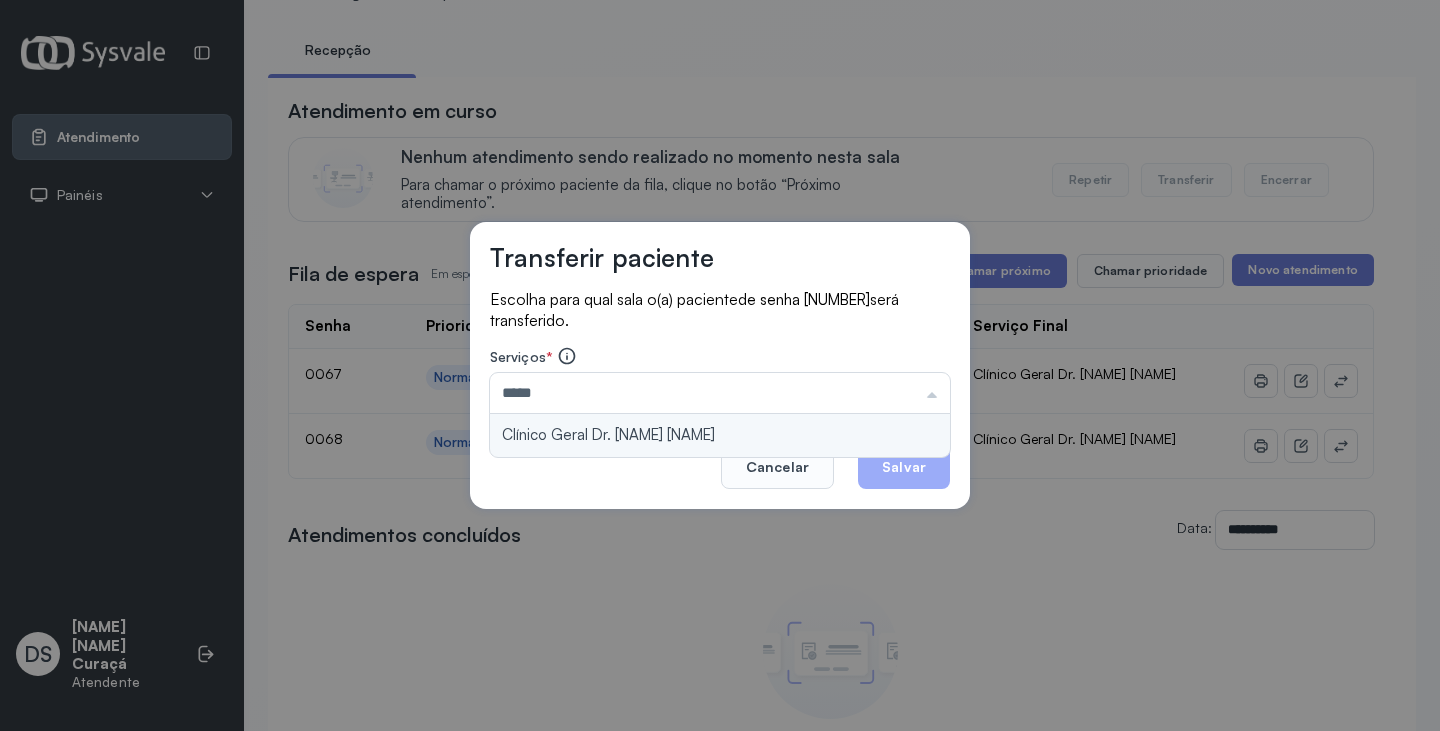 type on "**********" 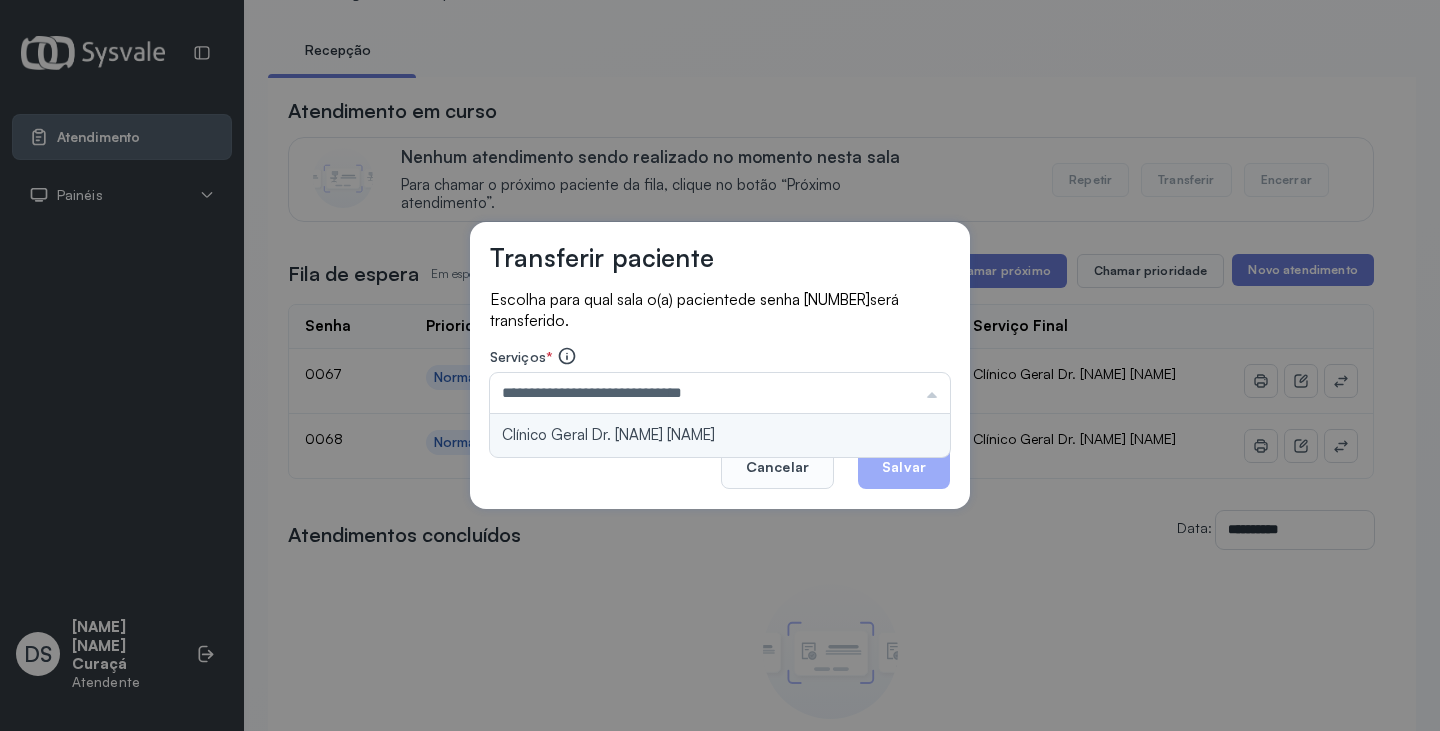 click on "**********" at bounding box center (720, 366) 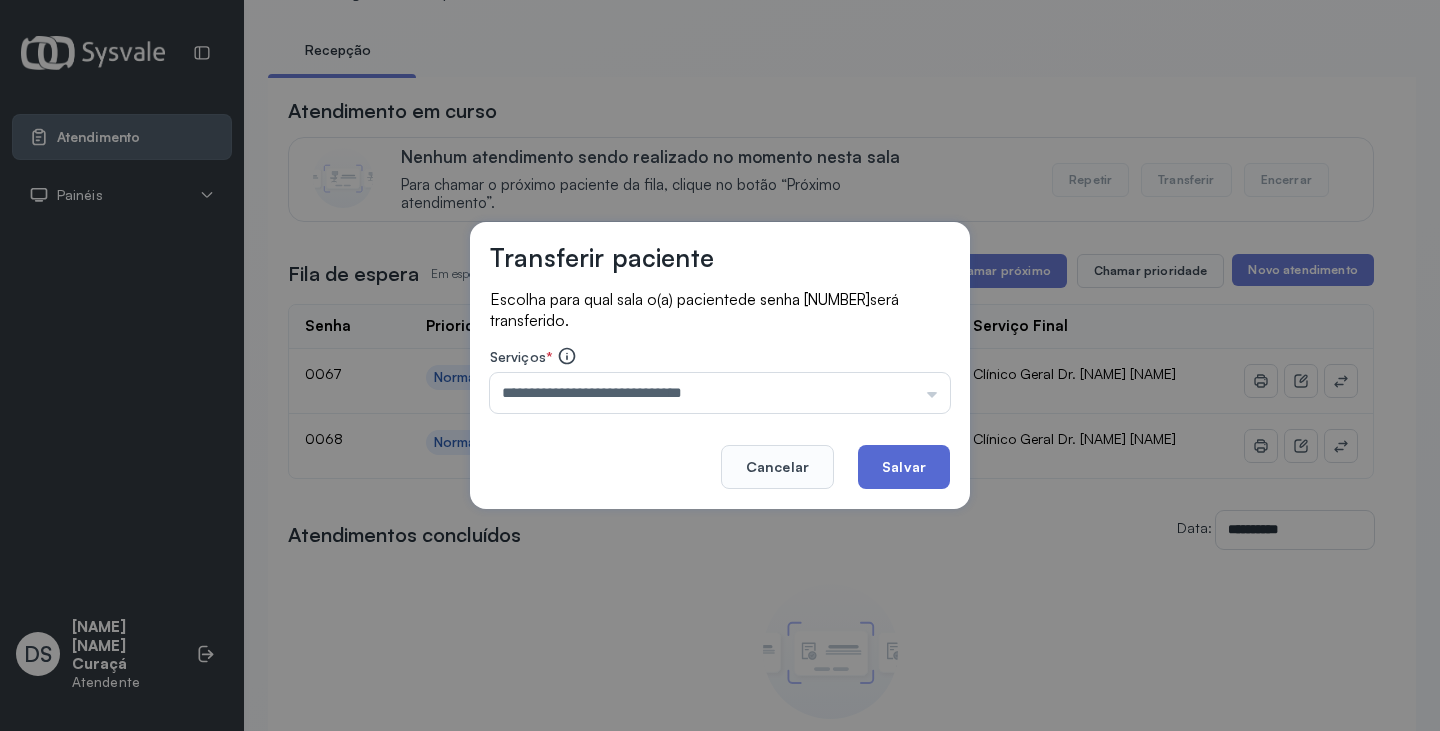 click on "Salvar" 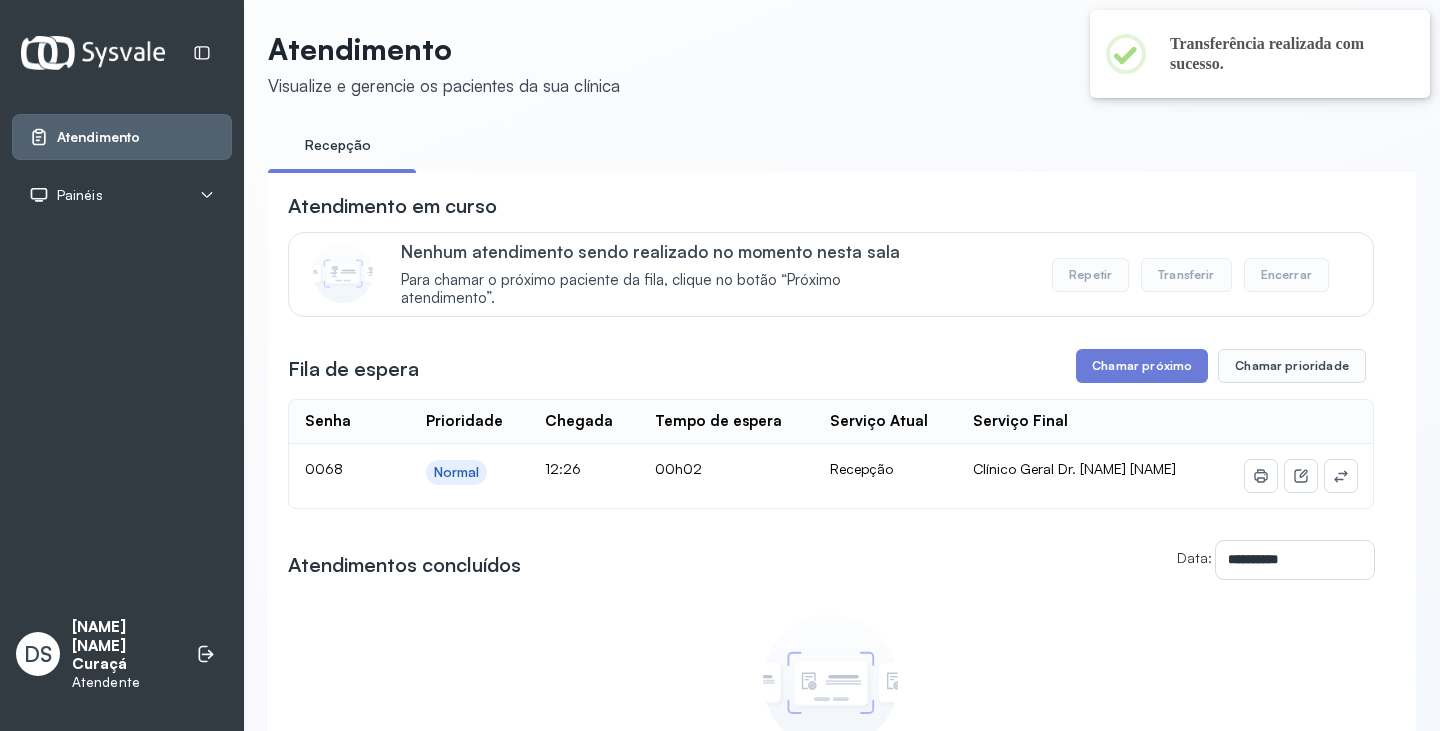 scroll, scrollTop: 100, scrollLeft: 0, axis: vertical 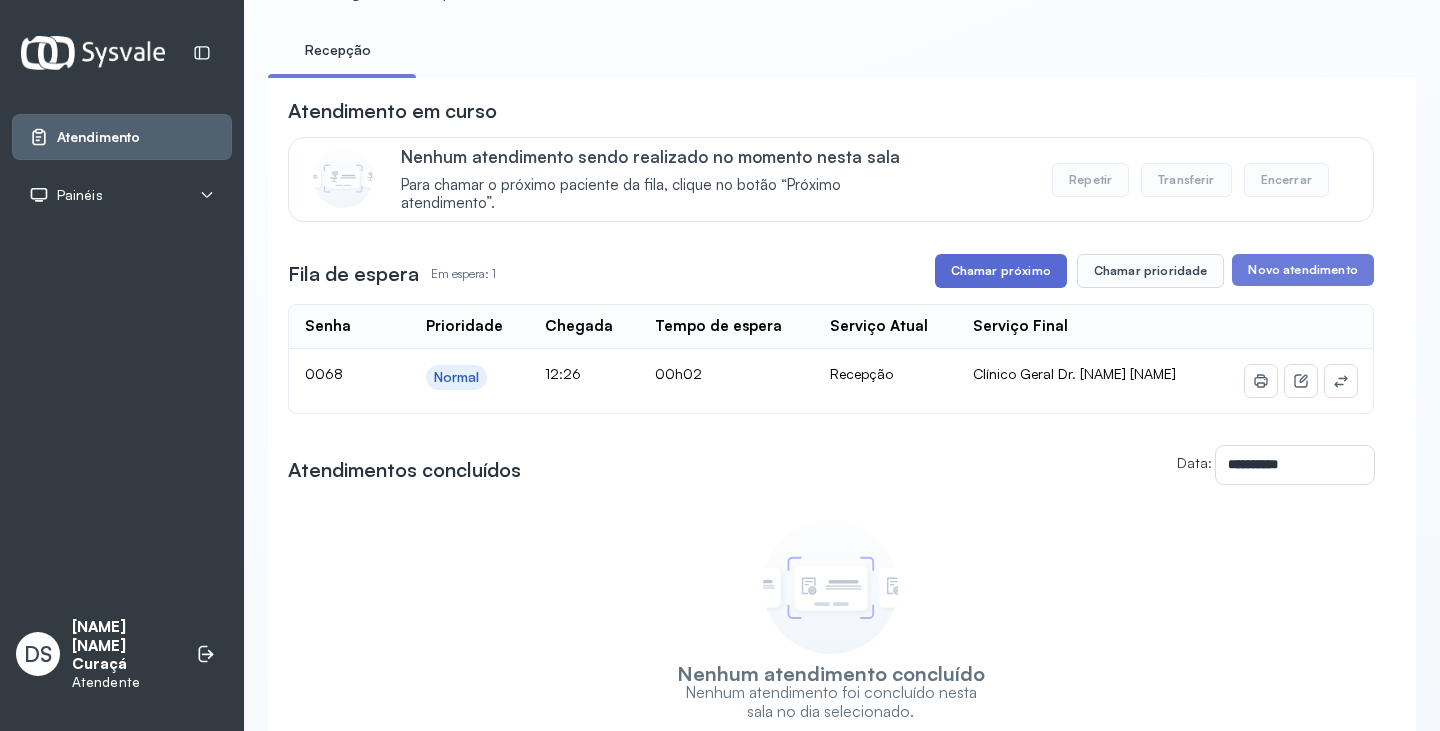 click on "Chamar próximo" at bounding box center [1001, 271] 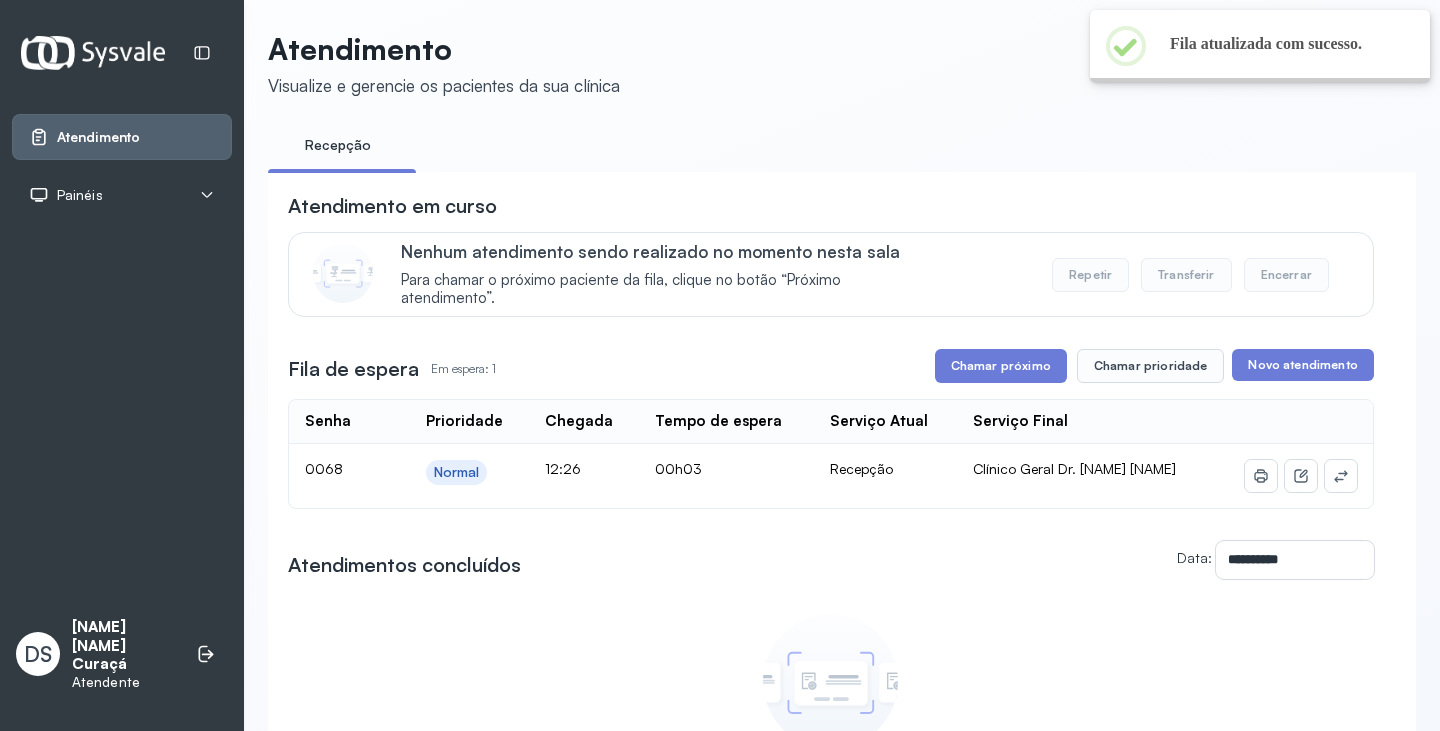scroll, scrollTop: 100, scrollLeft: 0, axis: vertical 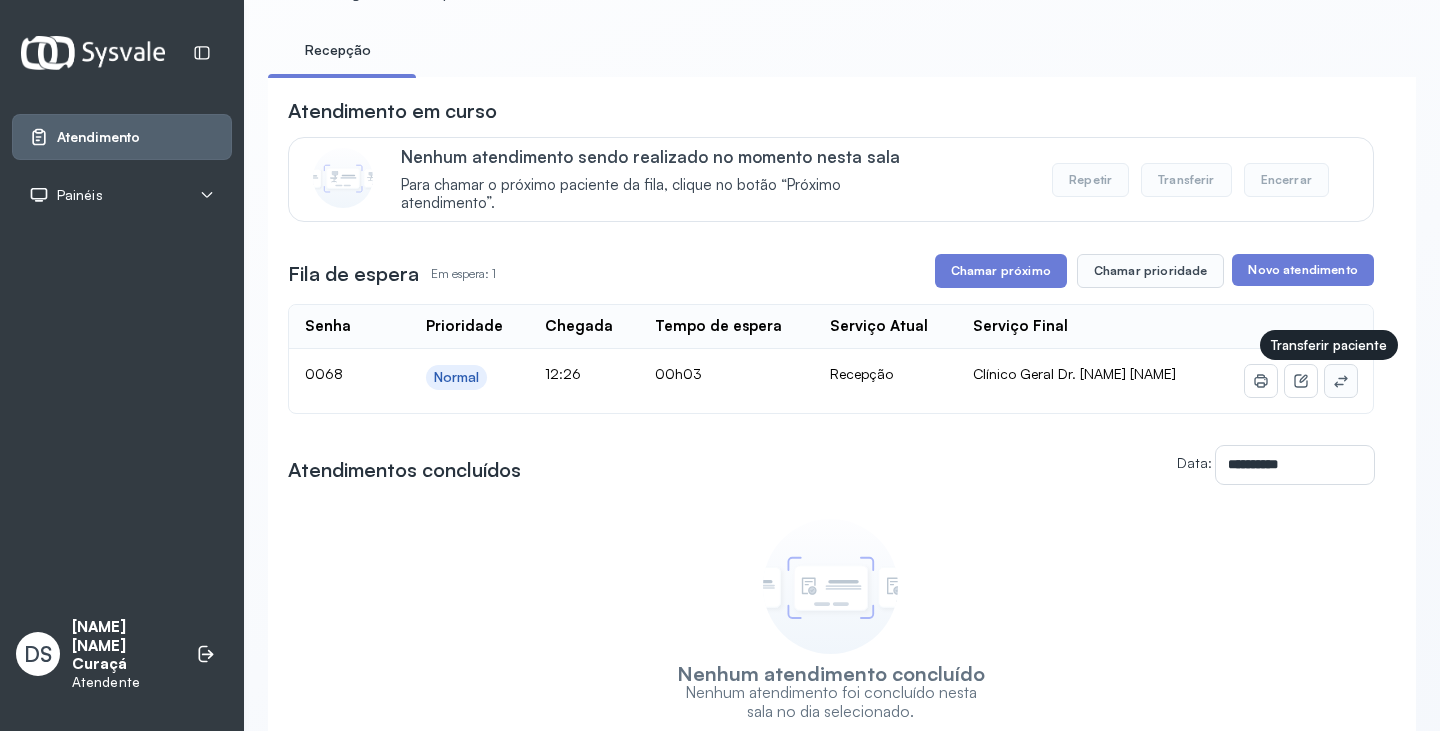 click 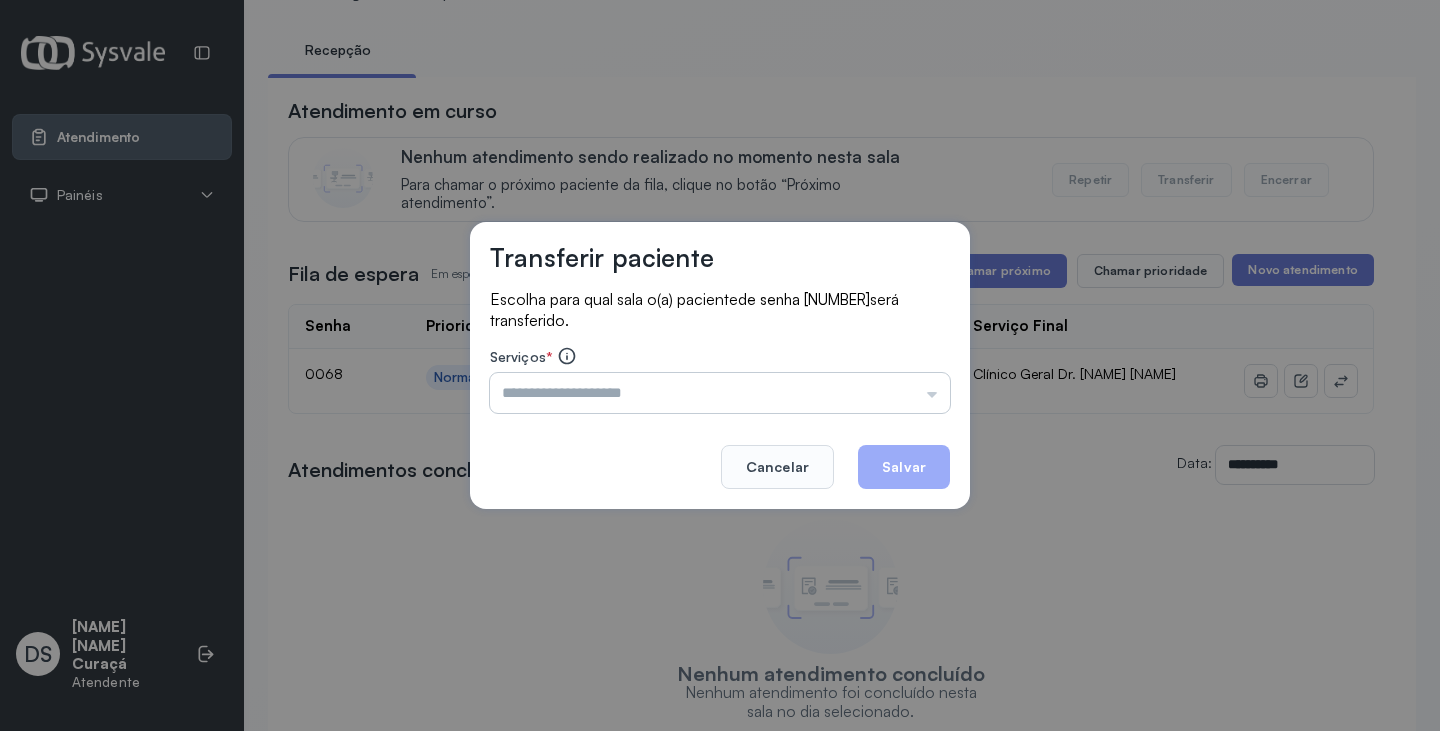 click at bounding box center (720, 393) 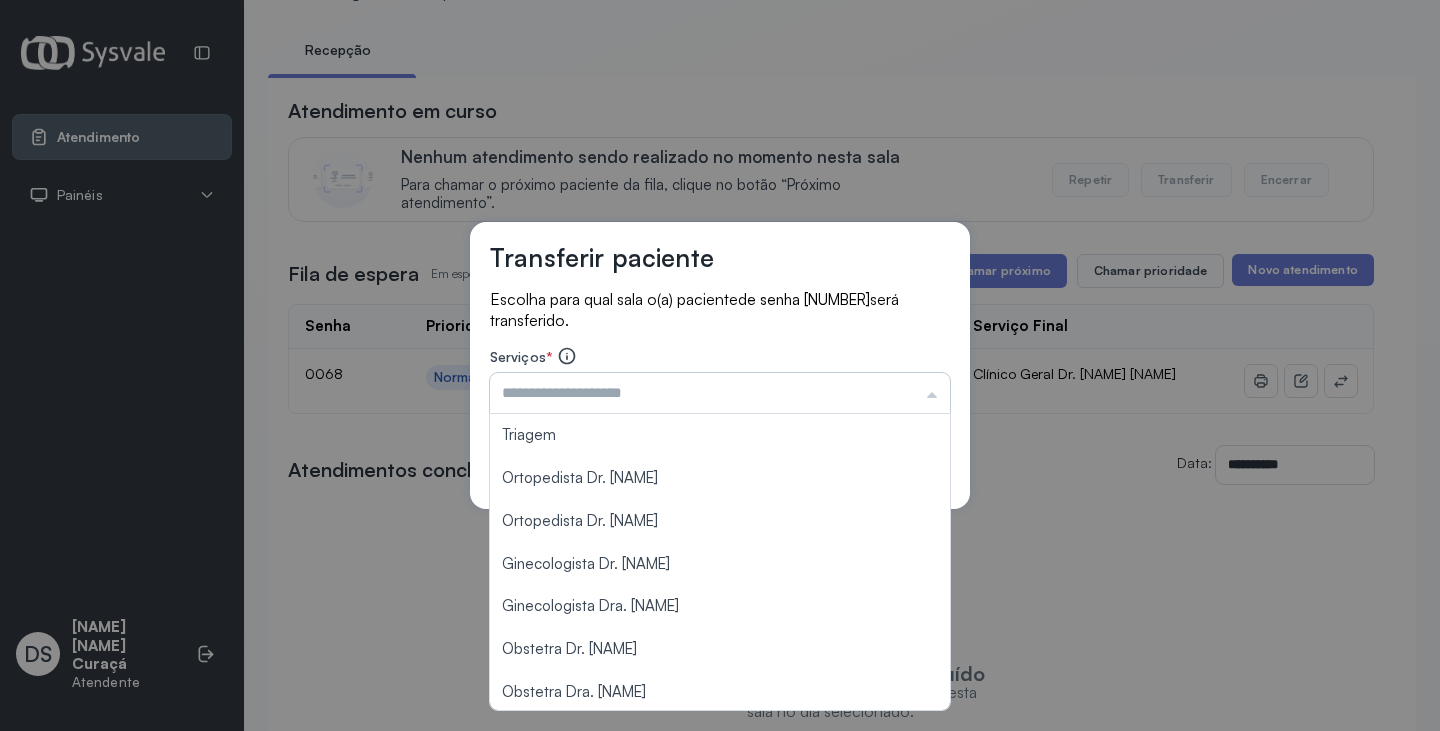 click at bounding box center [720, 393] 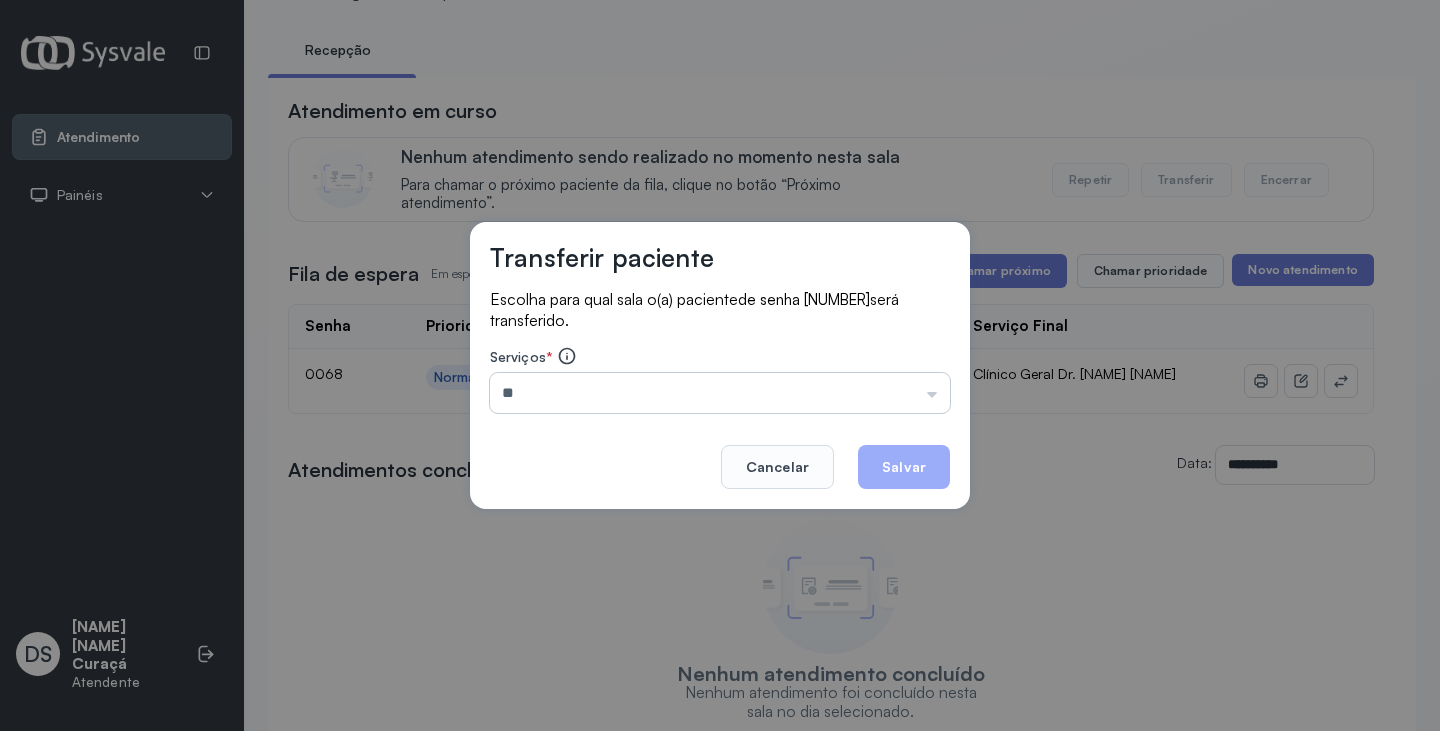 click on "**" at bounding box center [720, 393] 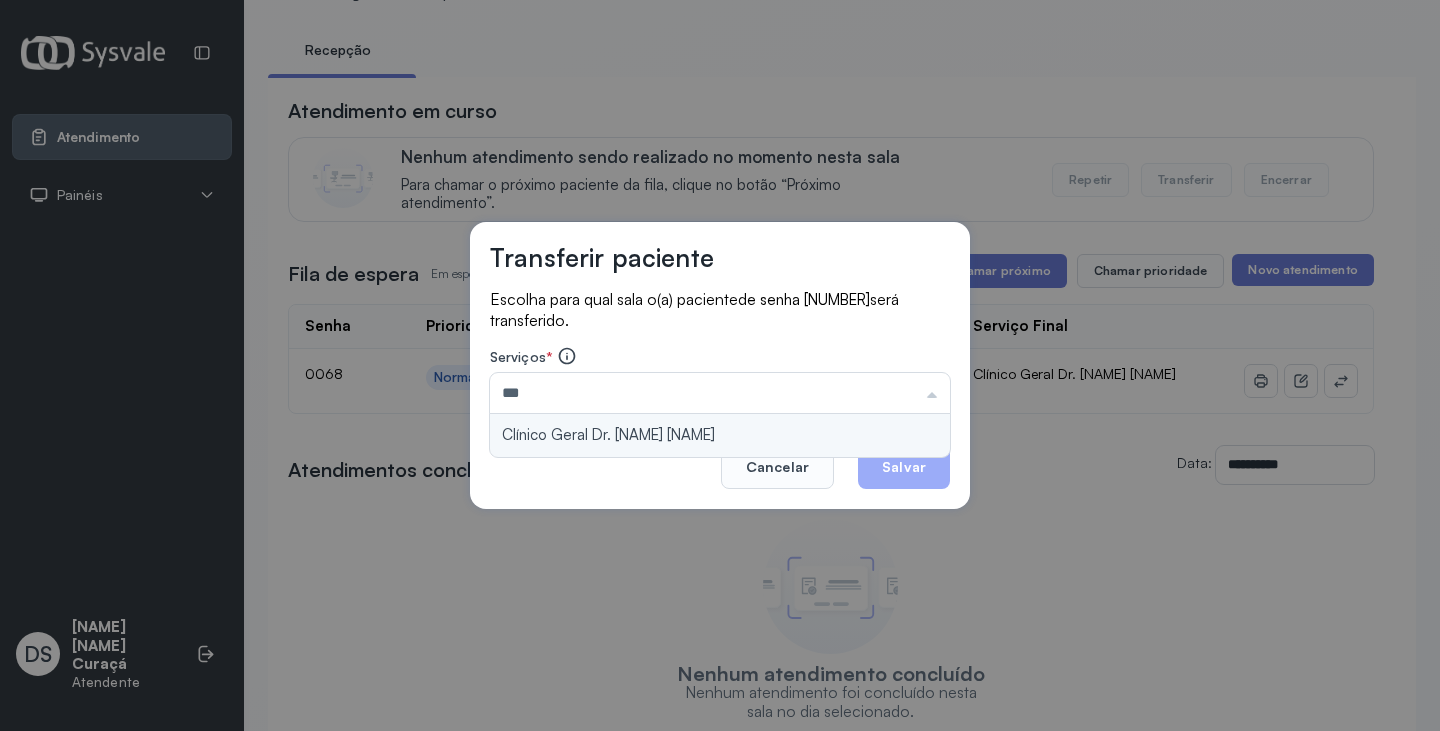 type on "**********" 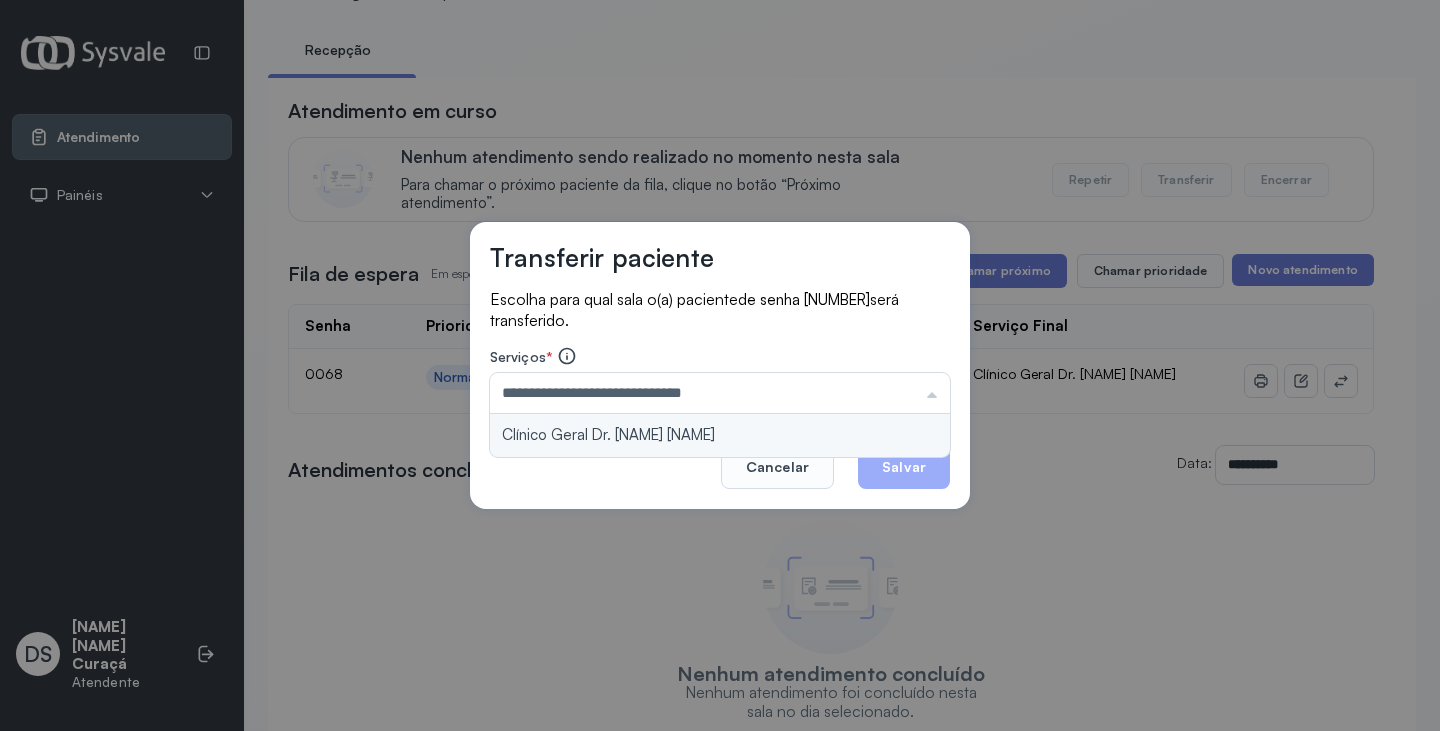 click on "**********" at bounding box center [720, 366] 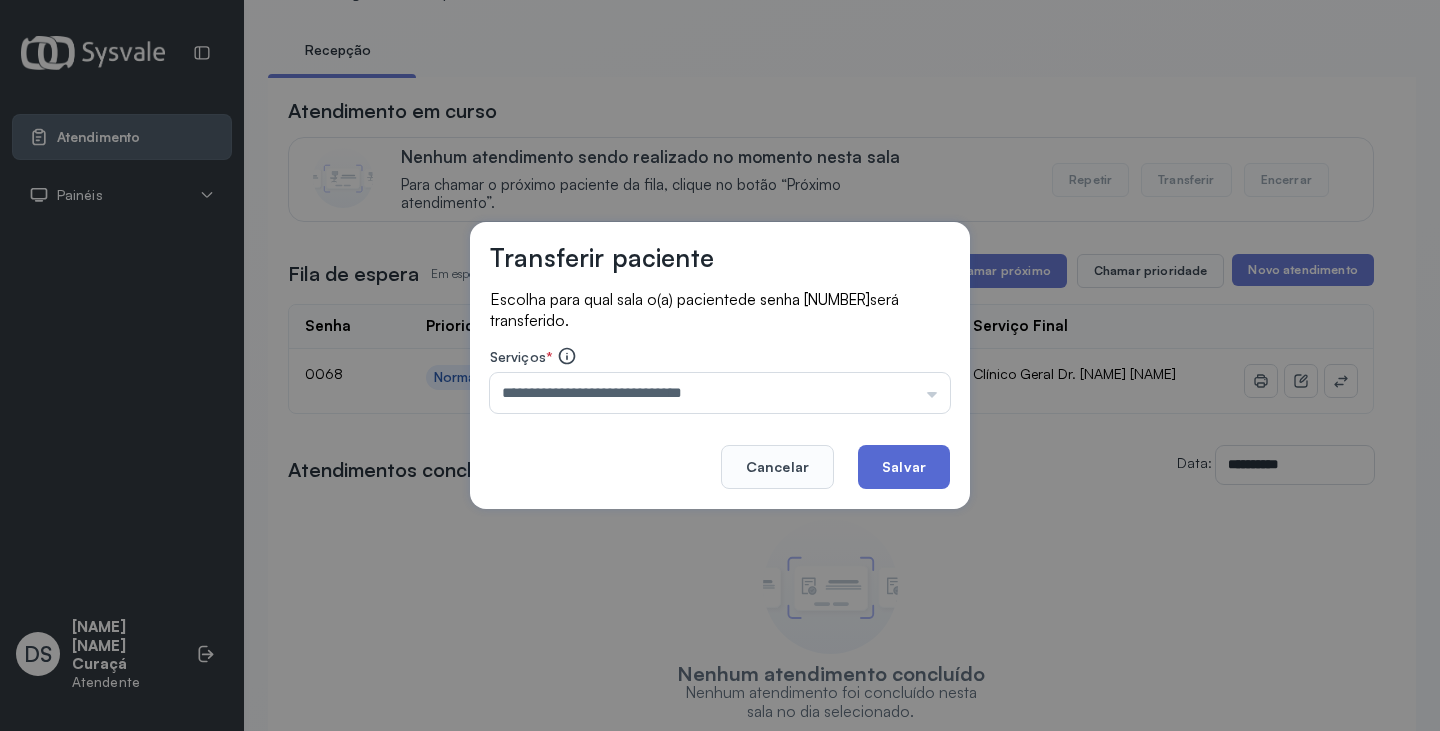 click on "Salvar" 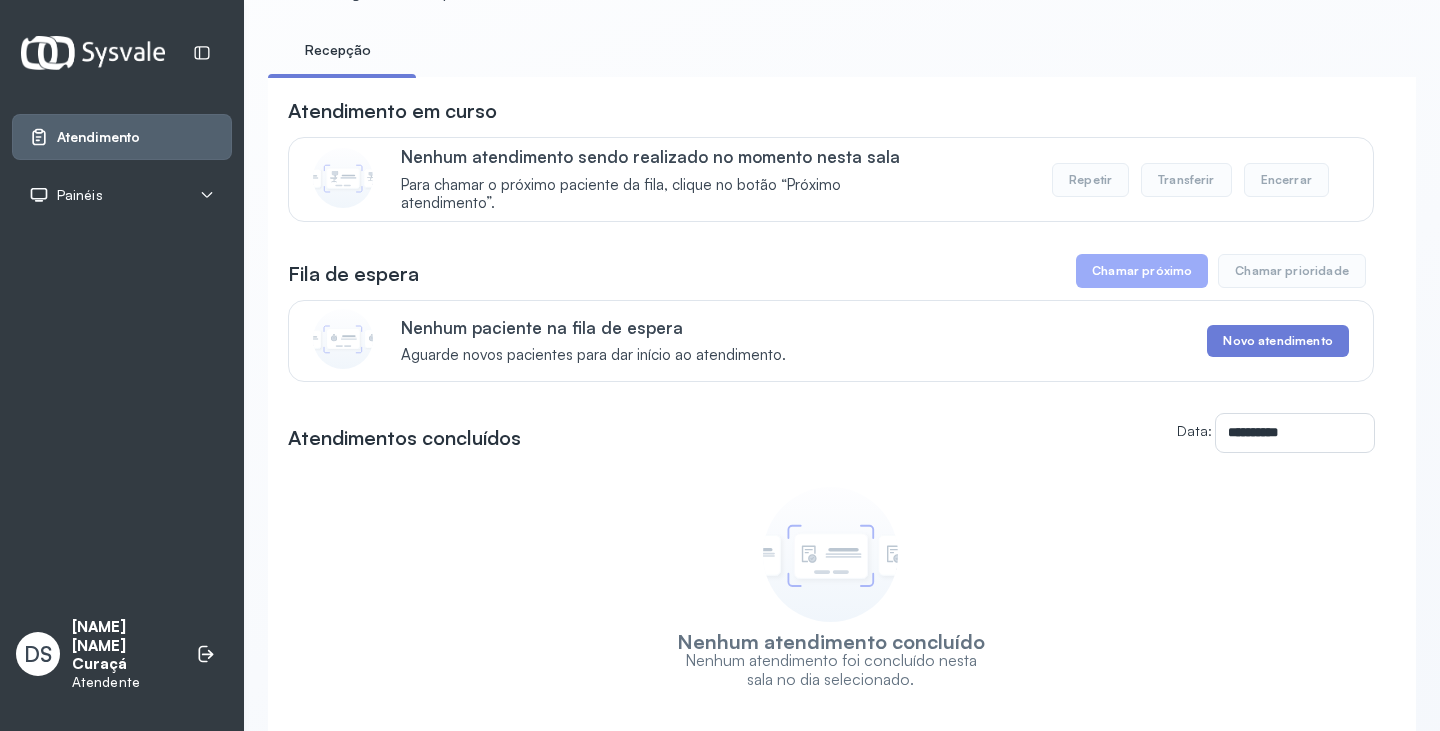 scroll, scrollTop: 0, scrollLeft: 0, axis: both 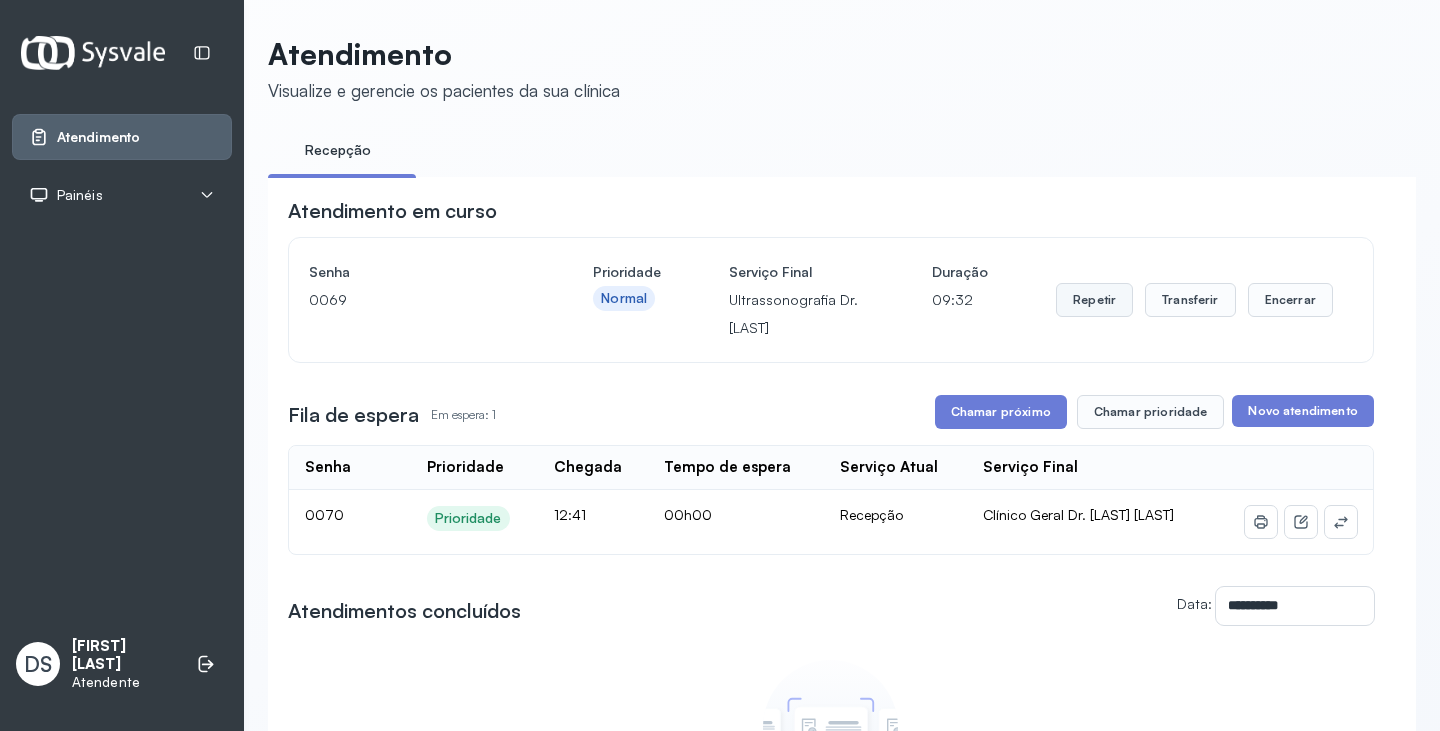 click on "Repetir" at bounding box center (1094, 300) 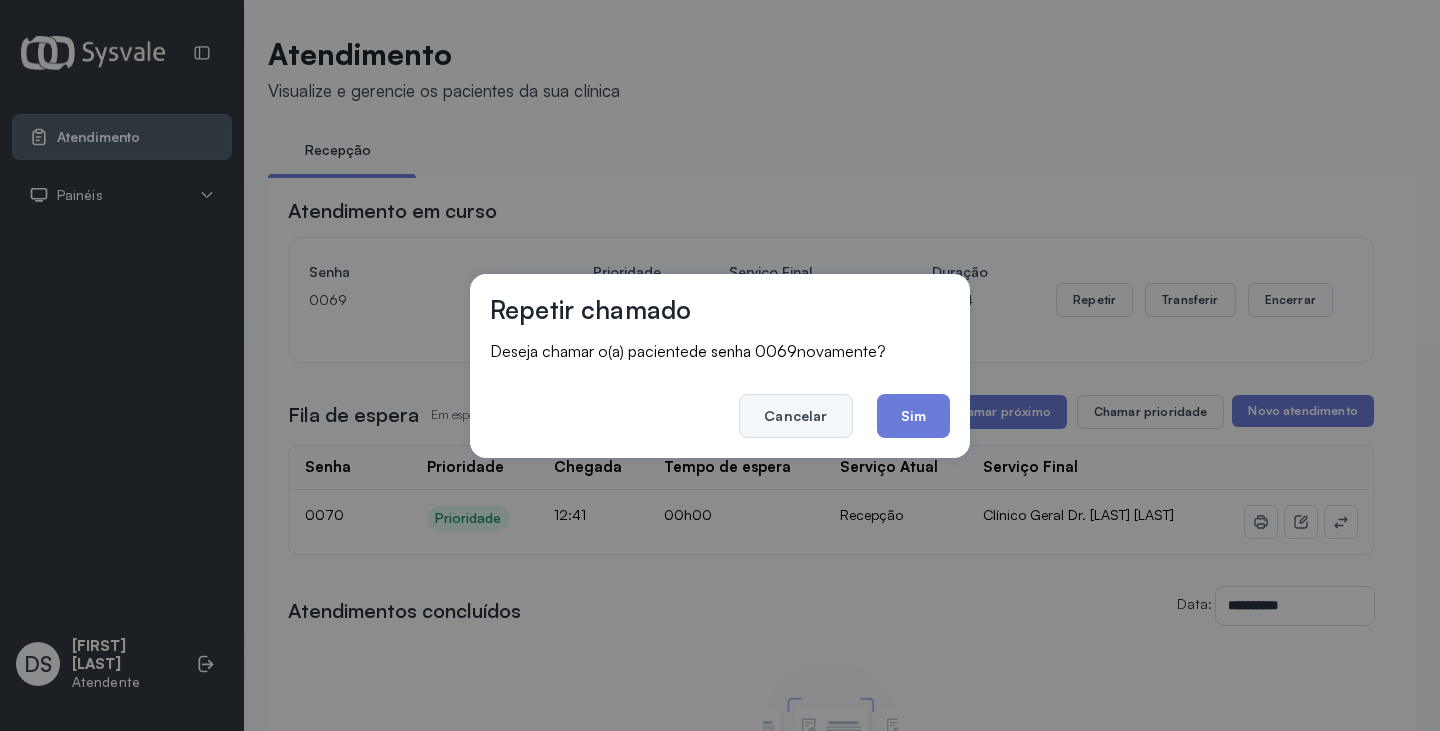 click on "Cancelar" 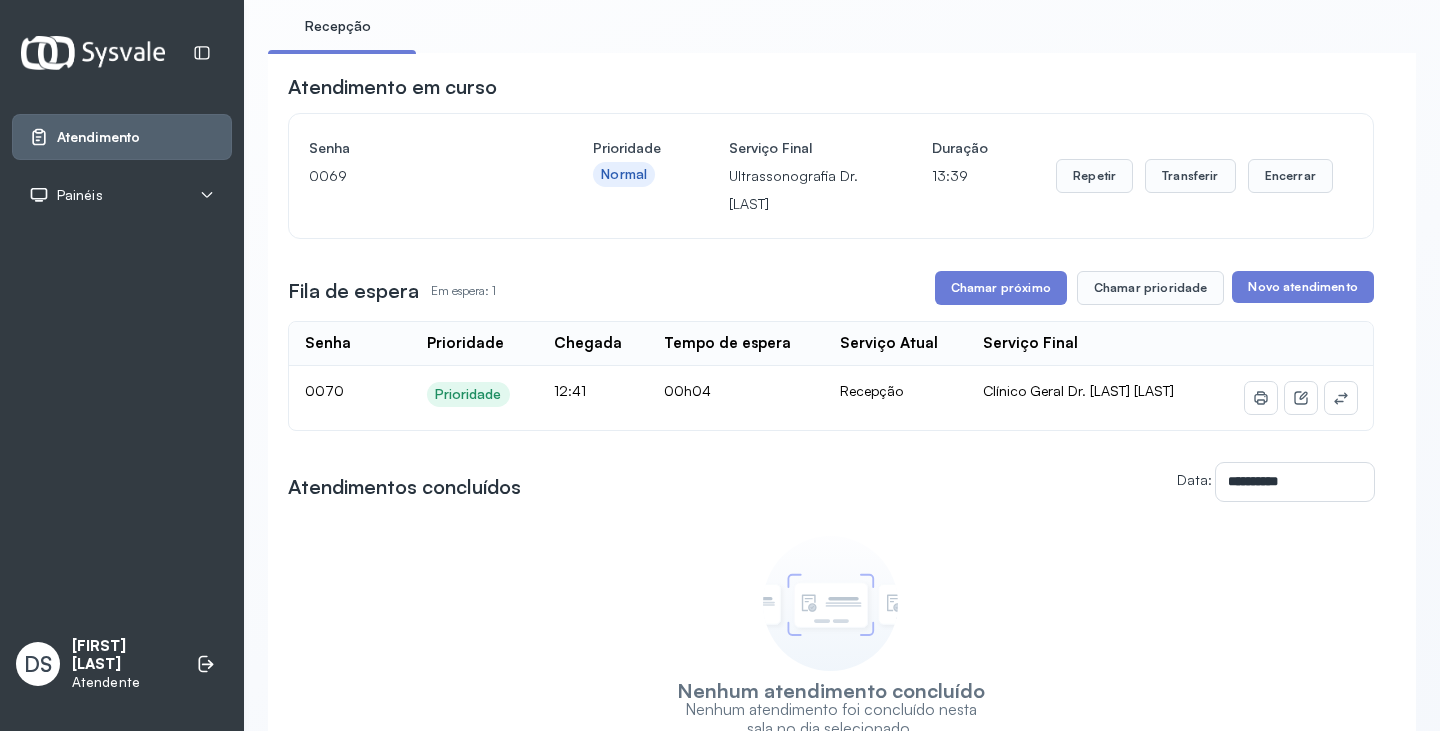 scroll, scrollTop: 100, scrollLeft: 0, axis: vertical 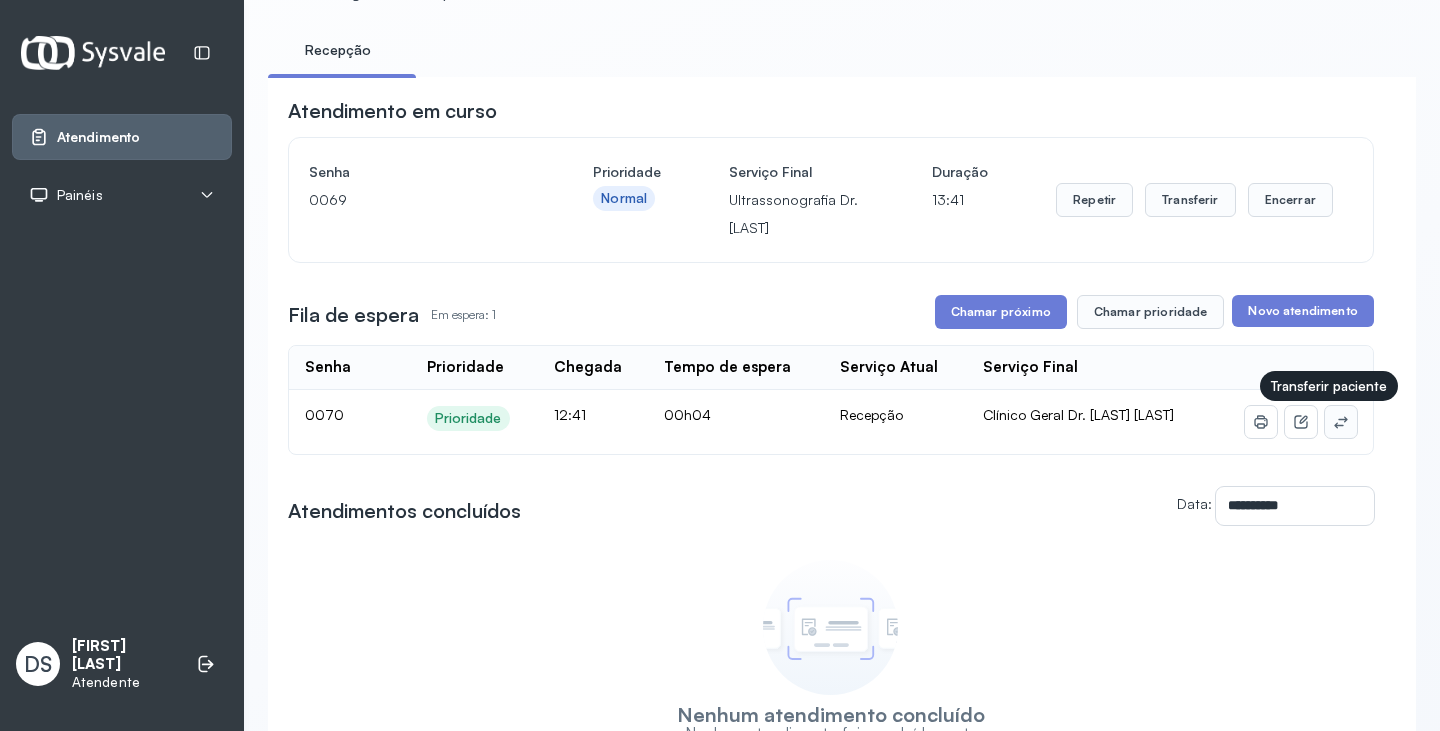 click 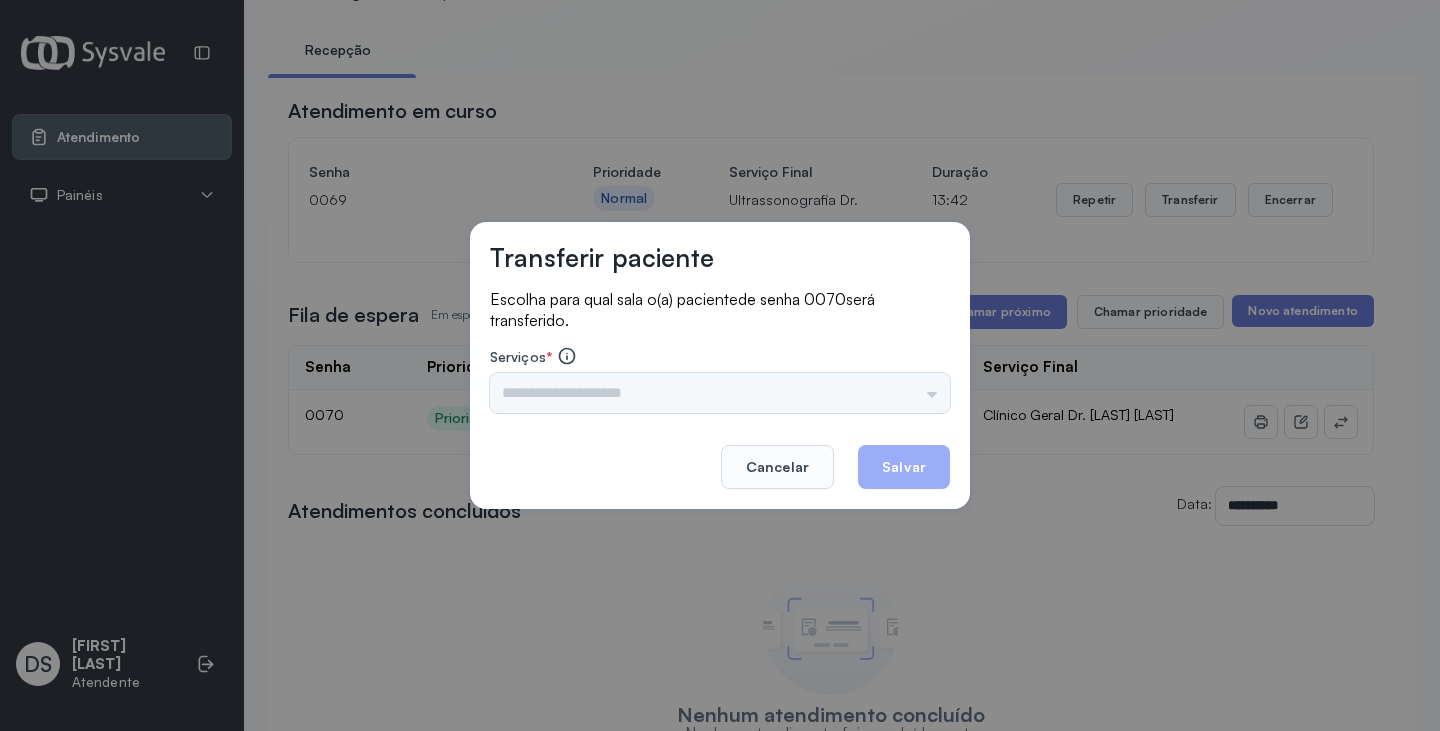 click on "Nenhuma opção encontrada" at bounding box center (720, 393) 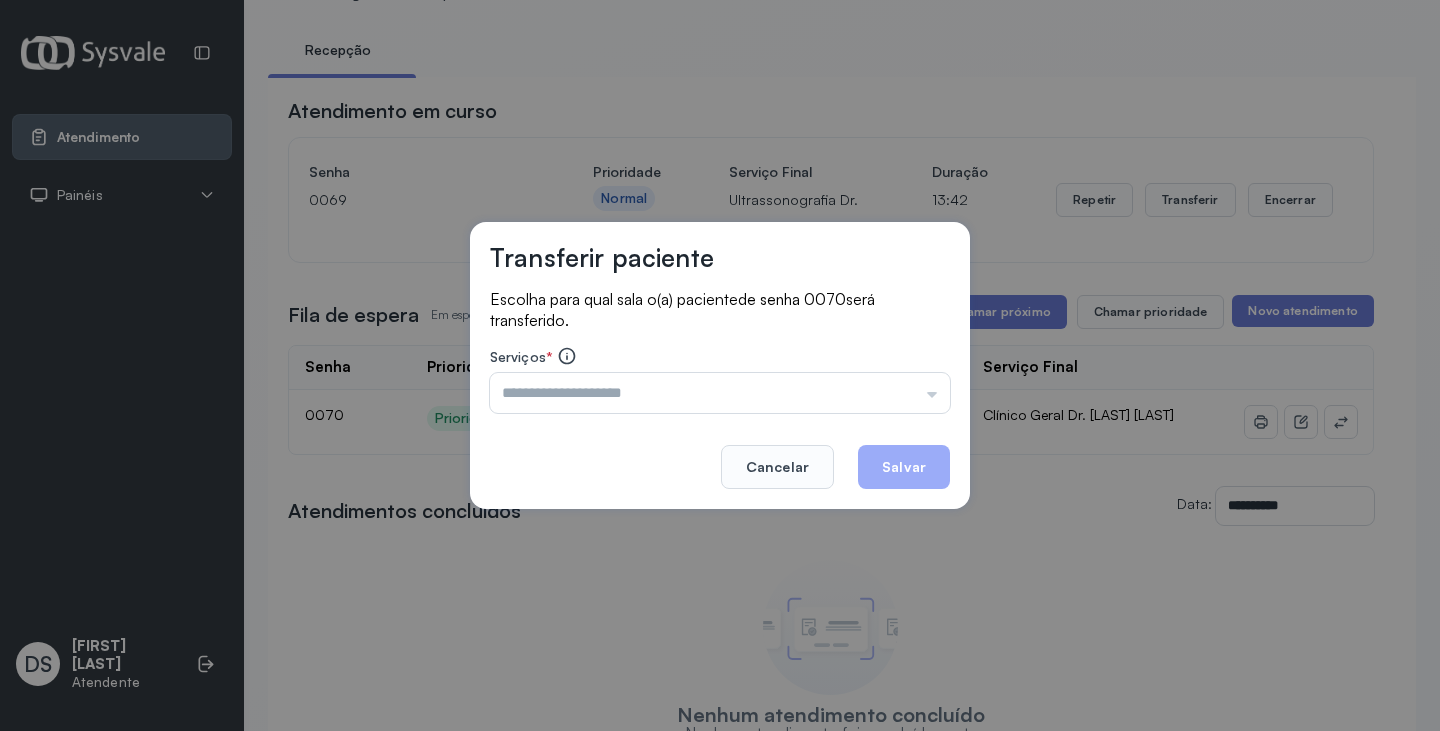 click at bounding box center (720, 393) 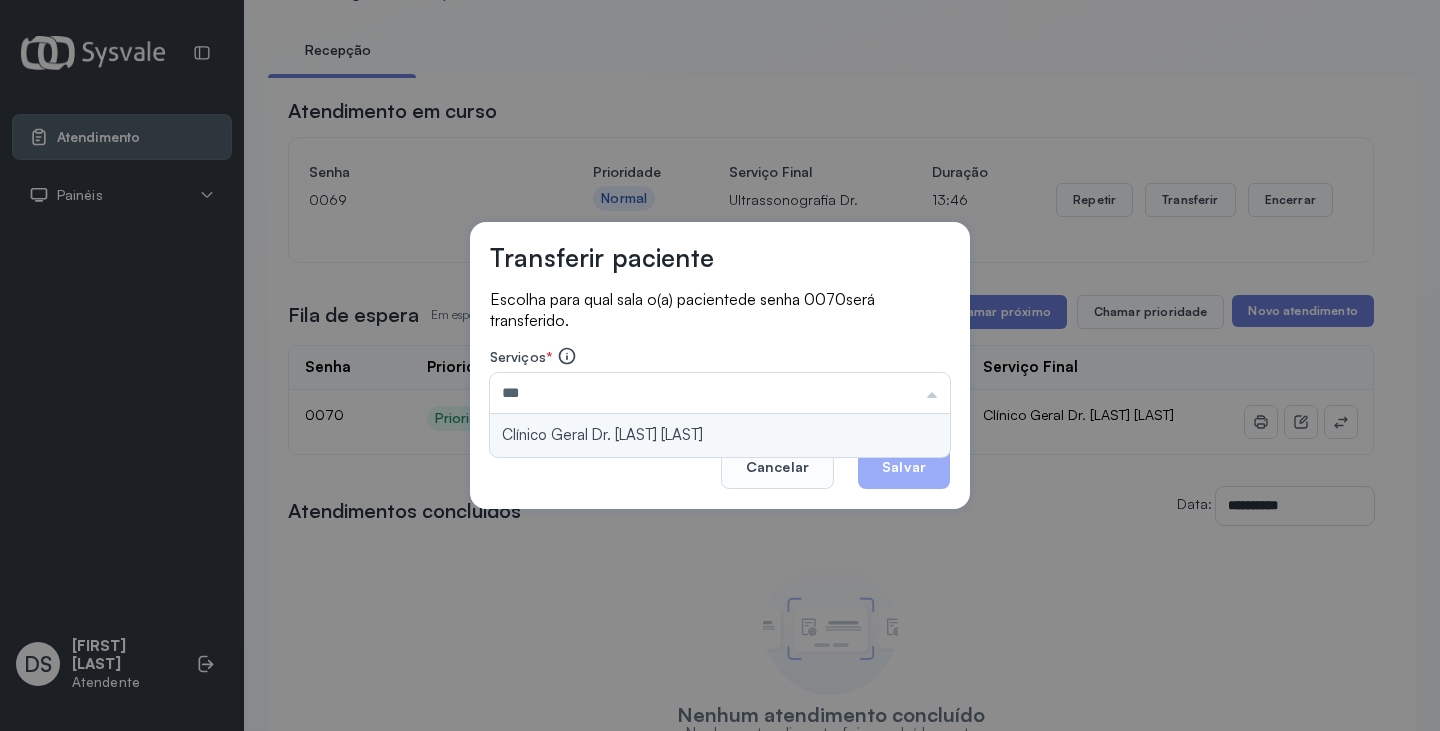 type on "**********" 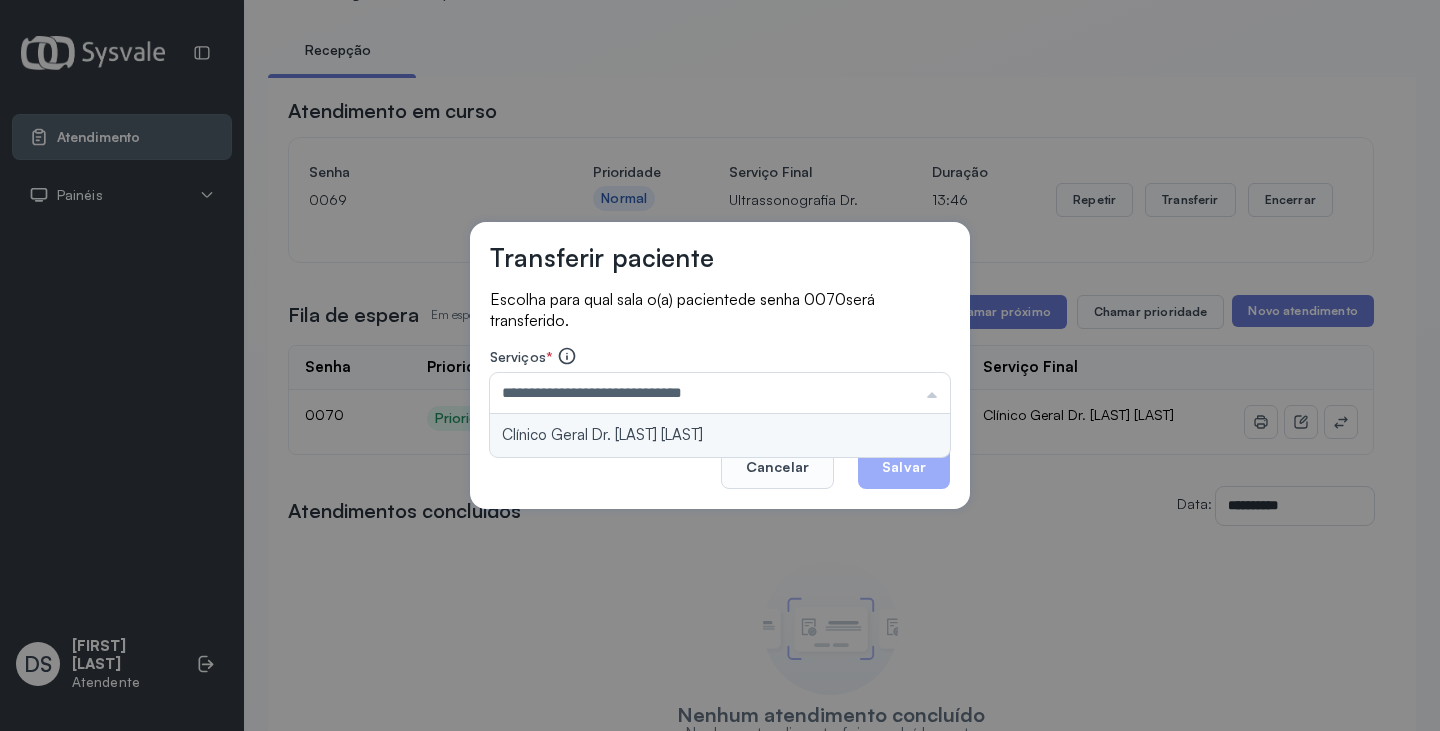 click on "**********" at bounding box center [720, 366] 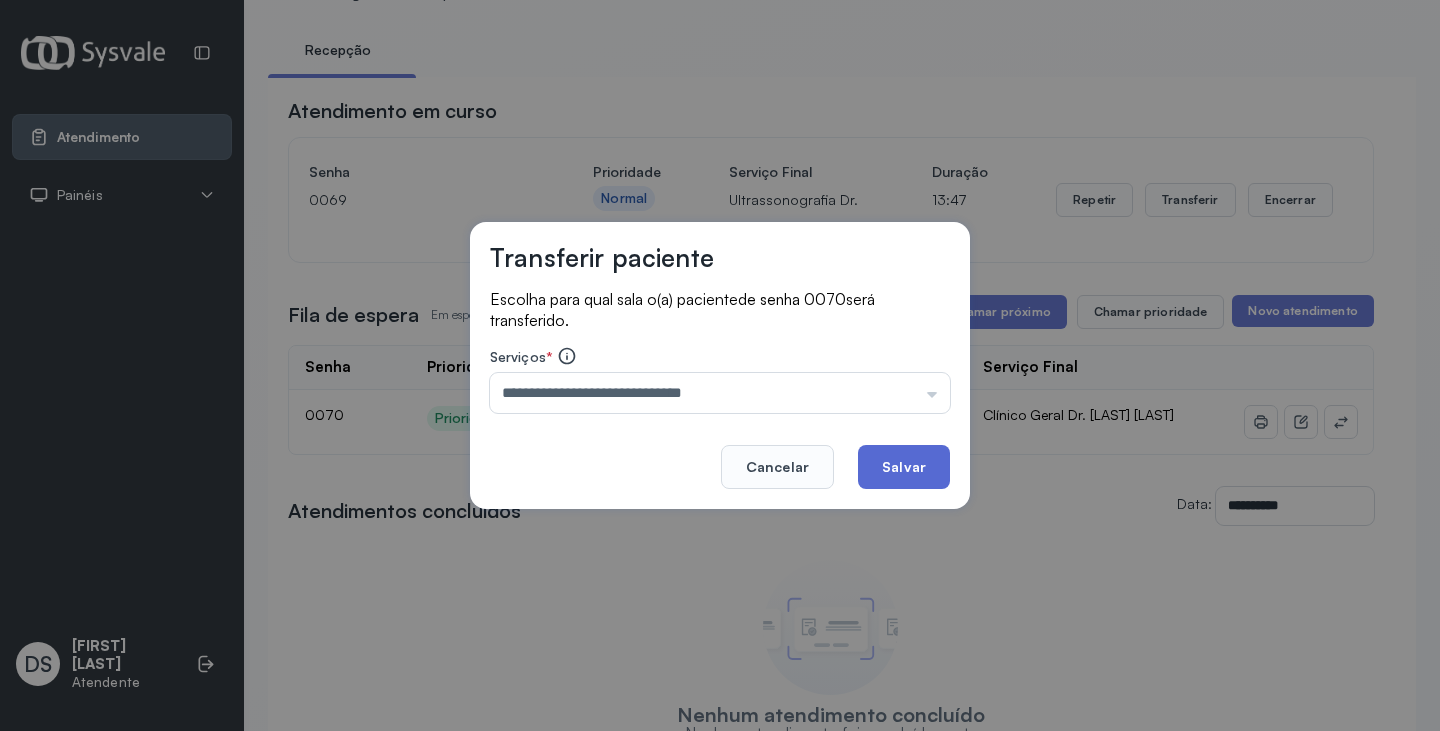 click on "Salvar" 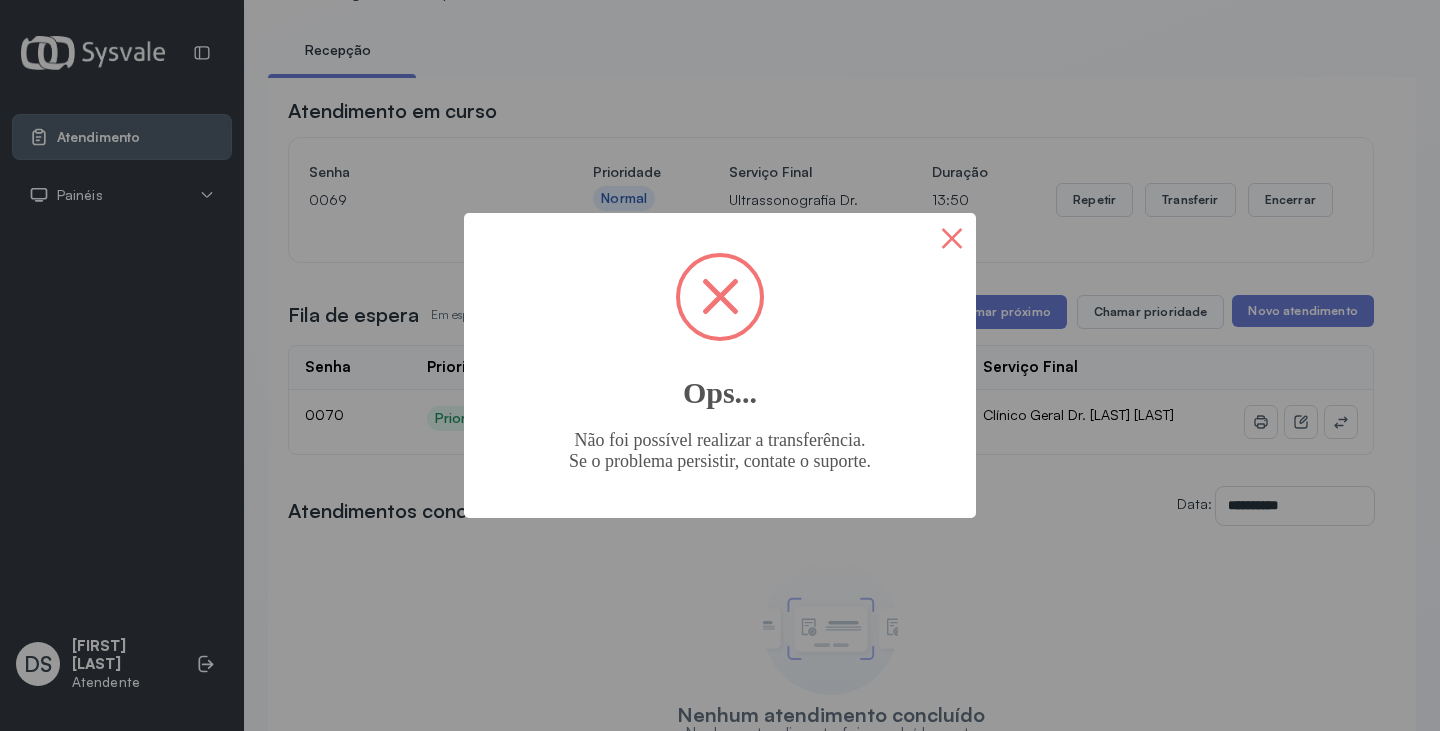 click on "×" at bounding box center [952, 237] 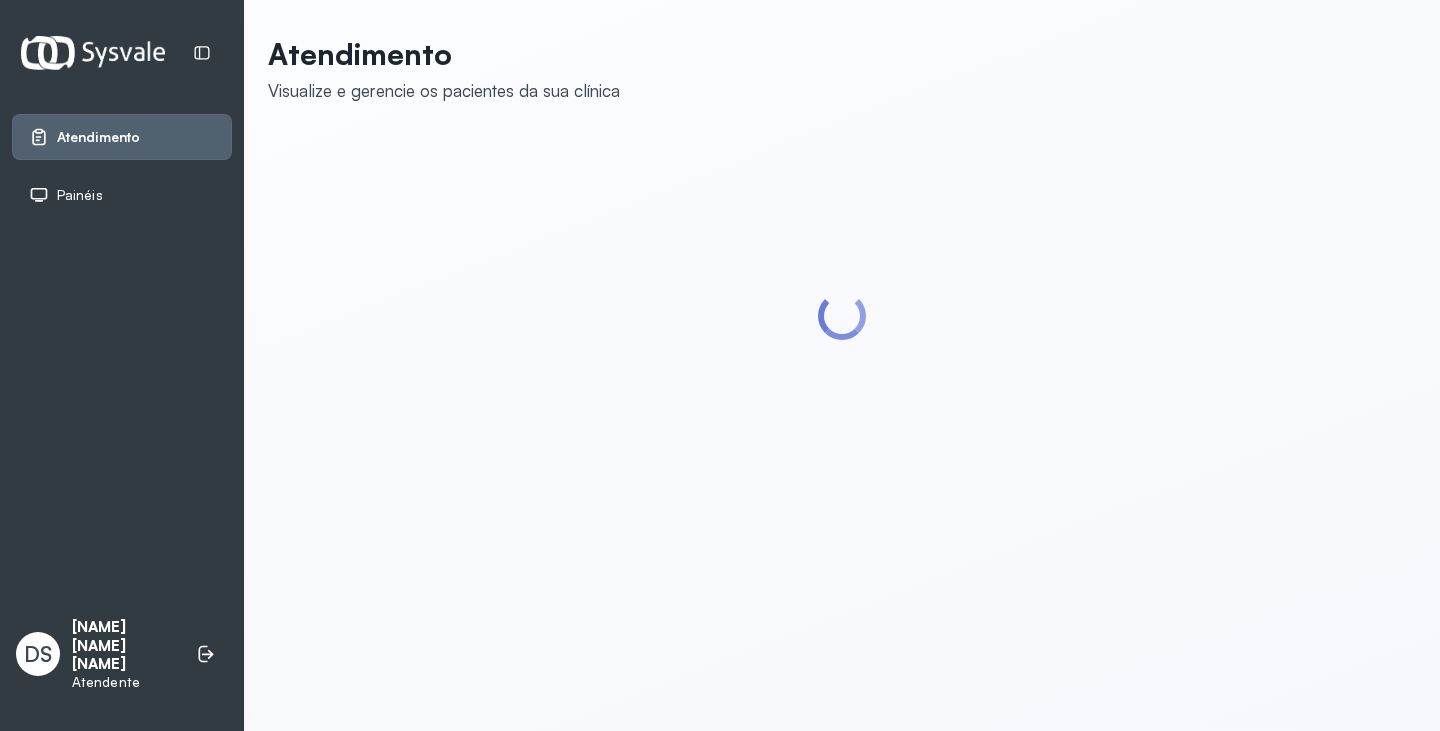 scroll, scrollTop: 0, scrollLeft: 0, axis: both 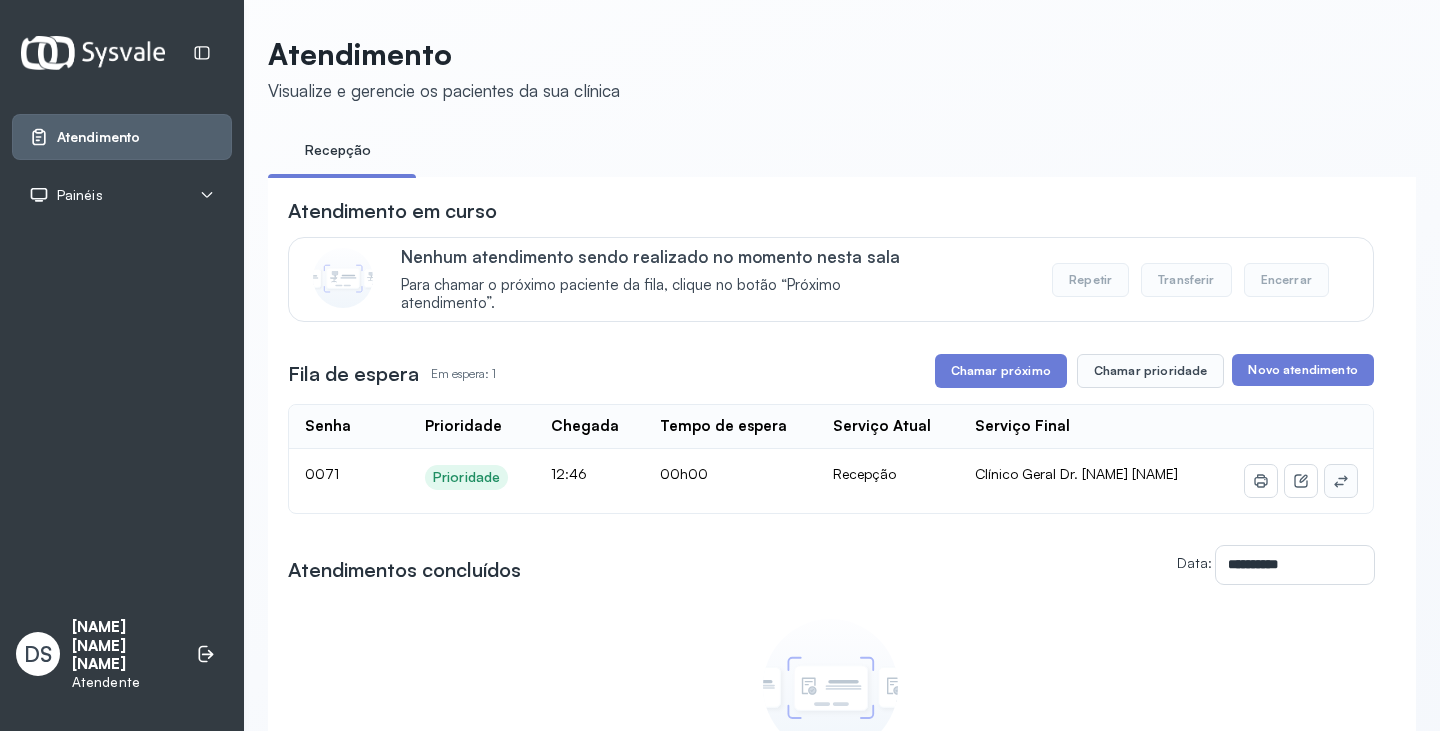 click 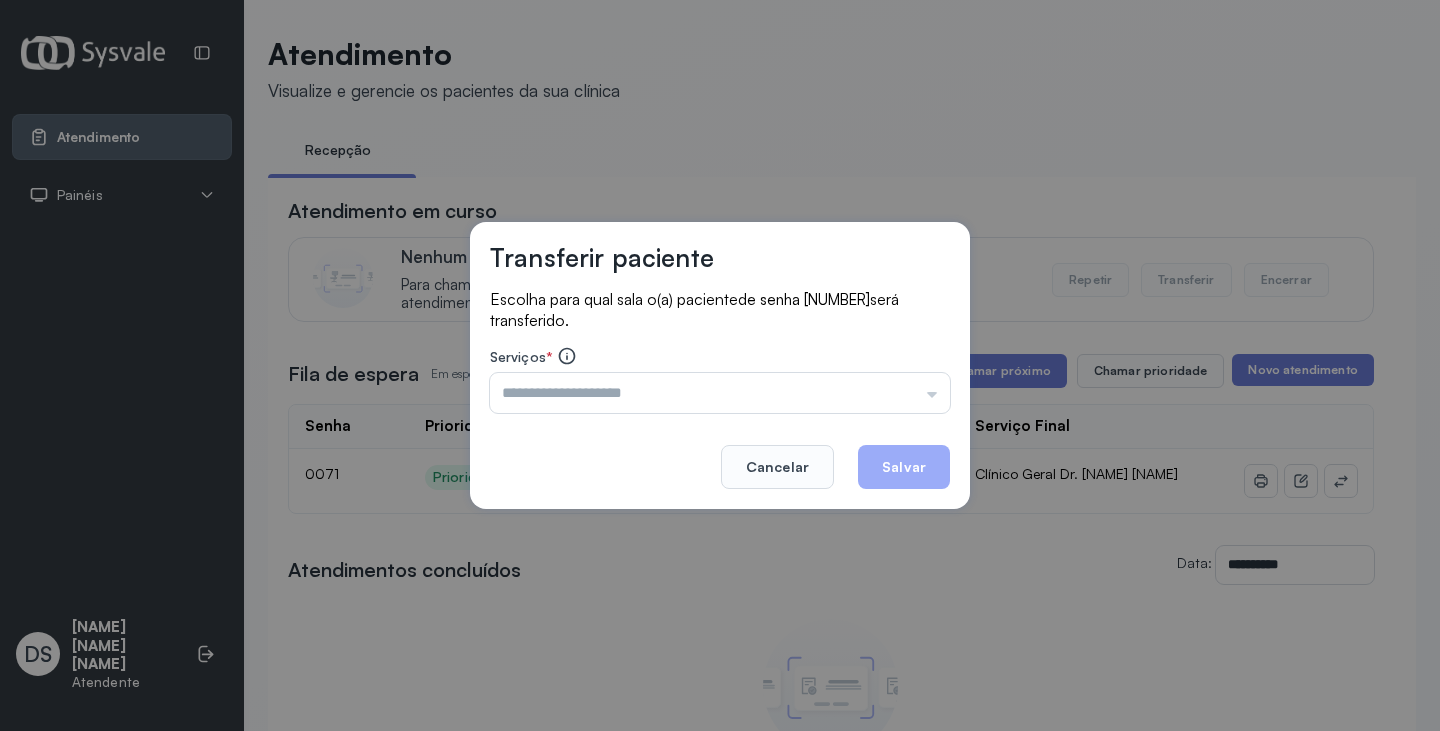 click at bounding box center [720, 393] 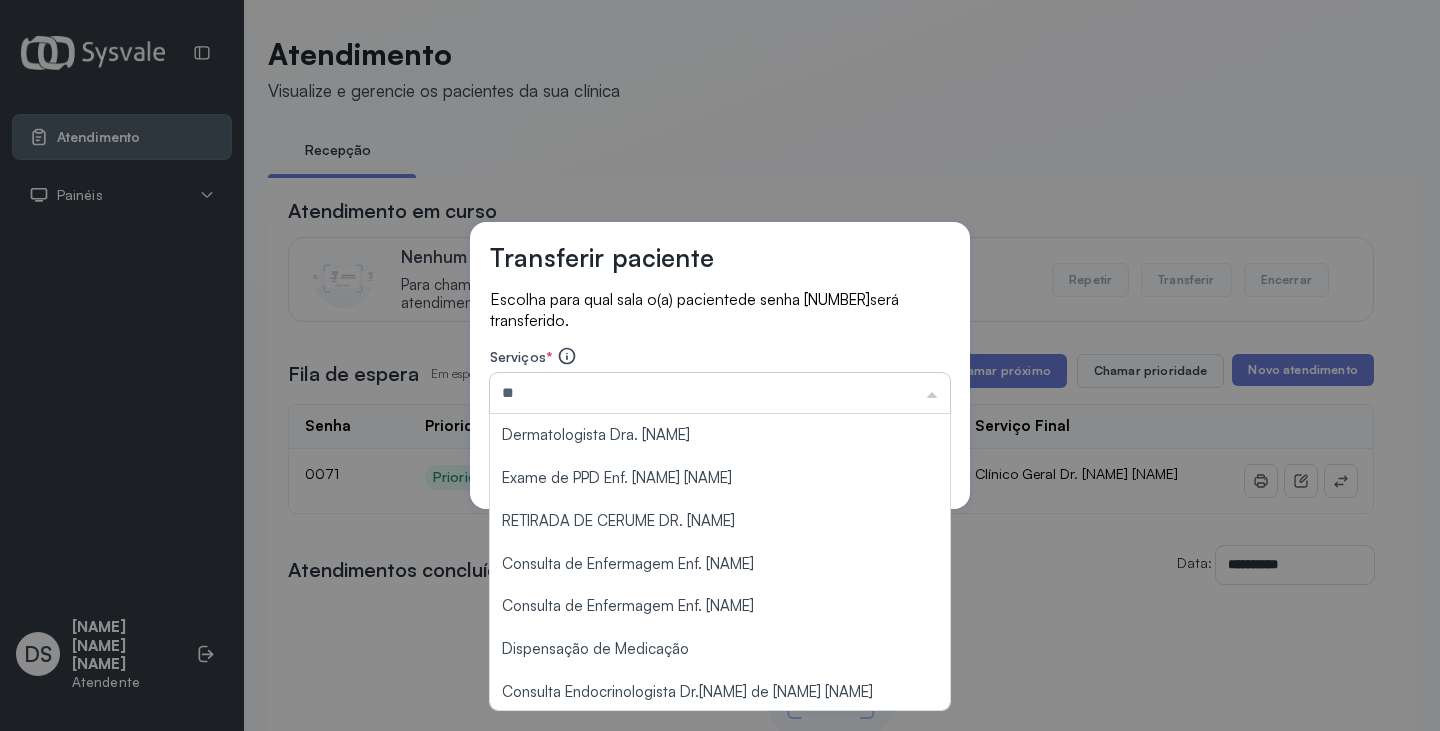 click on "**" at bounding box center (720, 393) 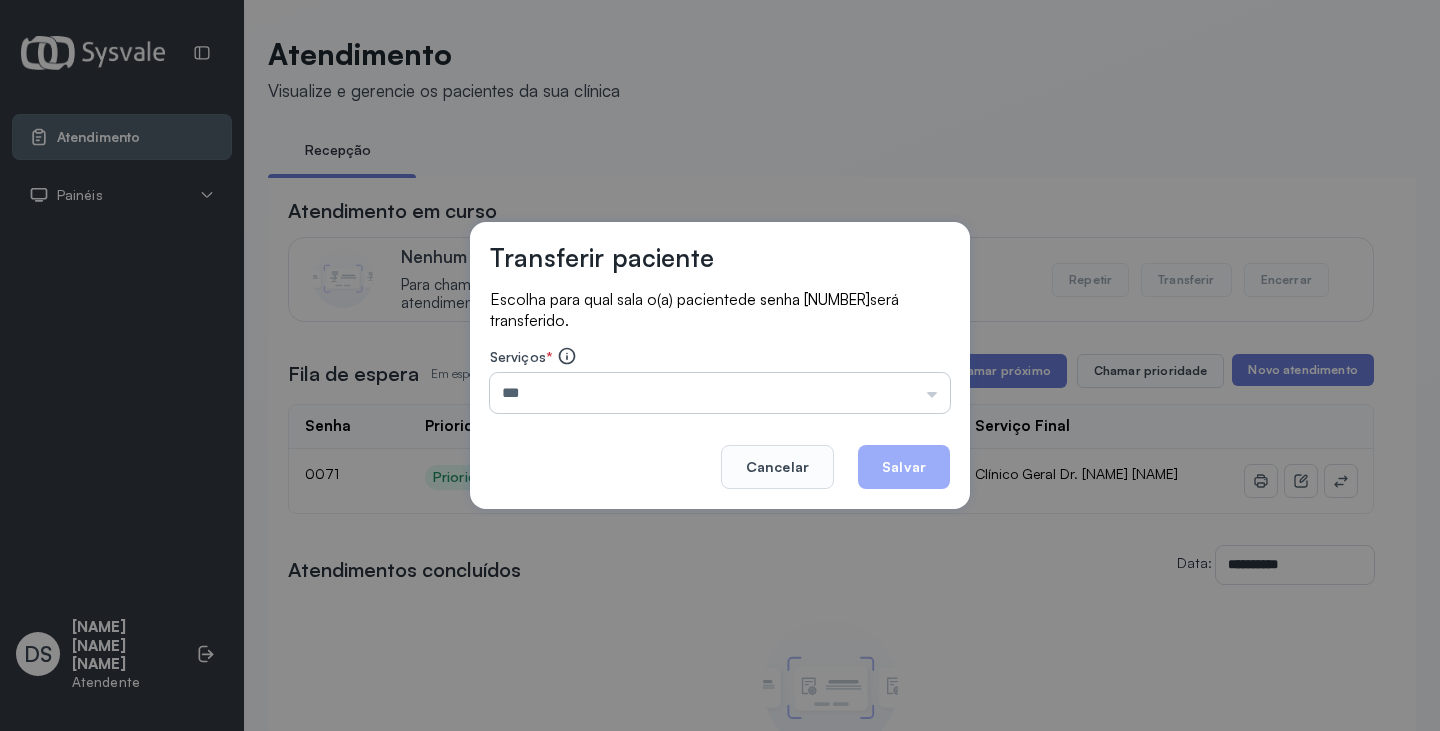 click on "***" at bounding box center [720, 393] 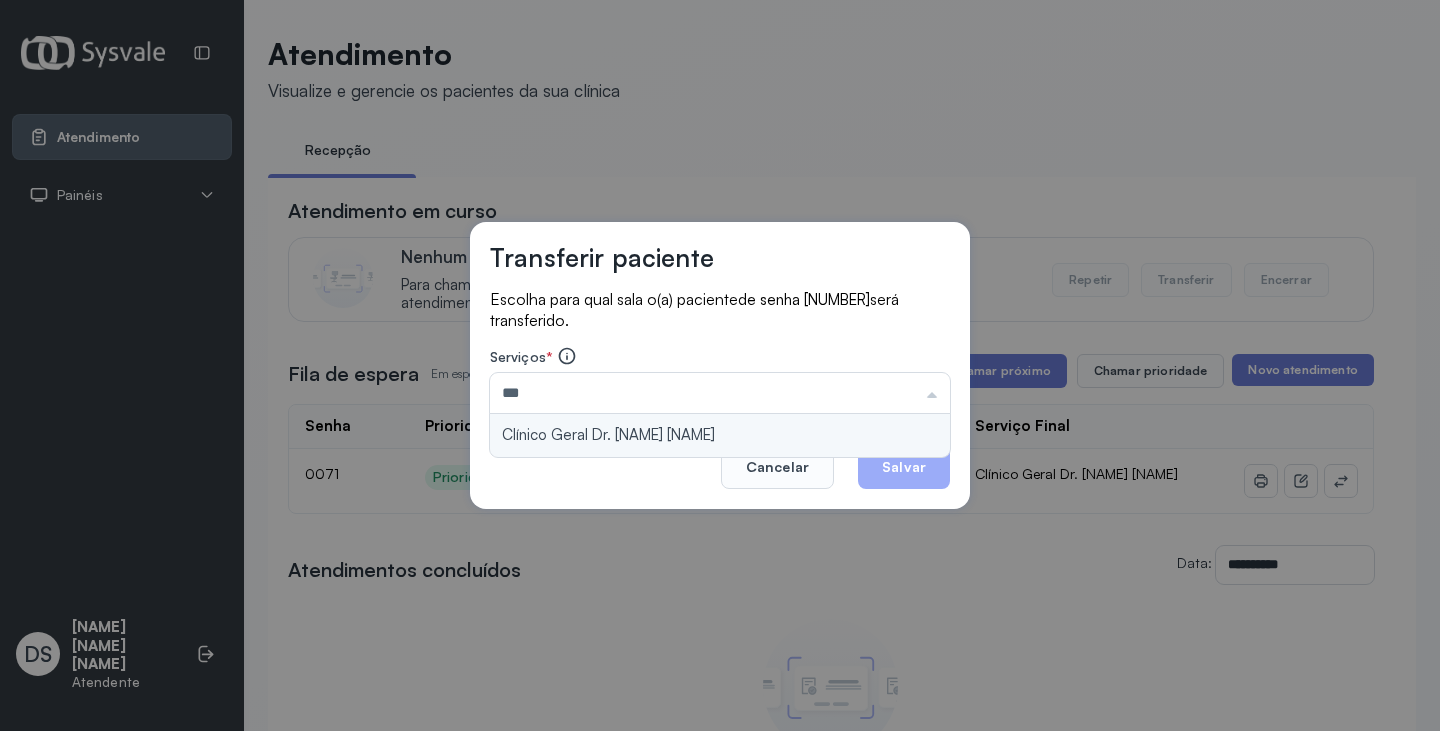 type on "**********" 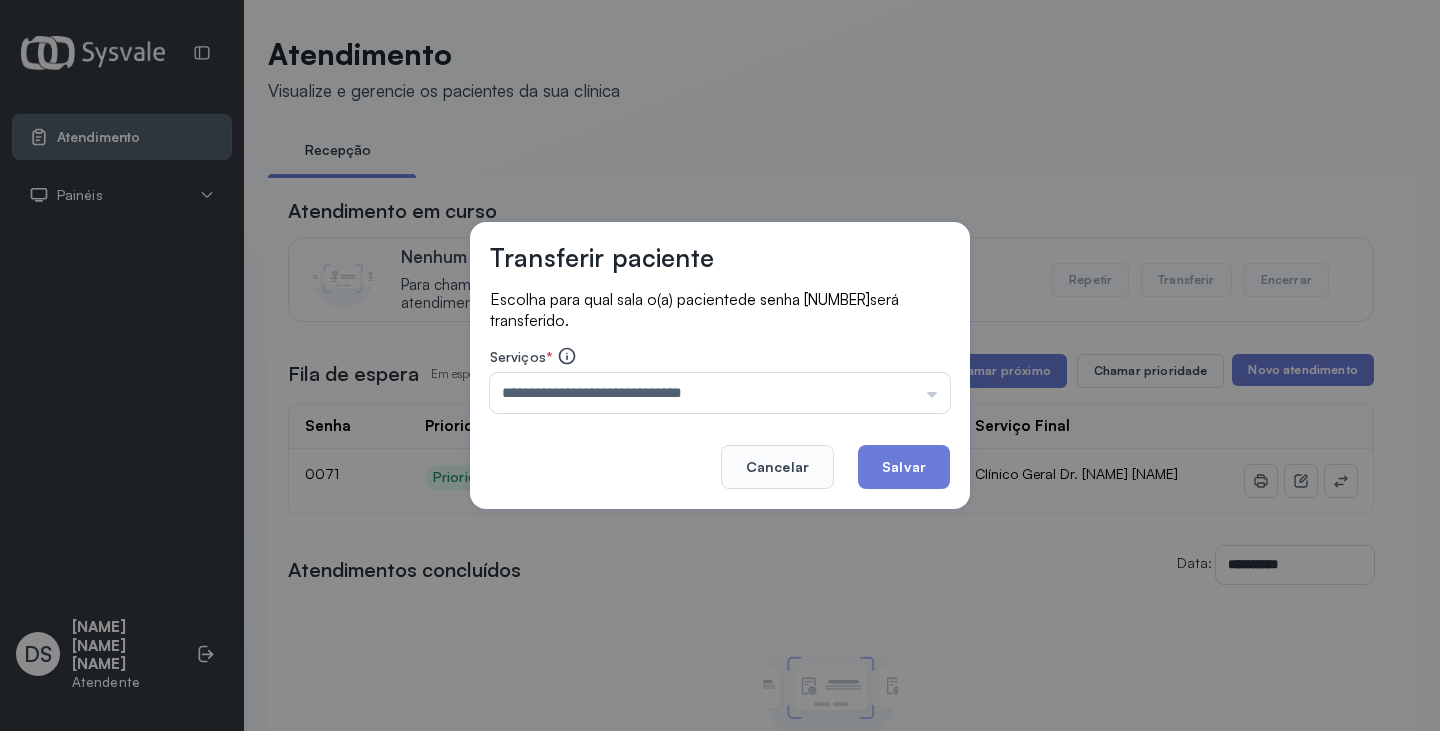 click on "**********" at bounding box center (720, 366) 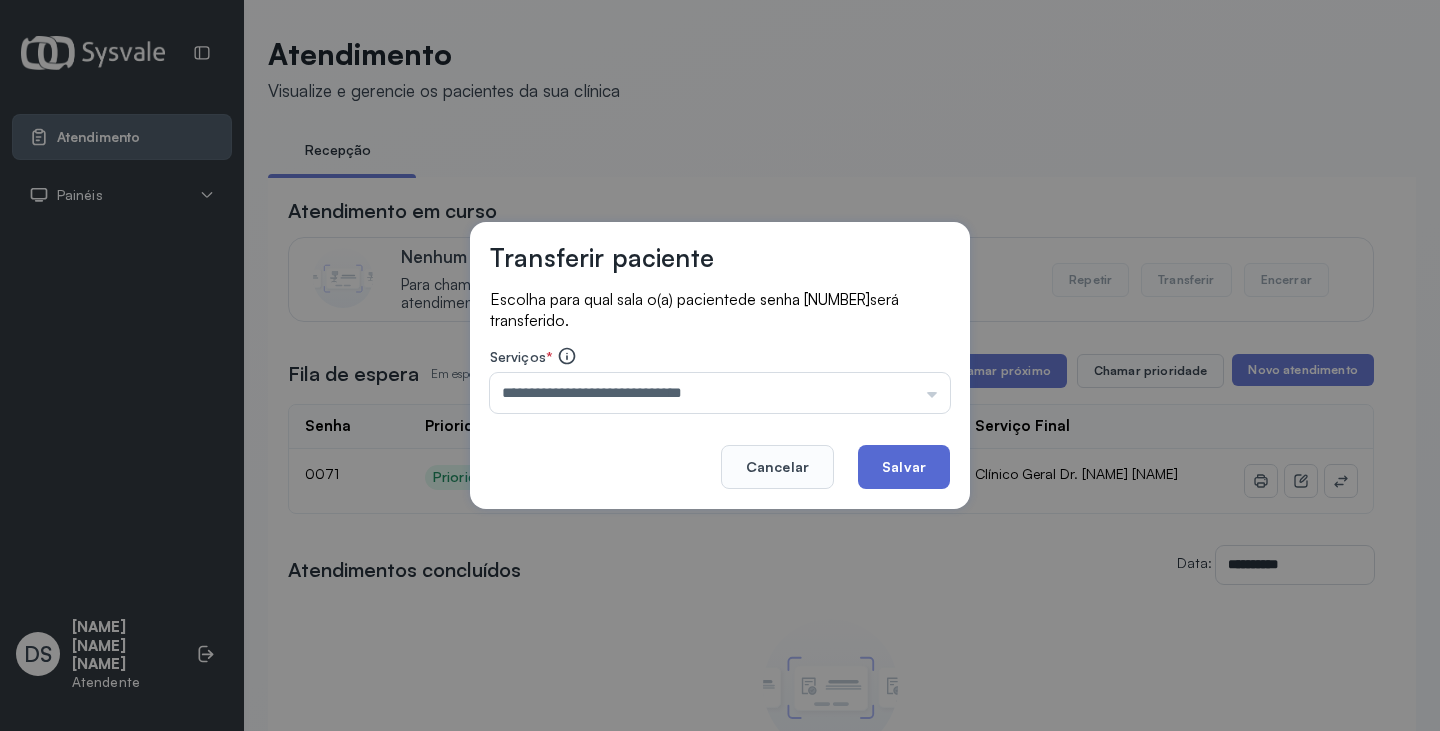 click on "Salvar" 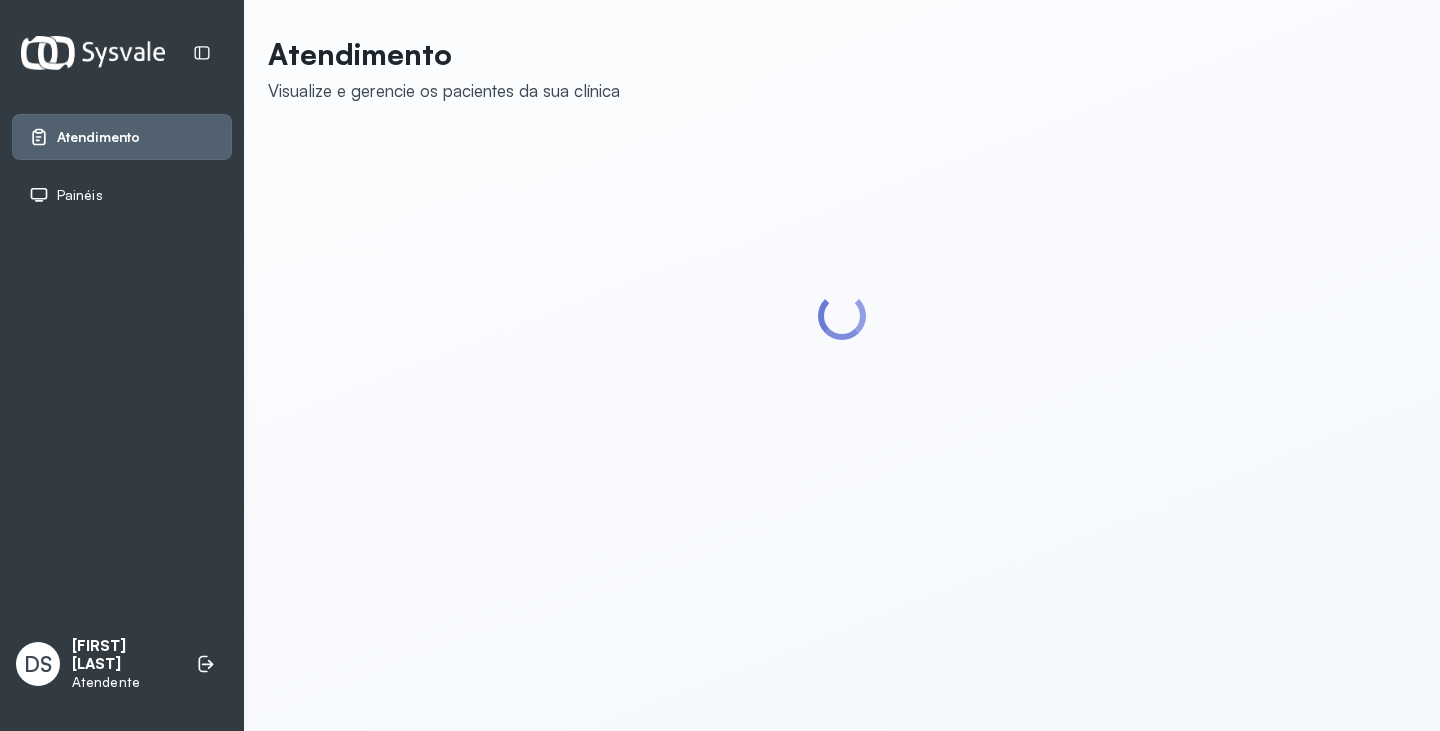scroll, scrollTop: 0, scrollLeft: 0, axis: both 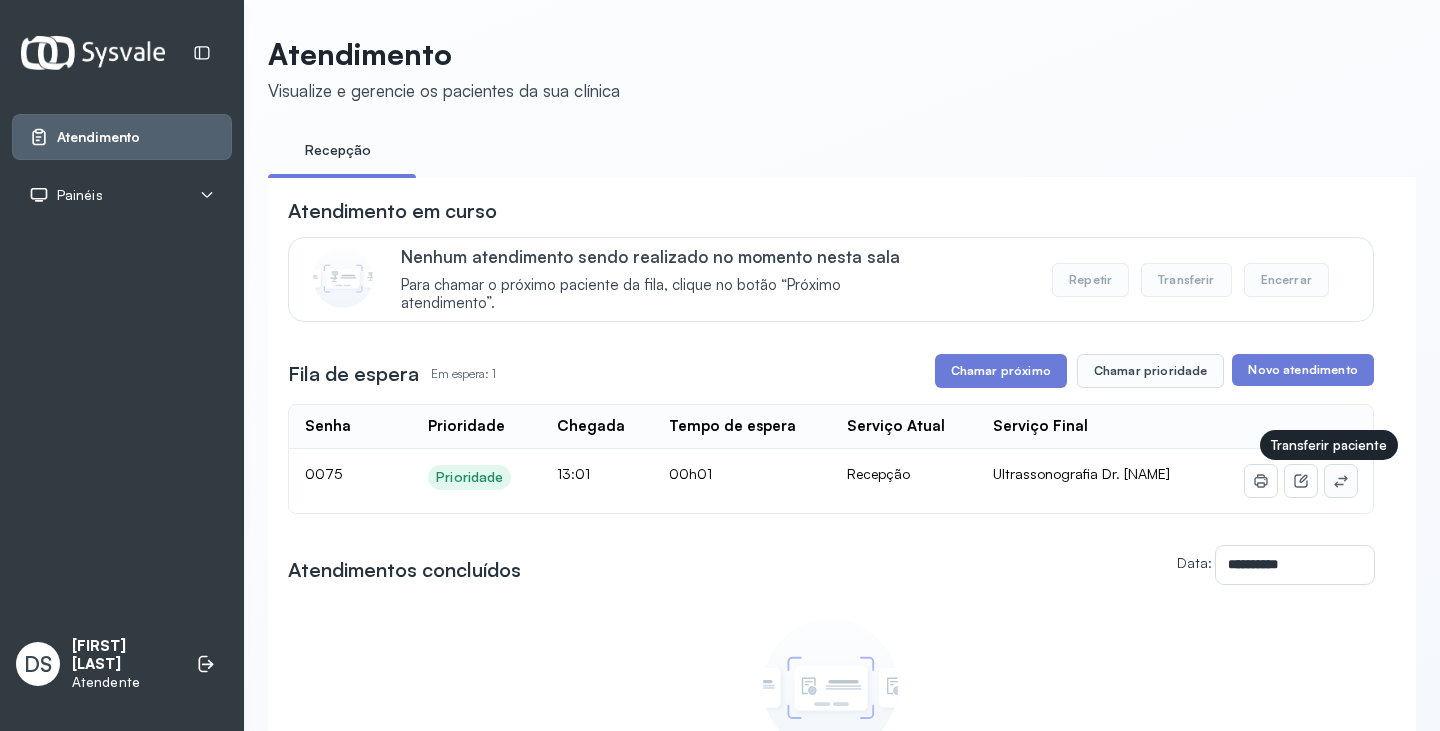 click 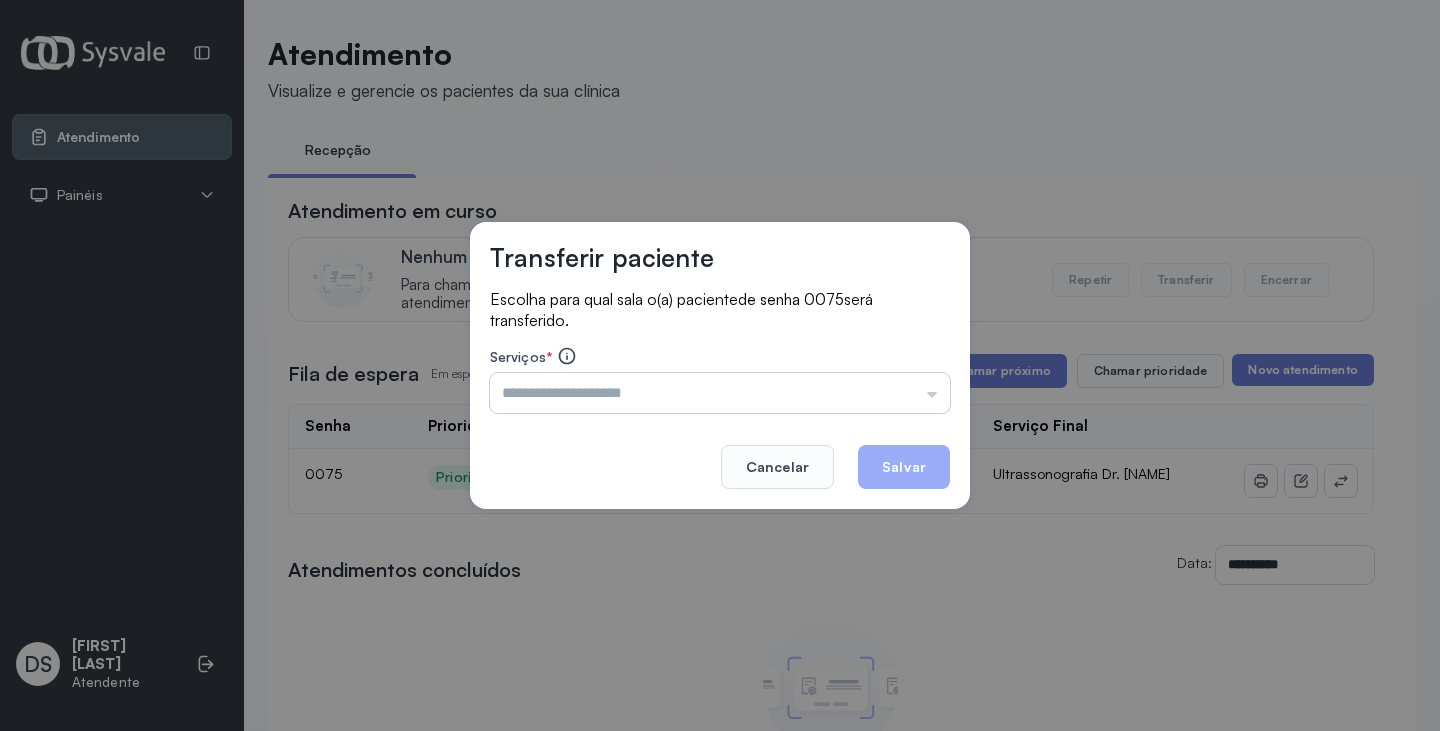click at bounding box center (720, 393) 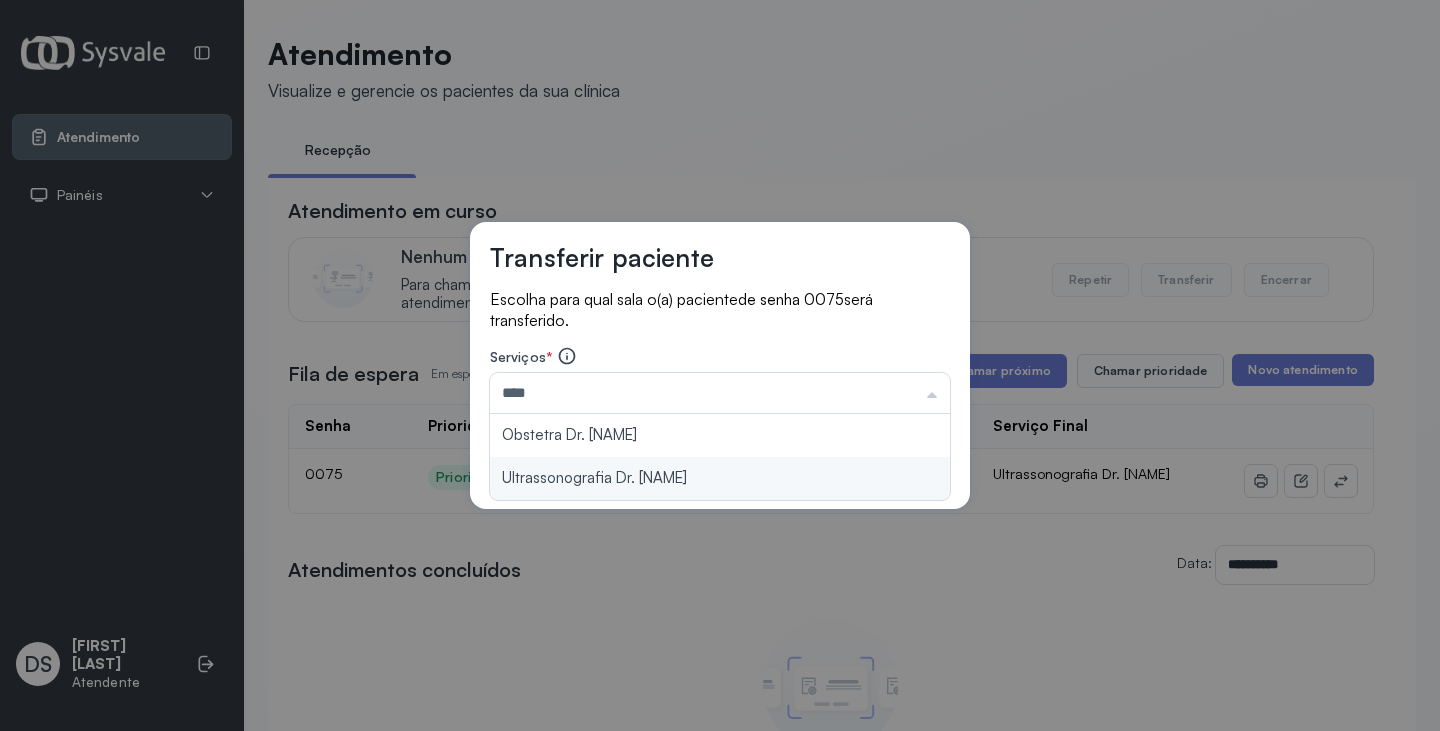 type on "**********" 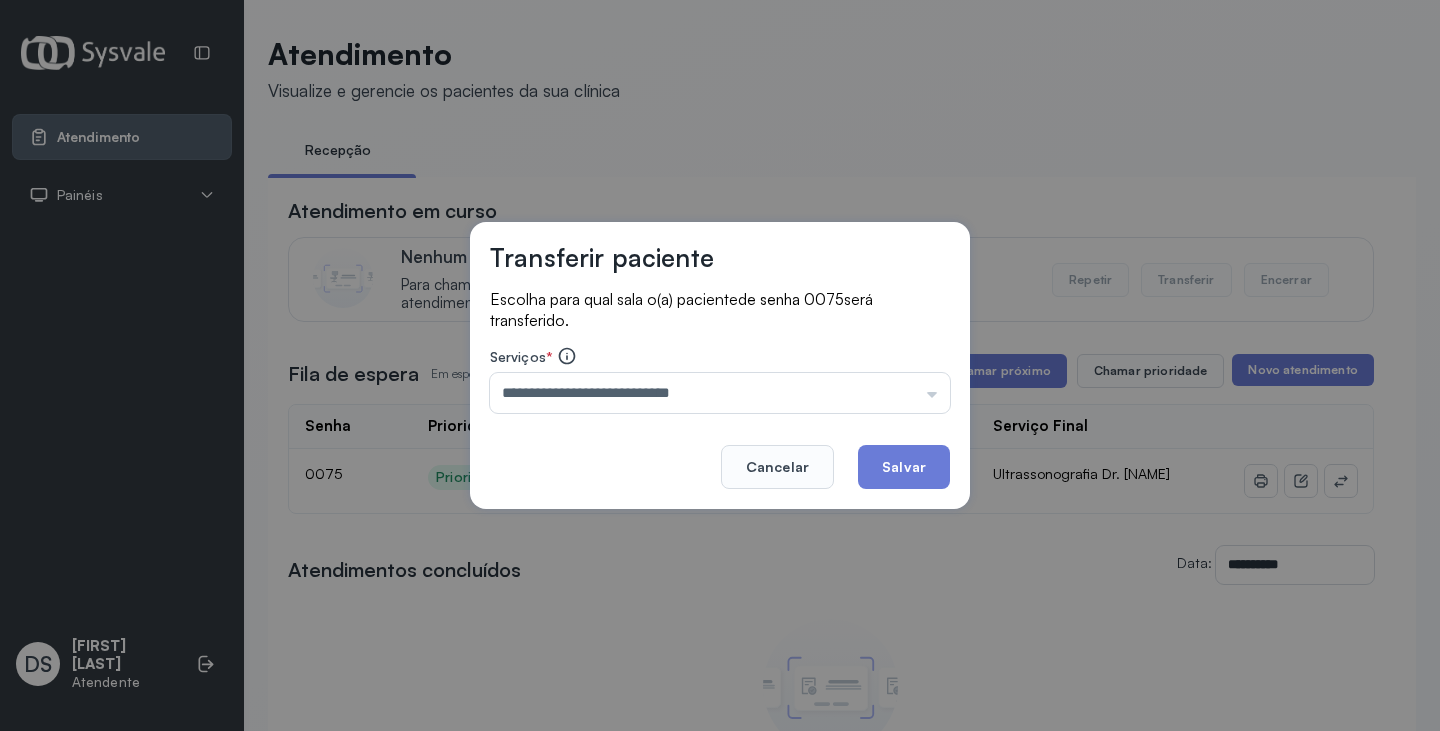 click on "**********" at bounding box center (720, 366) 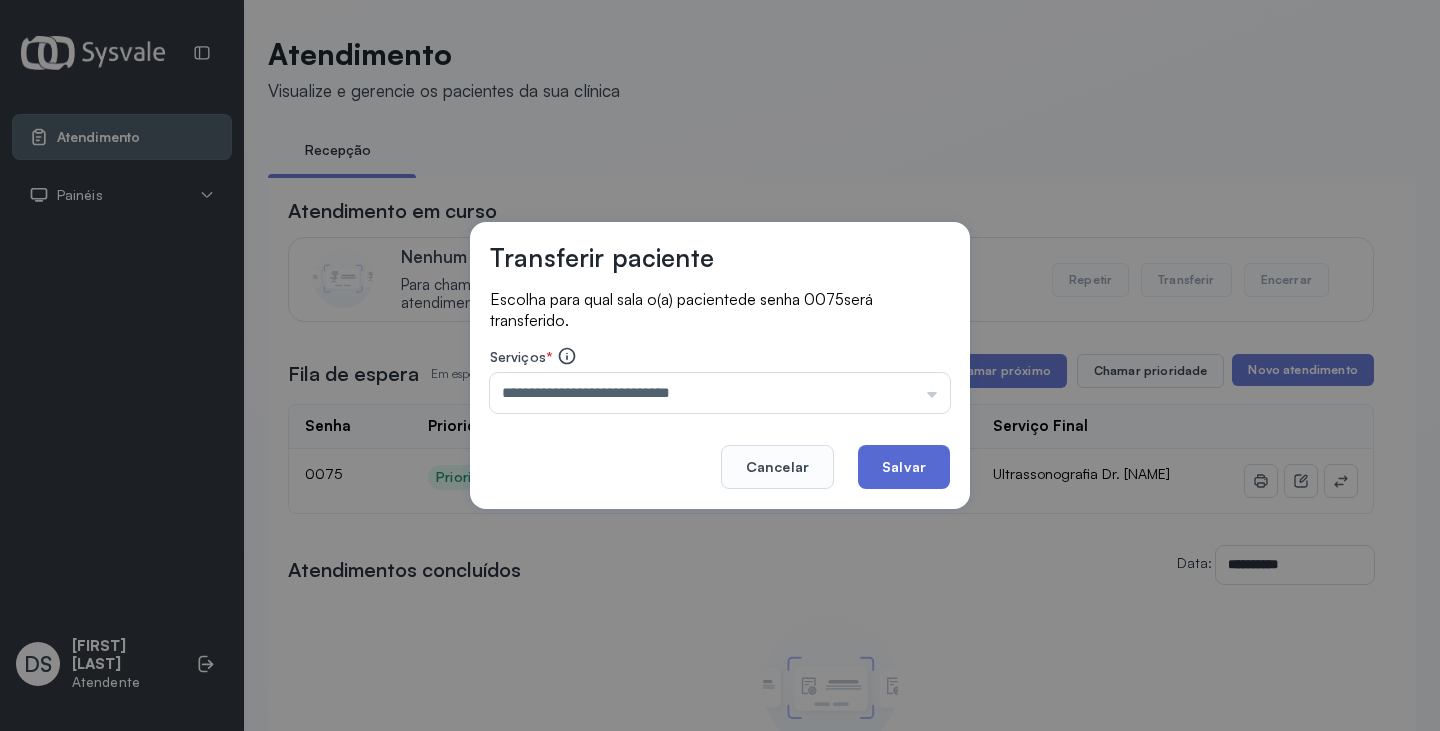 click on "Salvar" 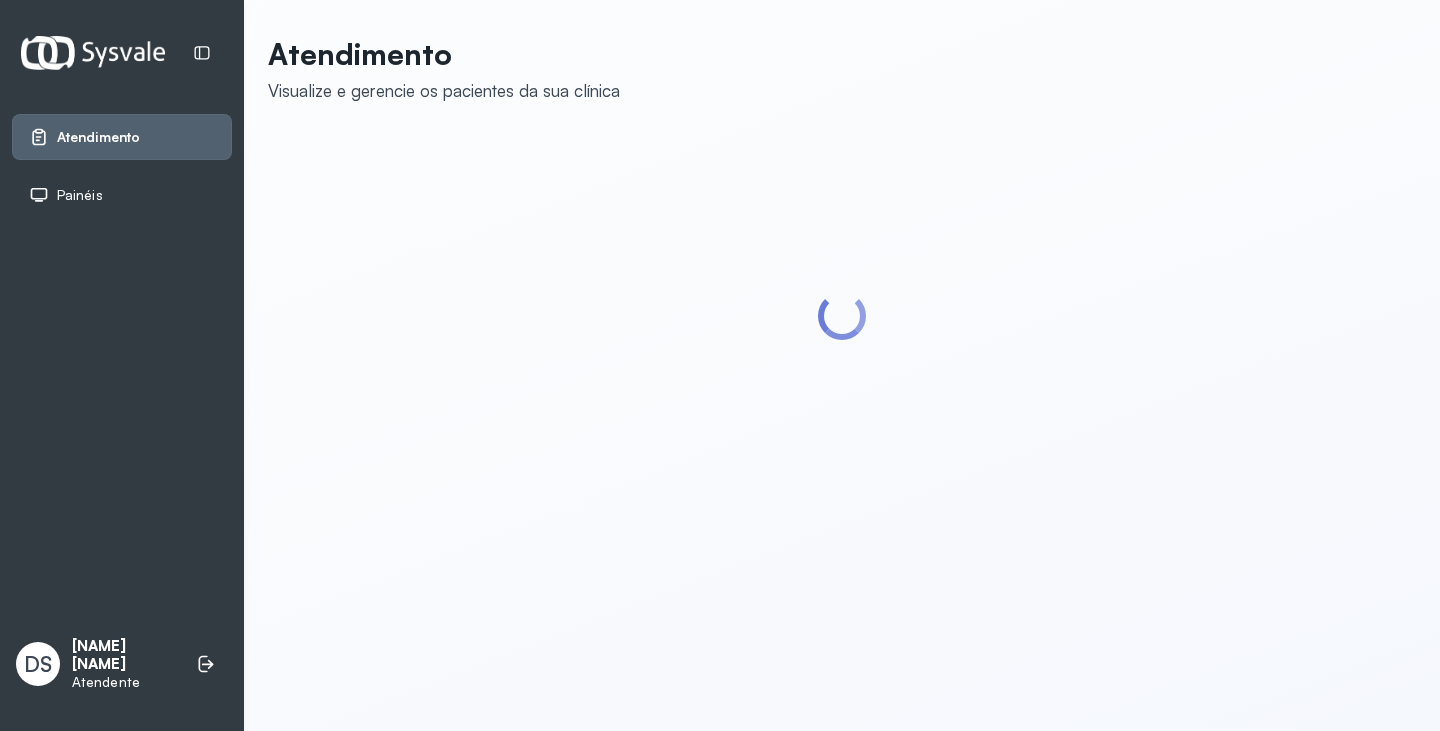 scroll, scrollTop: 0, scrollLeft: 0, axis: both 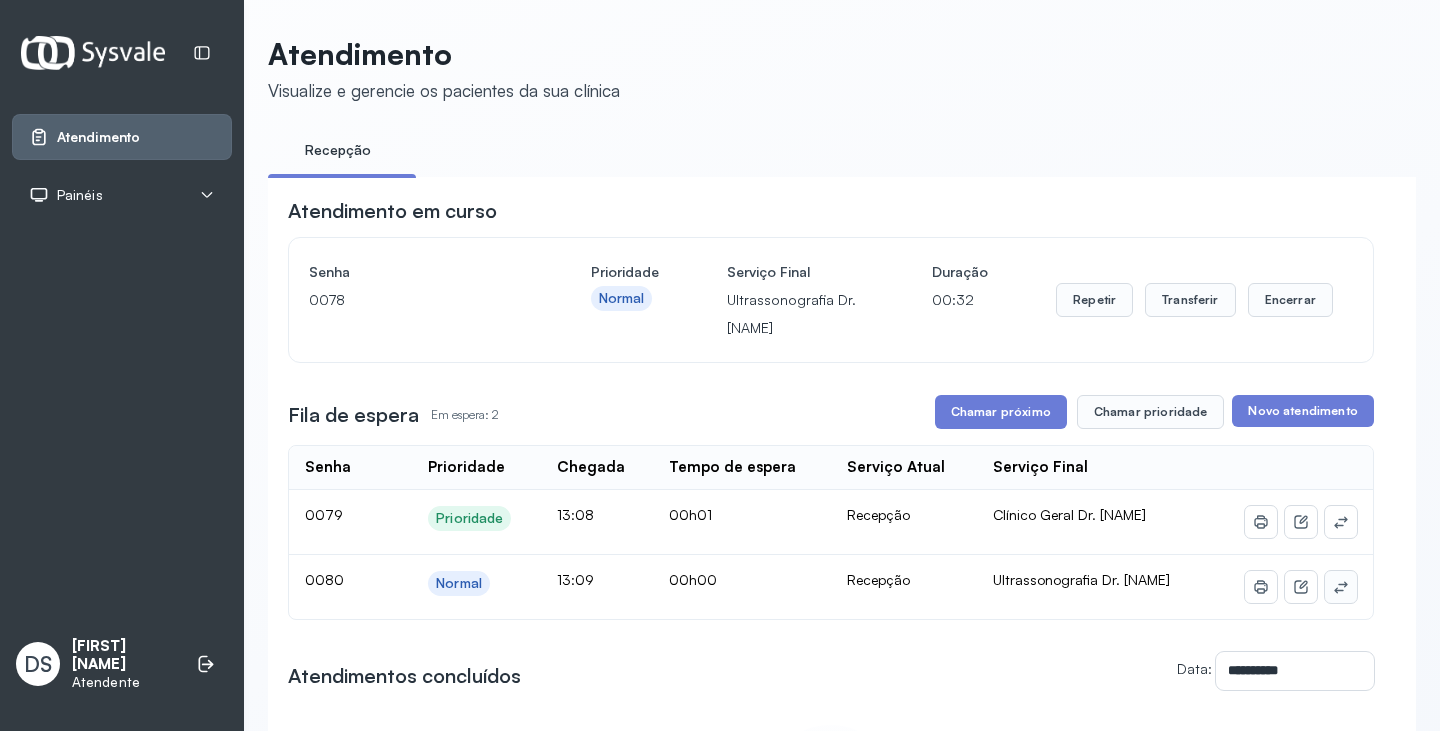 click 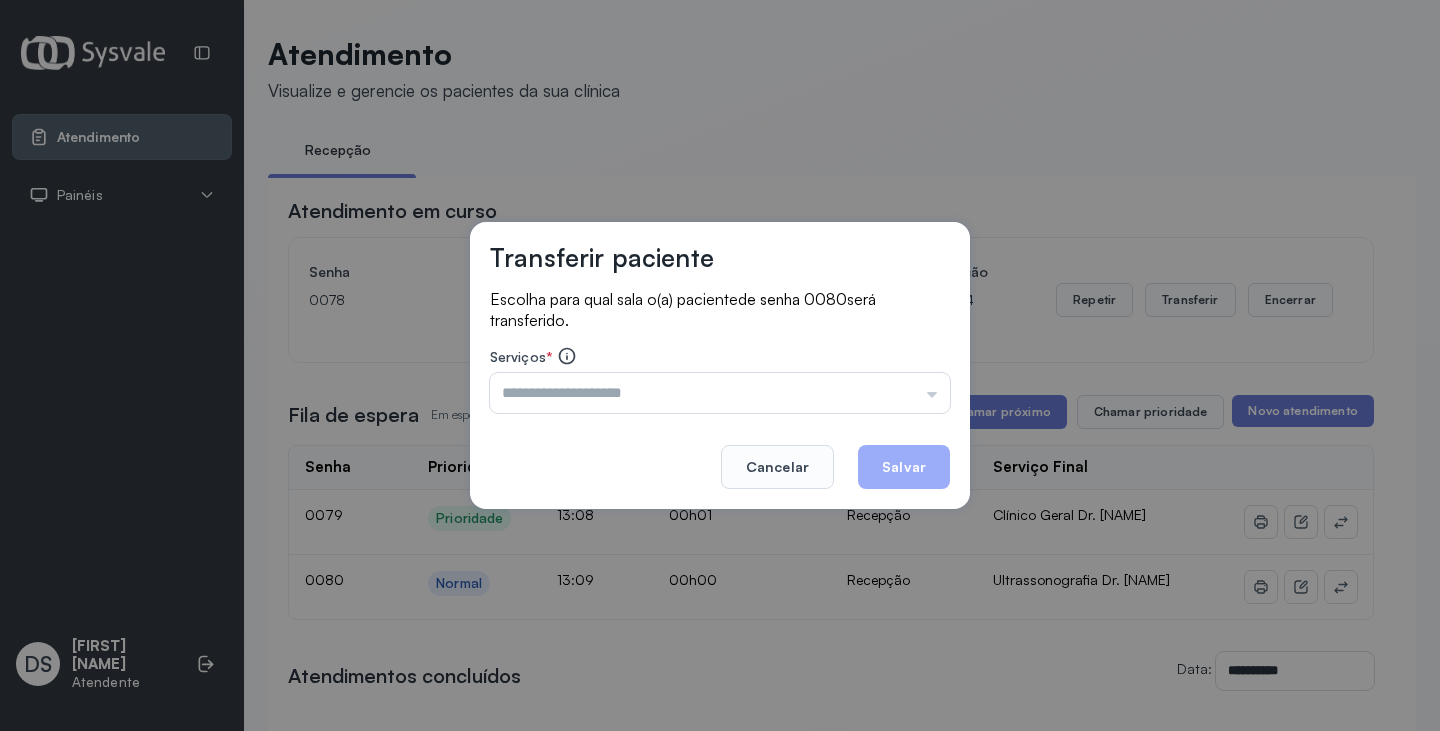 click at bounding box center (720, 393) 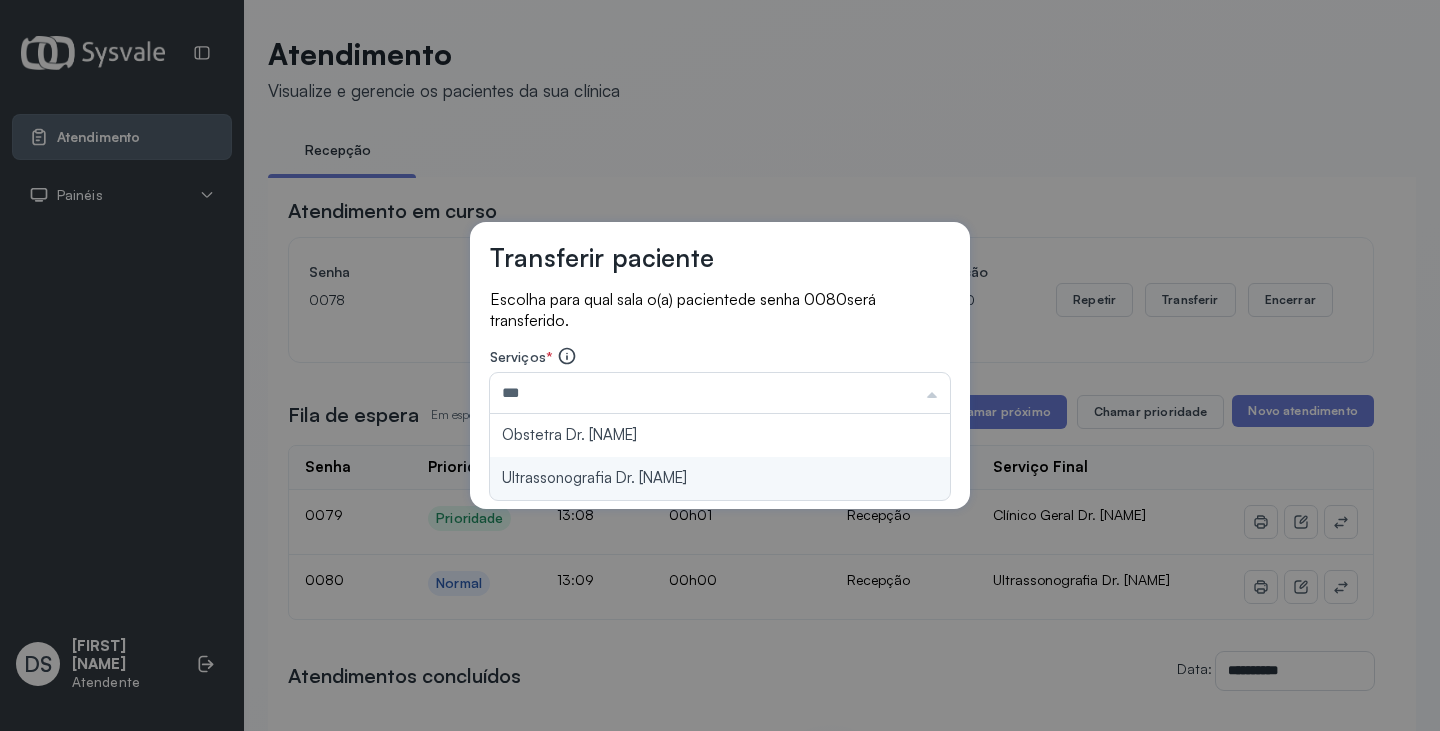 type on "**********" 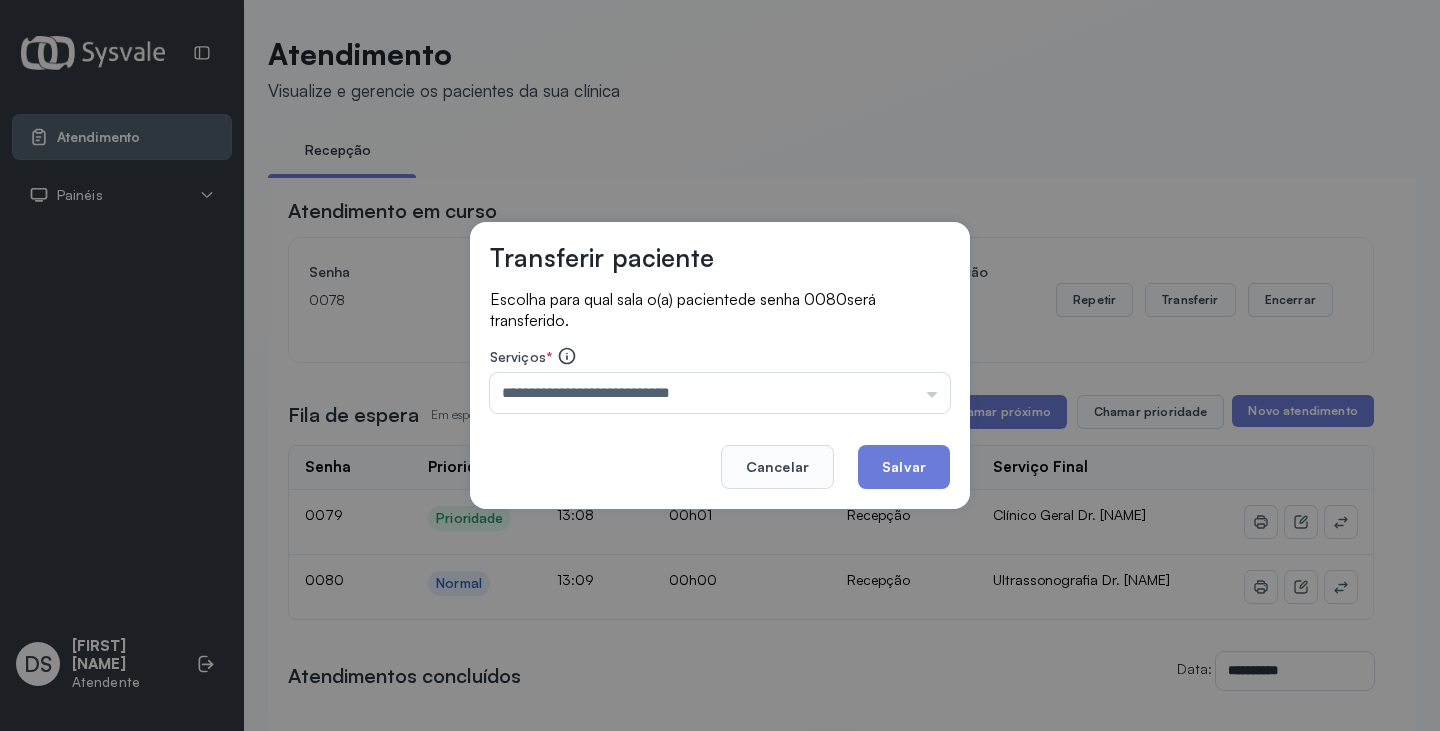 click on "**********" at bounding box center [720, 366] 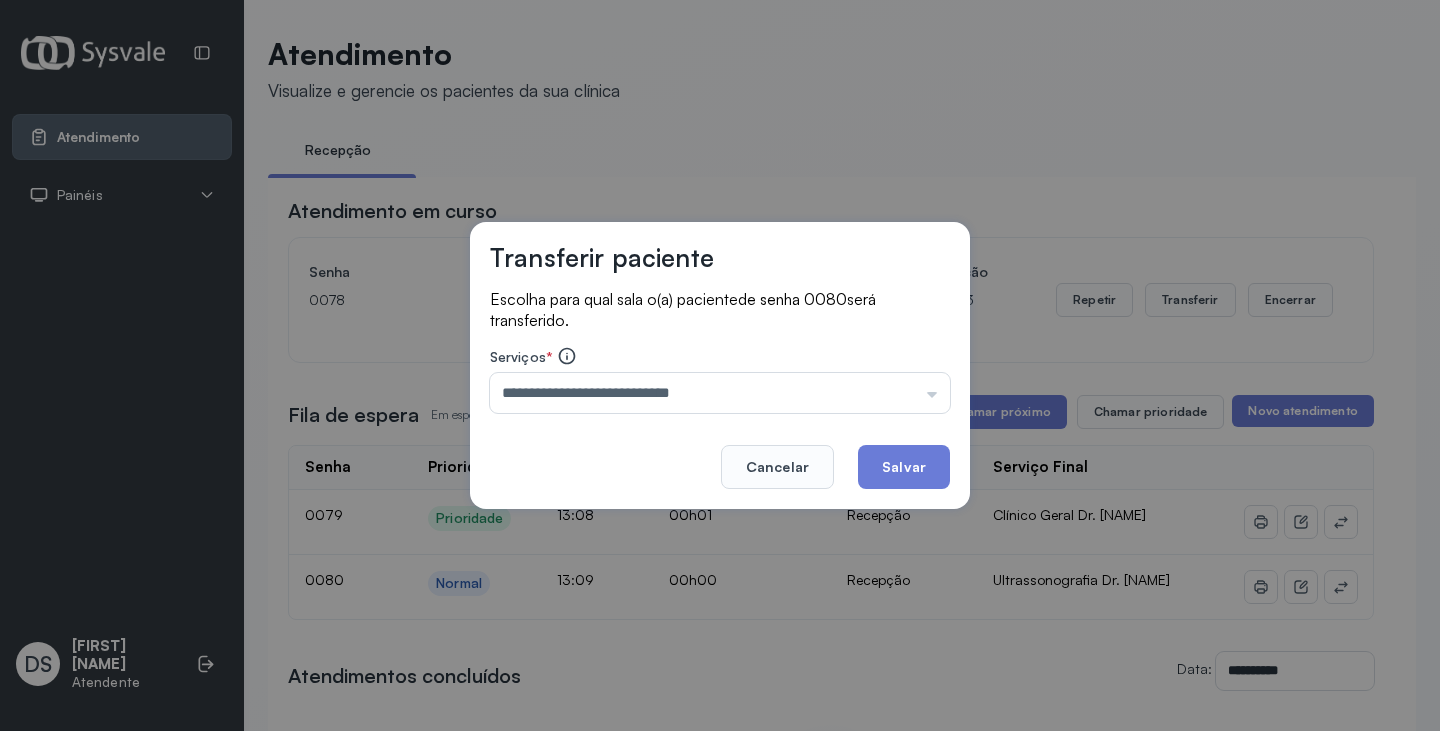 click on "Salvar" 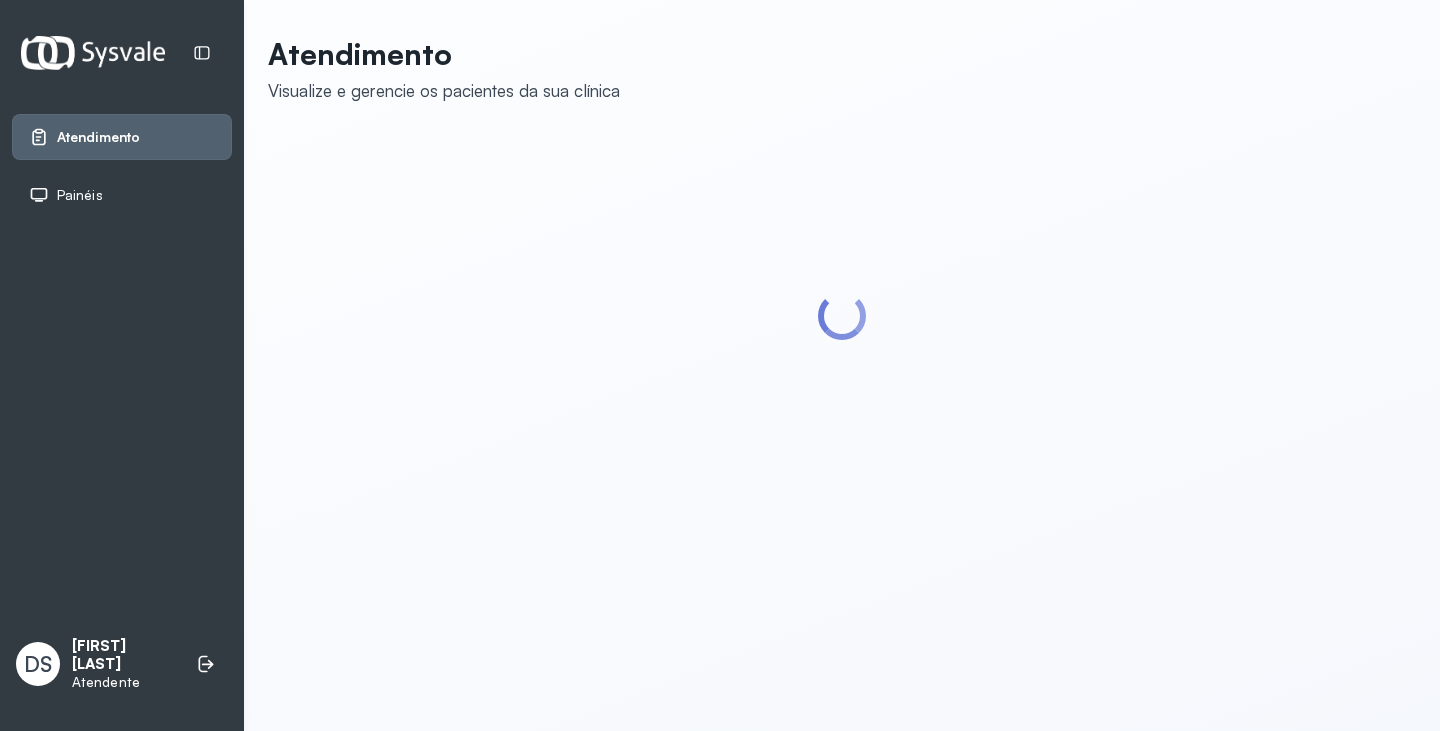 scroll, scrollTop: 0, scrollLeft: 0, axis: both 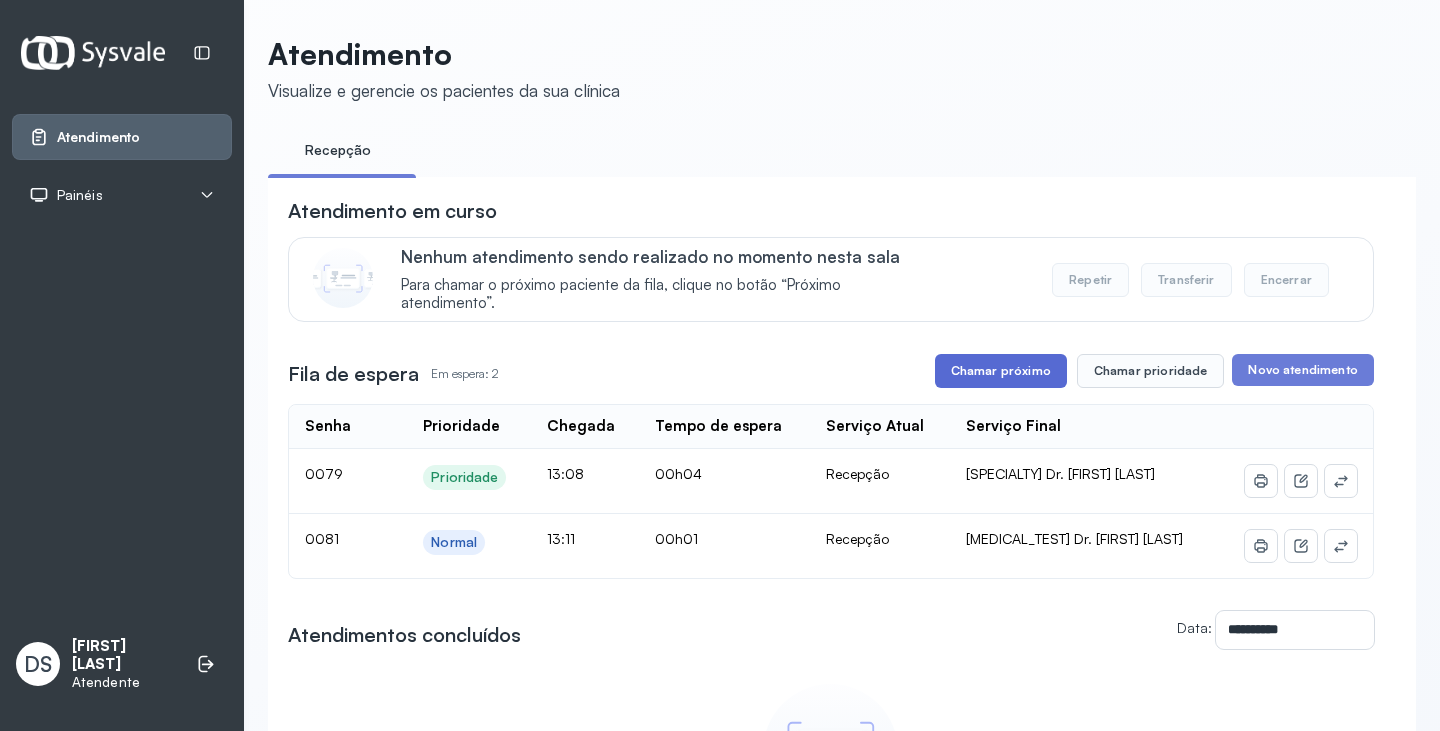 click on "Chamar próximo" at bounding box center (1001, 371) 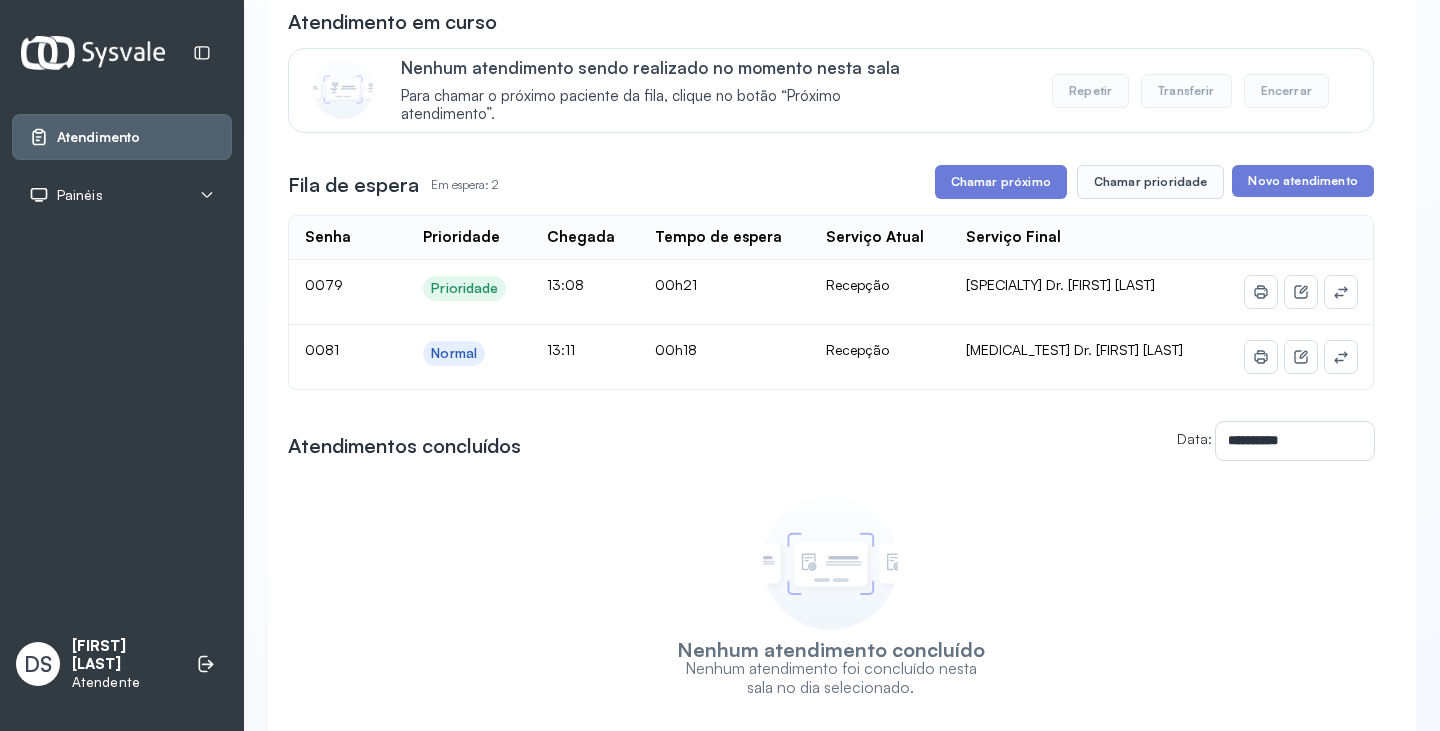 scroll, scrollTop: 0, scrollLeft: 0, axis: both 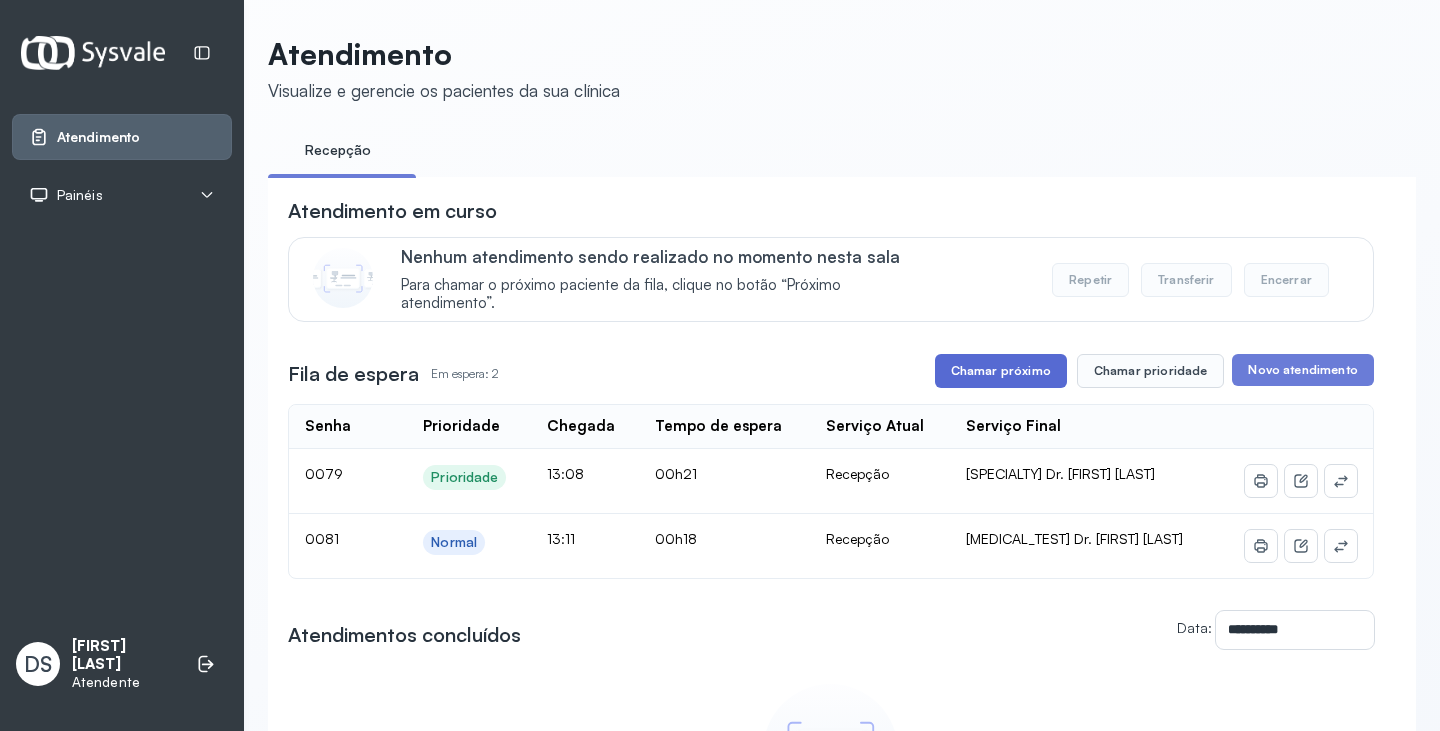 click on "Chamar próximo" at bounding box center (1001, 371) 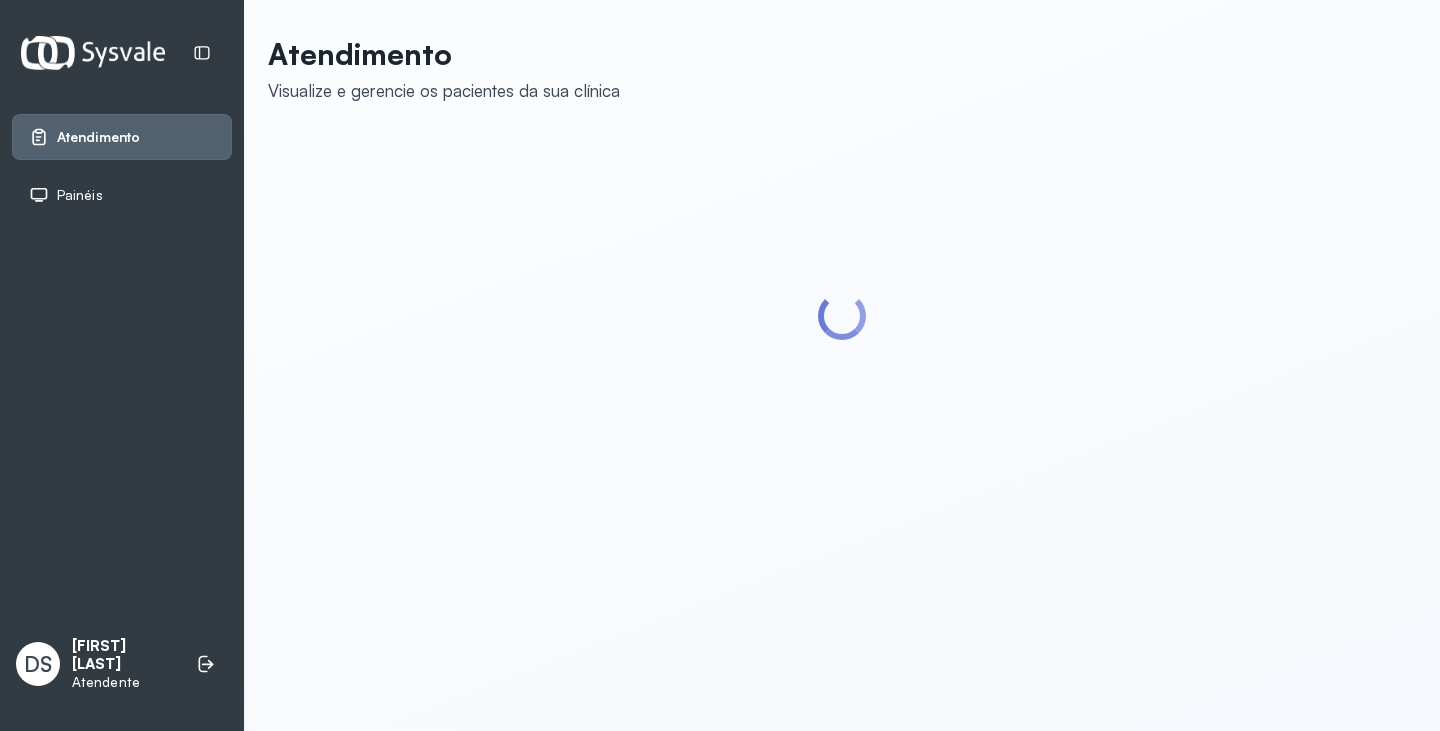 scroll, scrollTop: 0, scrollLeft: 0, axis: both 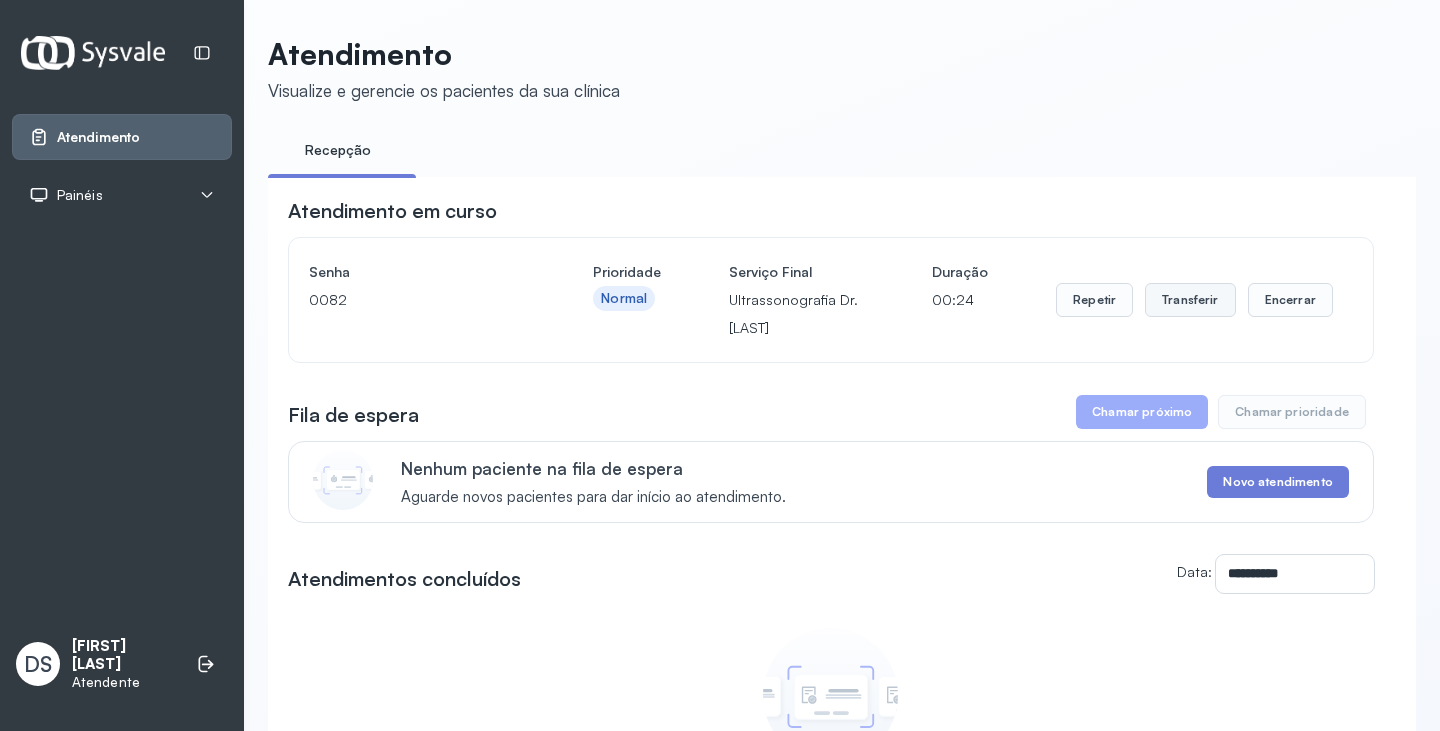 click on "Transferir" at bounding box center [1190, 300] 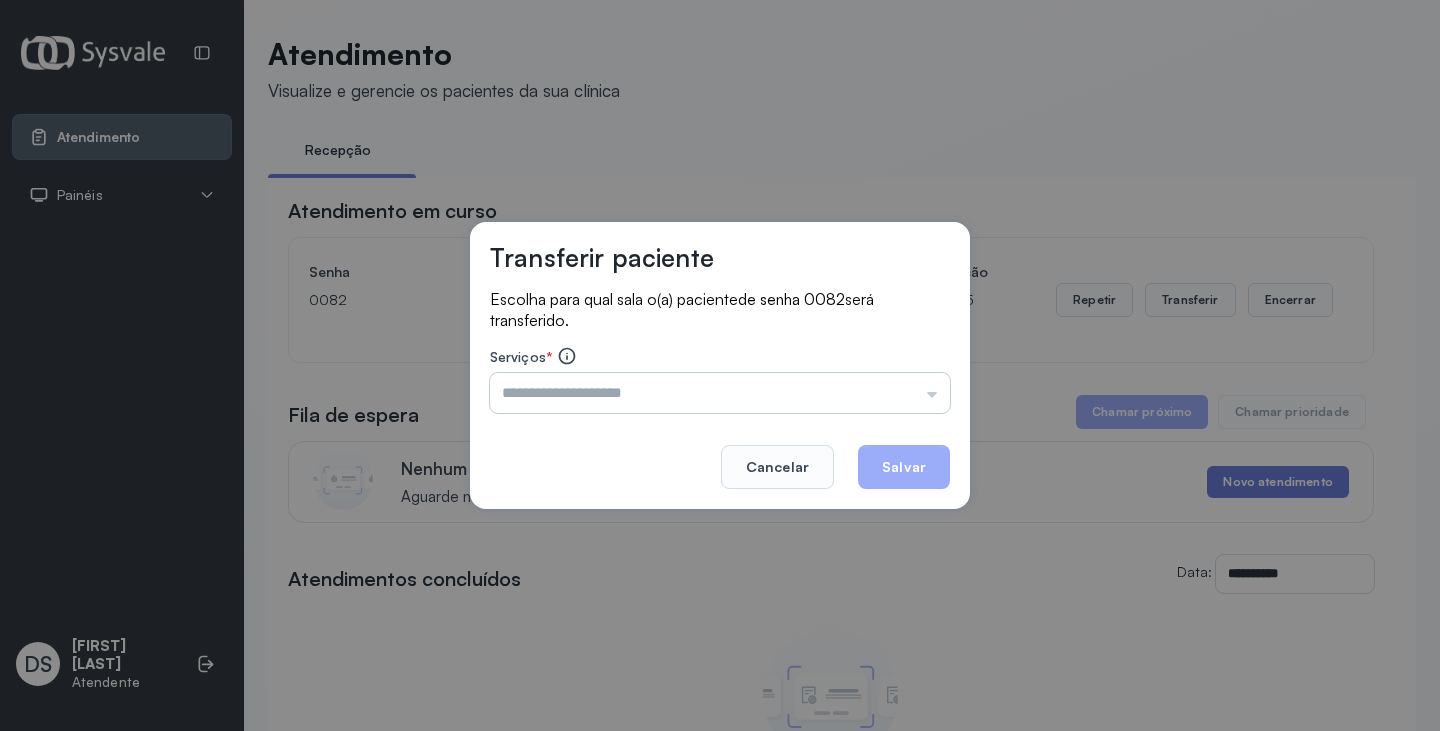click at bounding box center (720, 393) 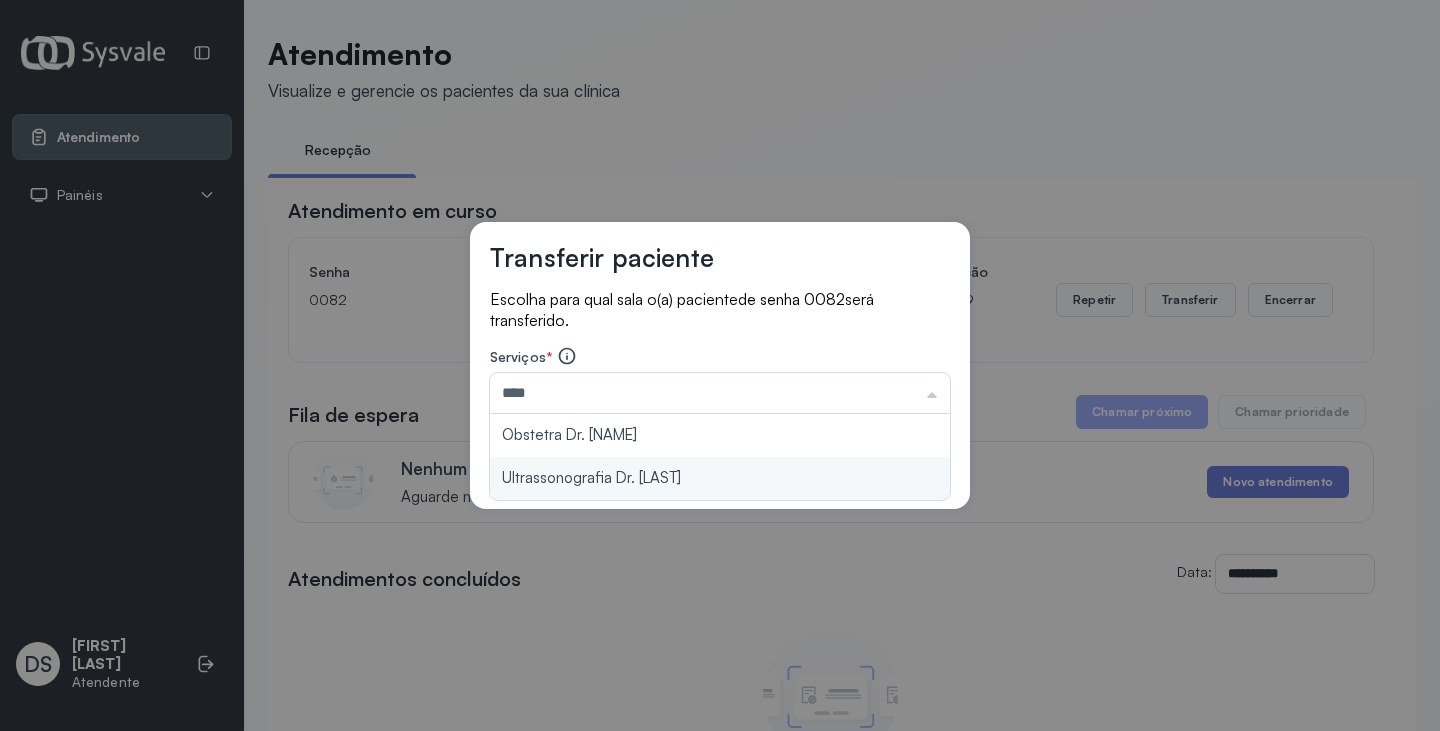 type on "**********" 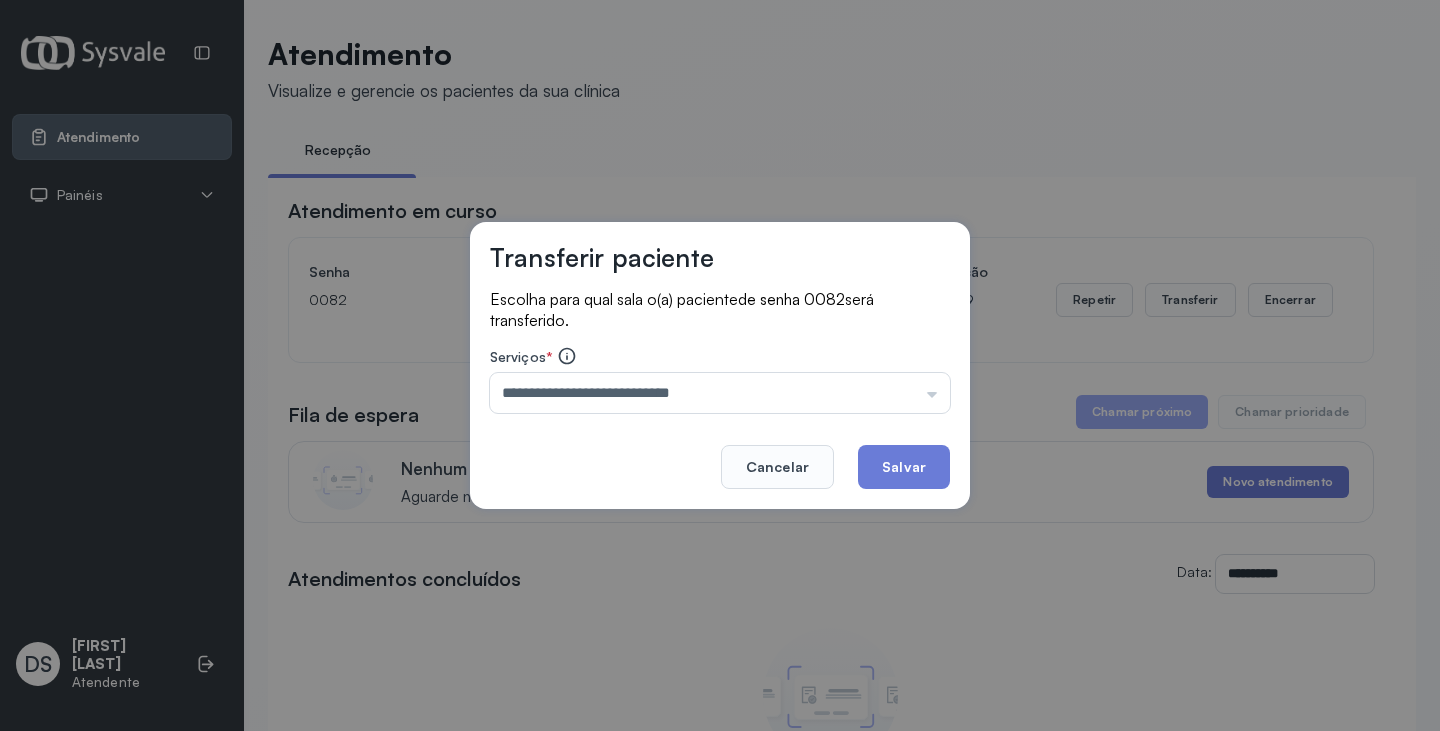 click on "Neurologista Dr. [LAST]" at bounding box center [720, 366] 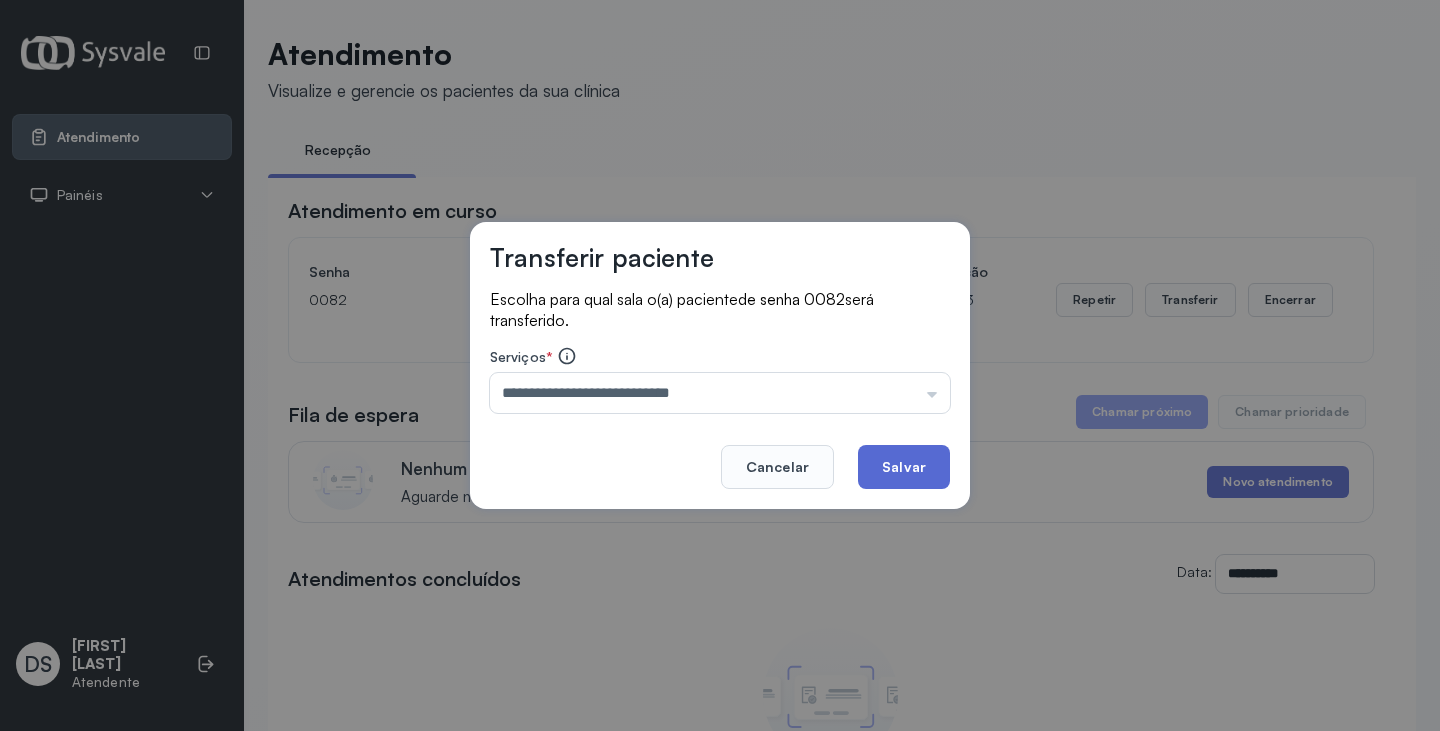 click on "Salvar" 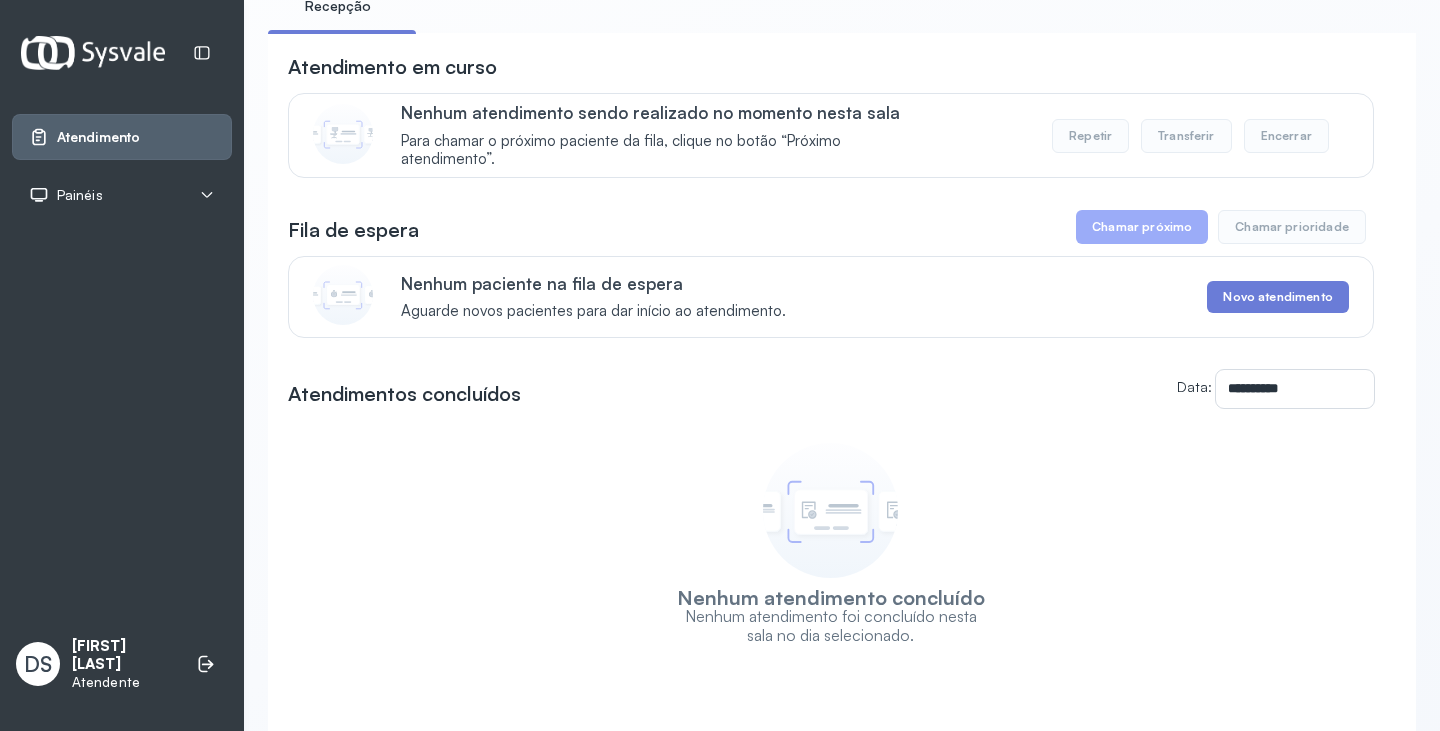 scroll, scrollTop: 0, scrollLeft: 0, axis: both 